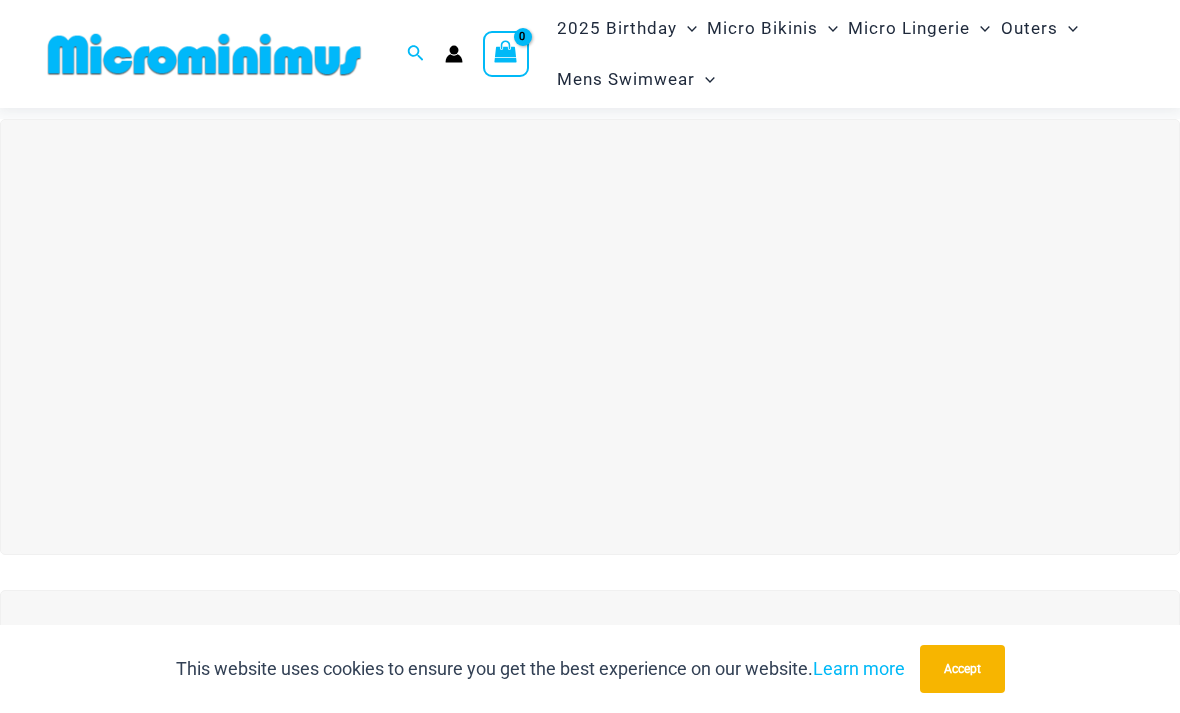 scroll, scrollTop: 36, scrollLeft: 0, axis: vertical 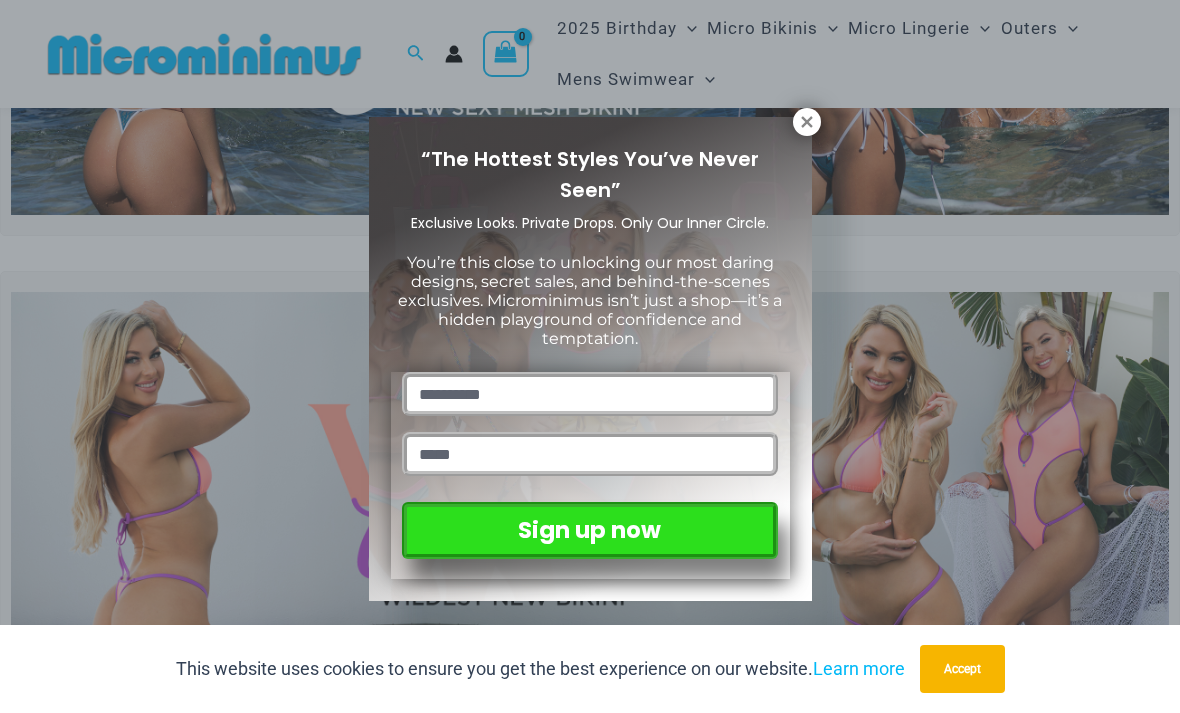 click 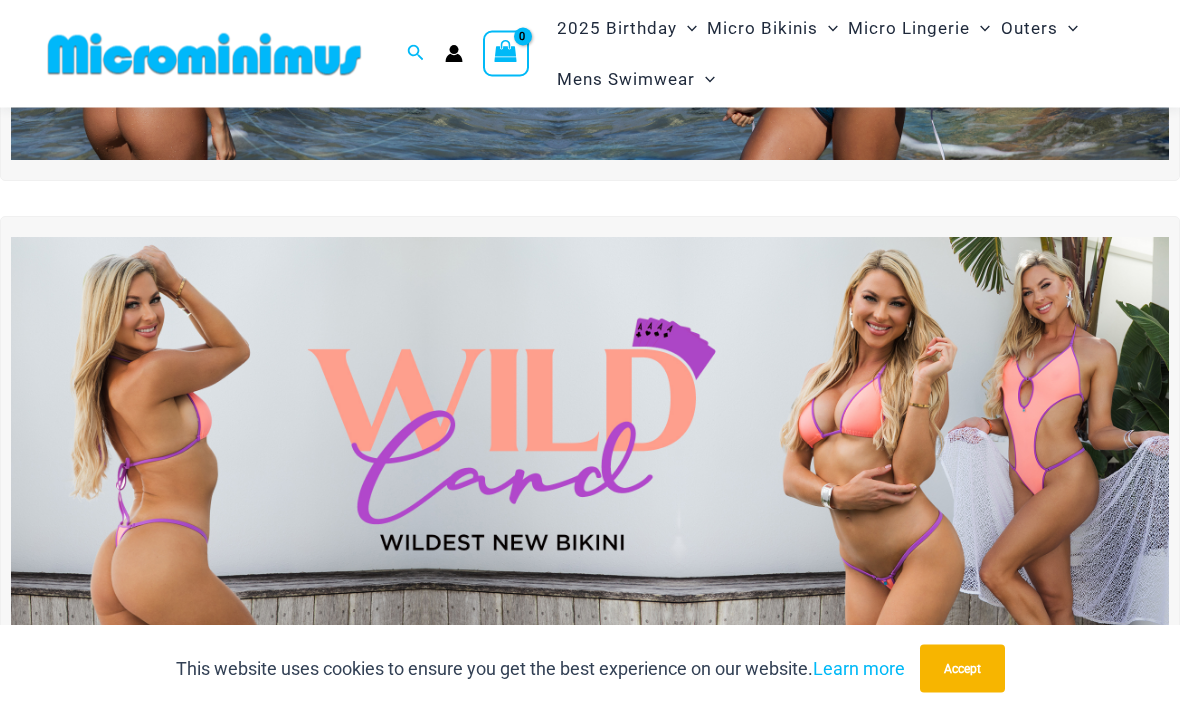 scroll, scrollTop: 392, scrollLeft: 0, axis: vertical 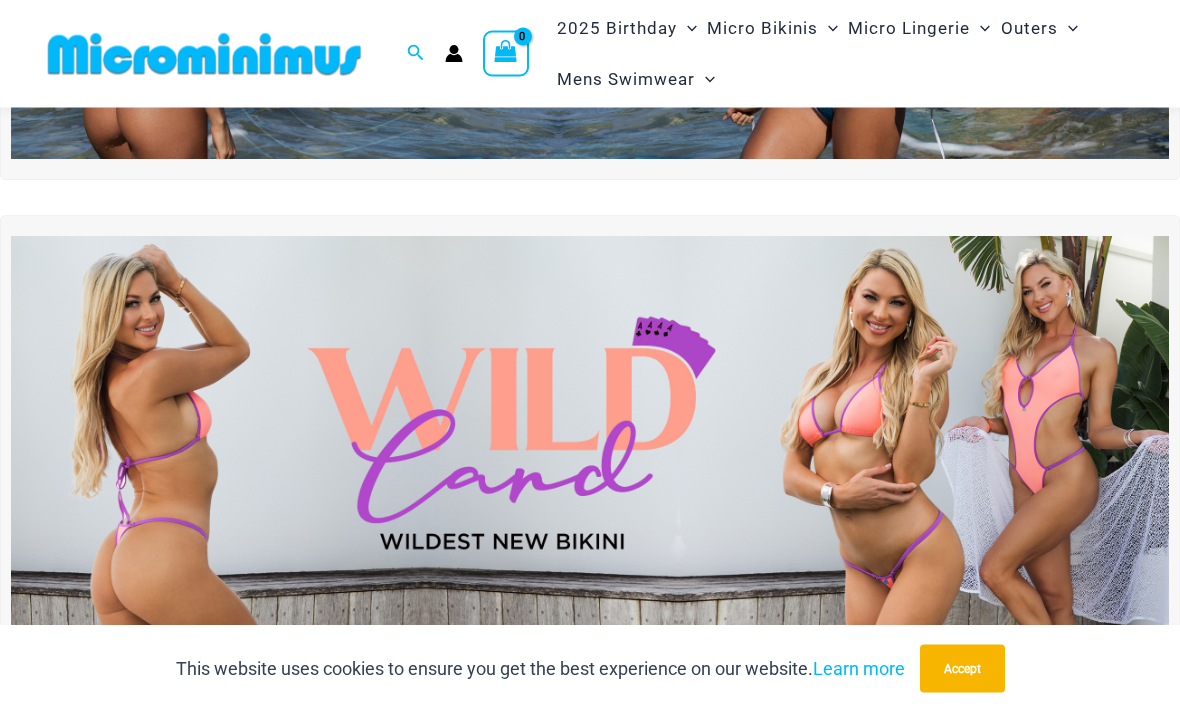 click at bounding box center (590, 434) 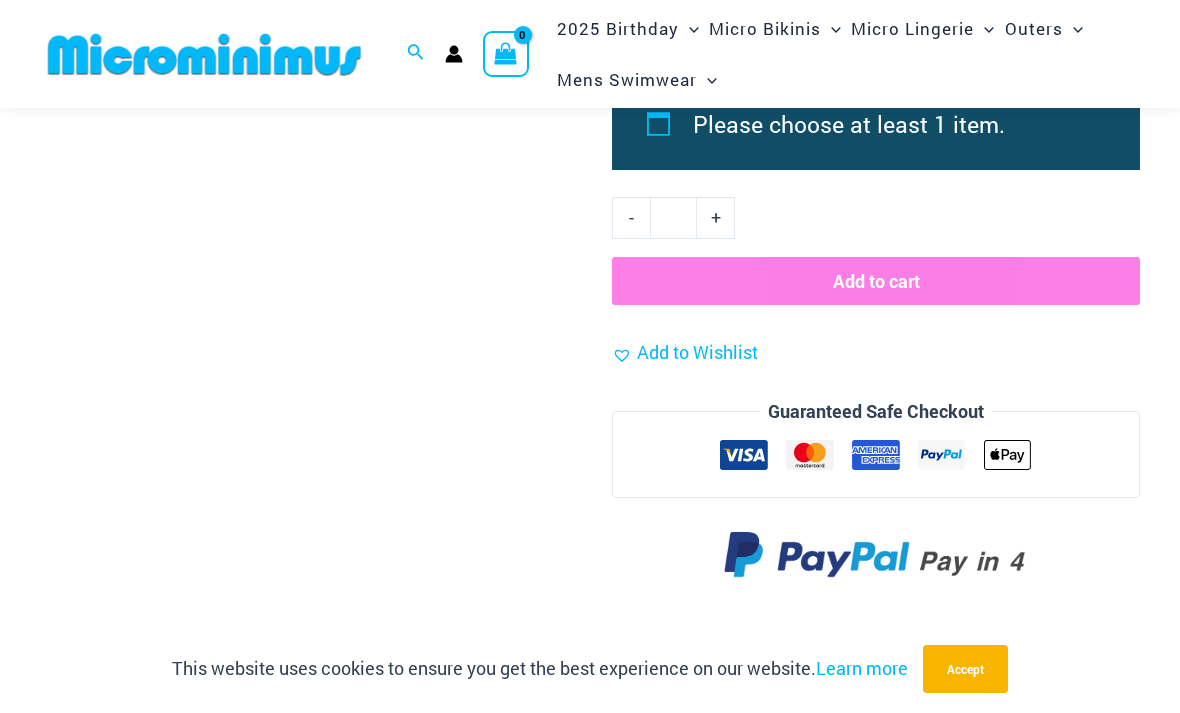 scroll, scrollTop: 2454, scrollLeft: 0, axis: vertical 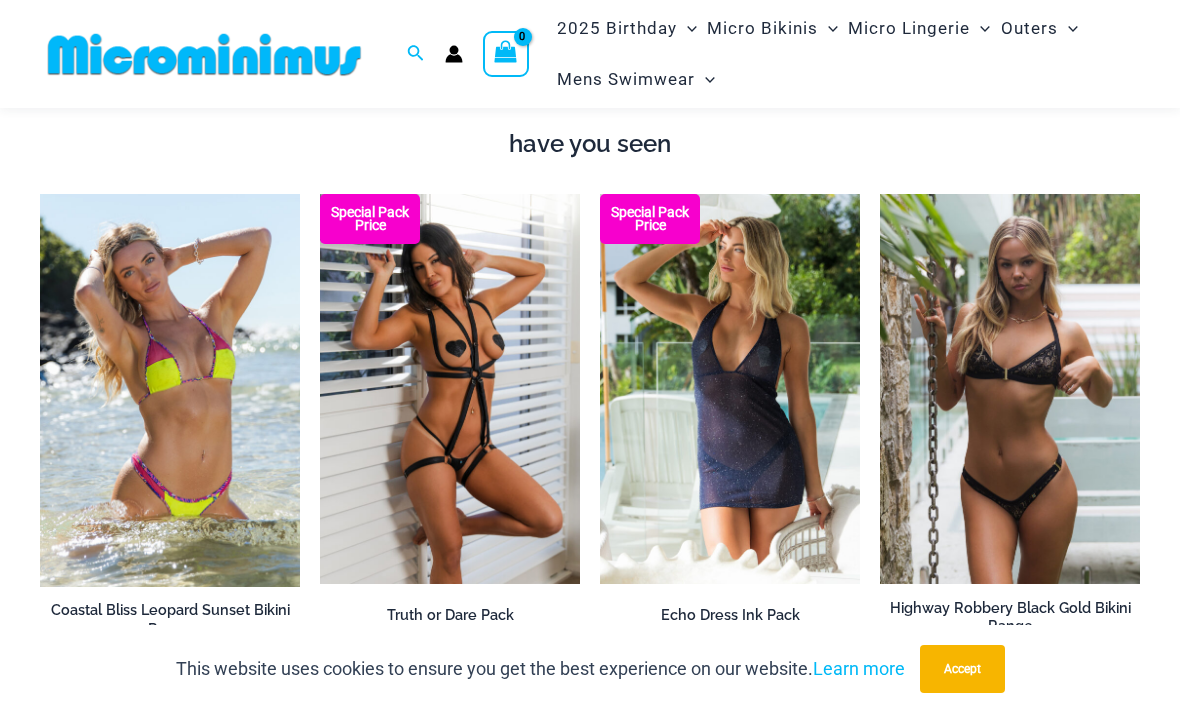 click at bounding box center (880, 194) 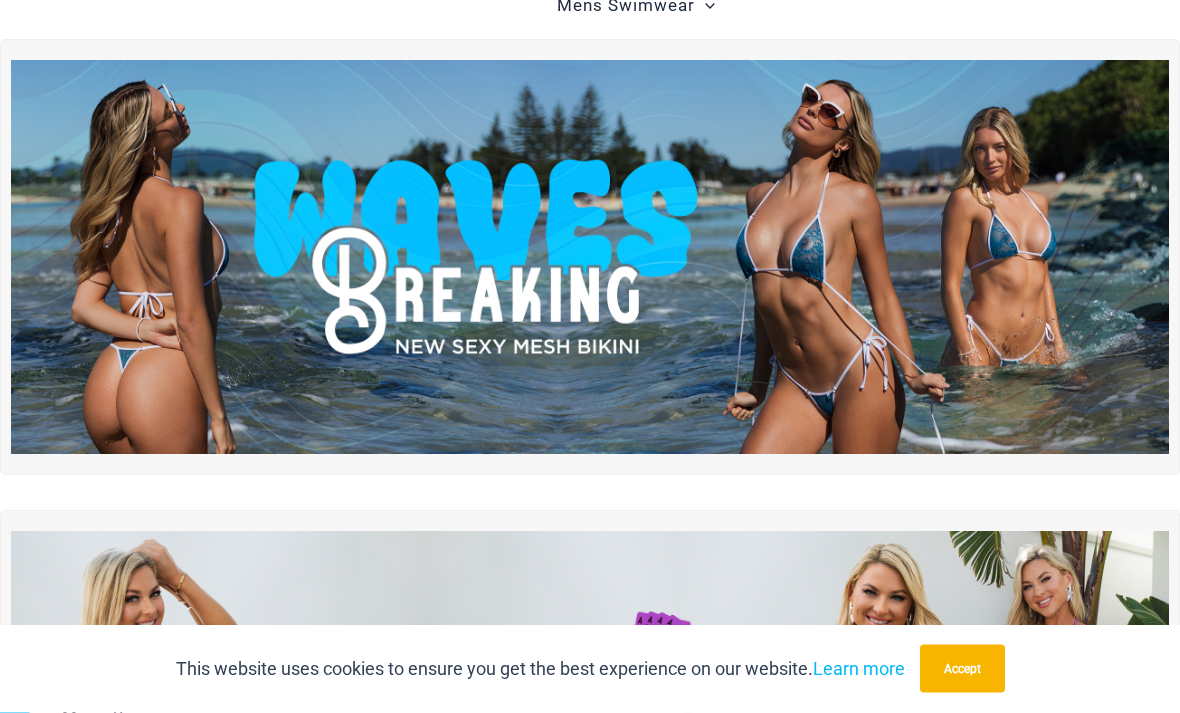scroll, scrollTop: 0, scrollLeft: 0, axis: both 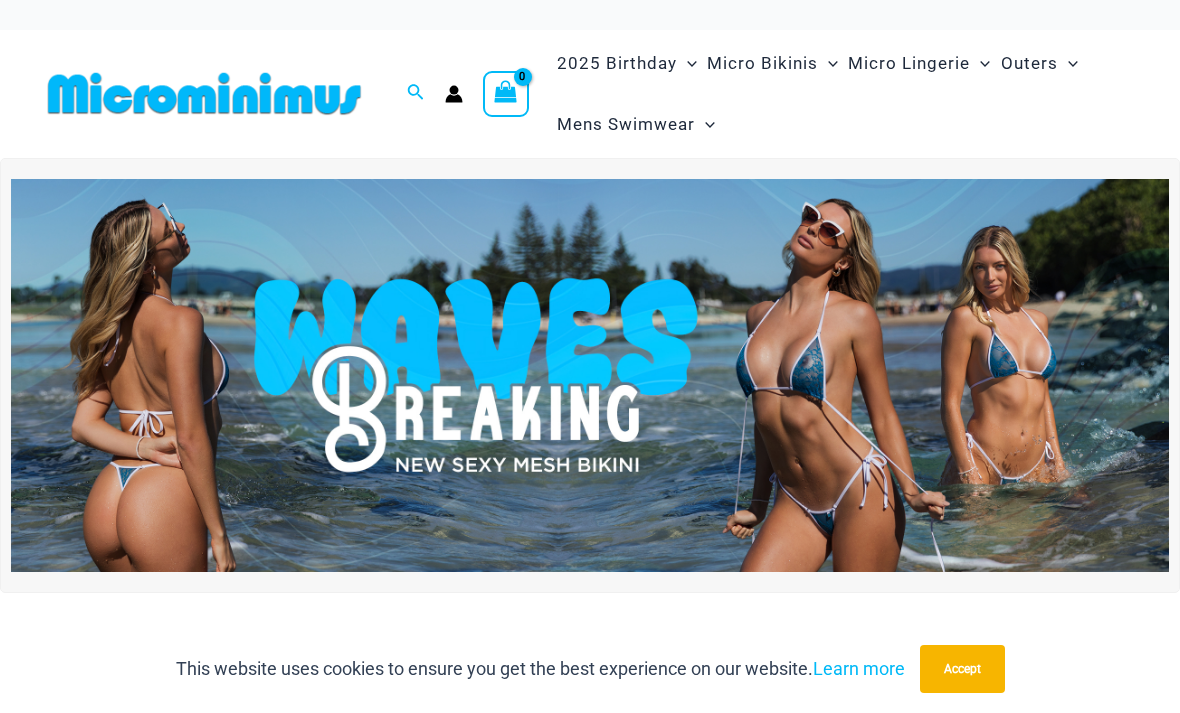 click on "Sheer Midnight Rainbow" at bounding box center [-17133, 203] 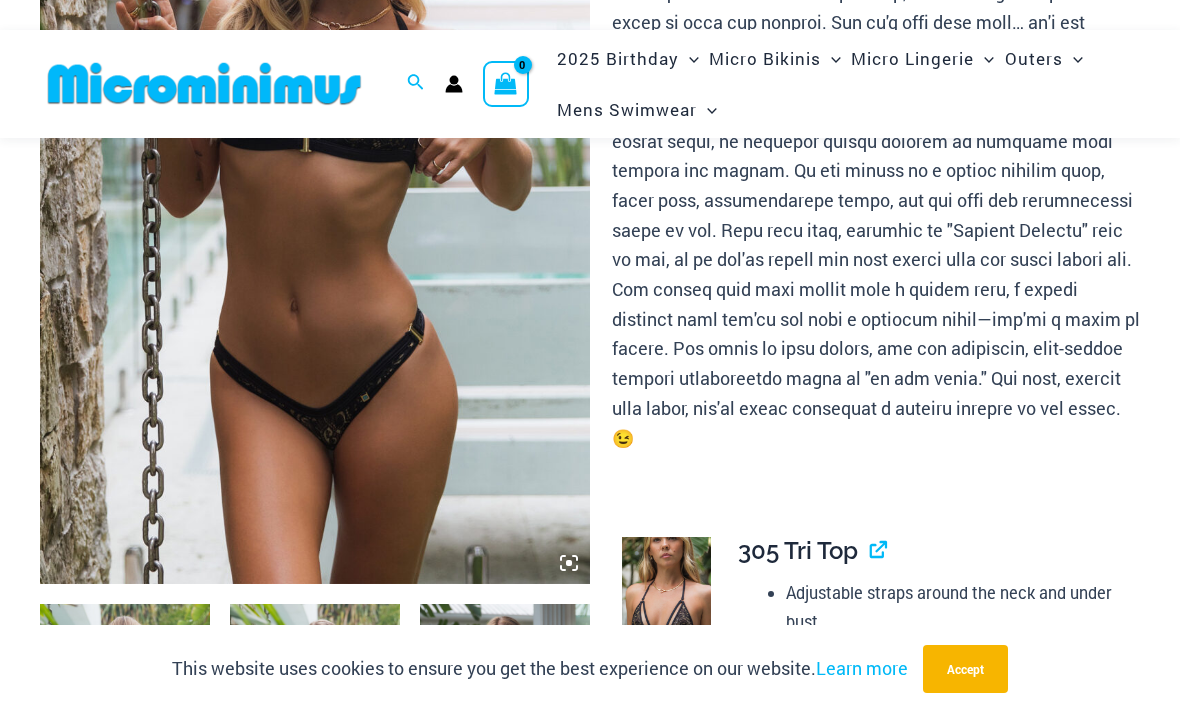 scroll, scrollTop: 528, scrollLeft: 0, axis: vertical 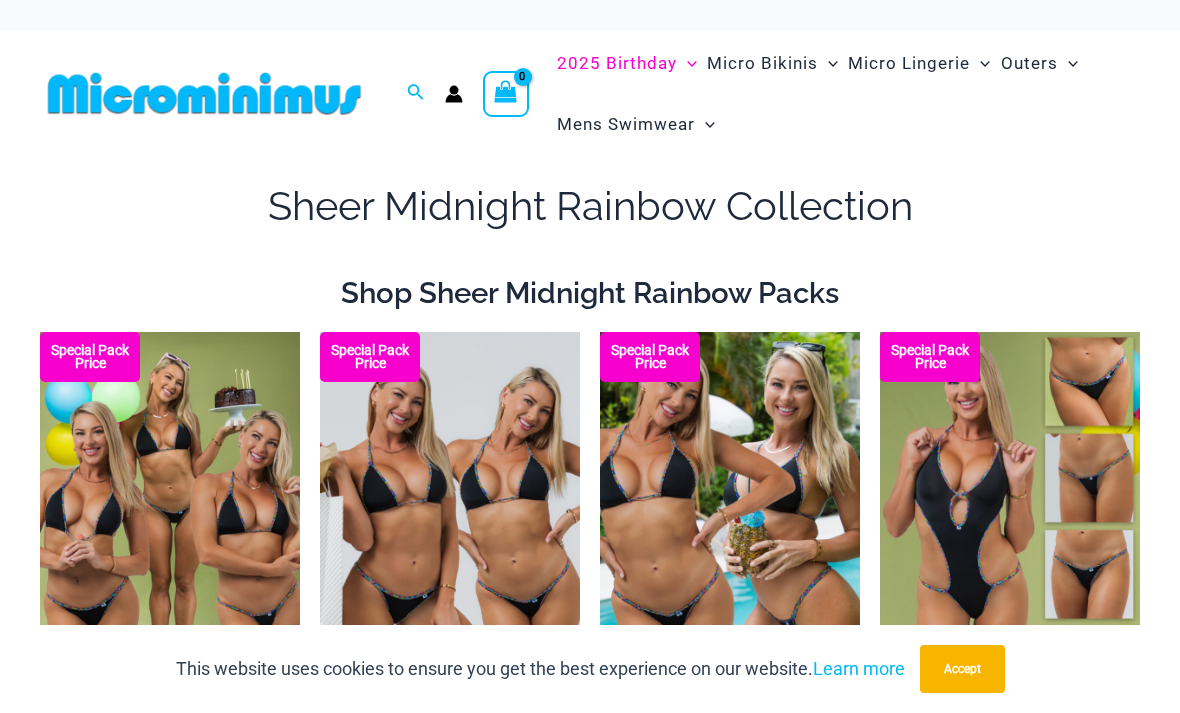 click at bounding box center [880, 332] 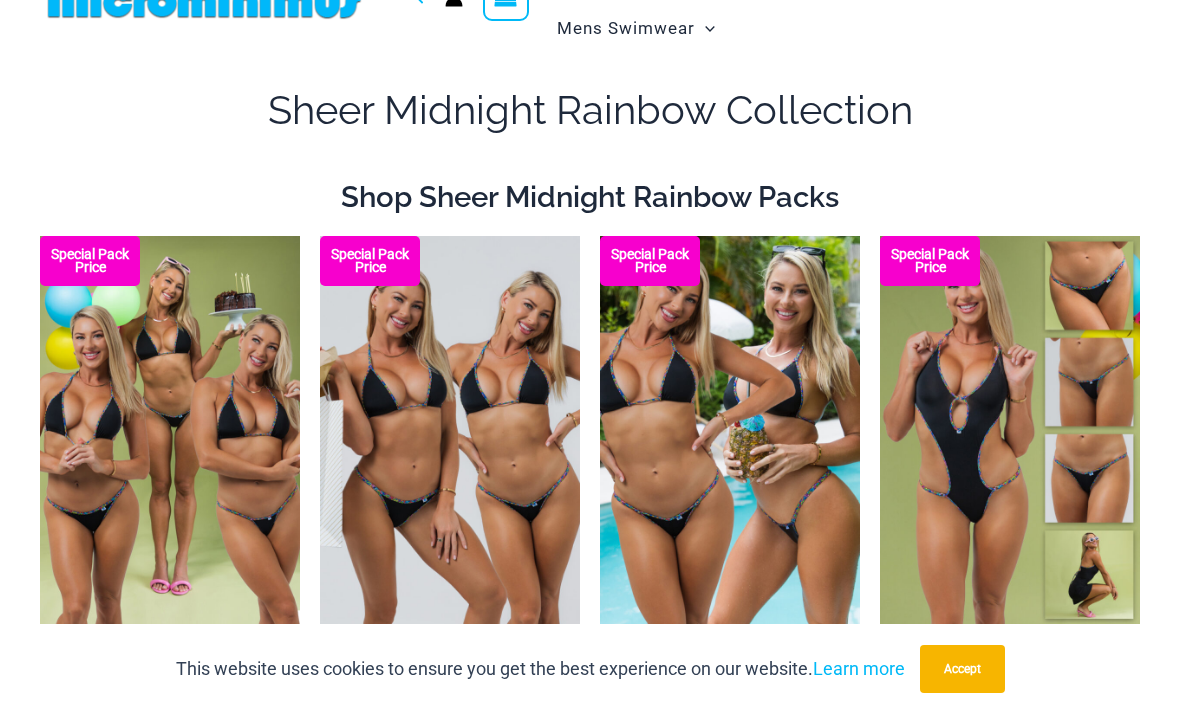 scroll, scrollTop: 0, scrollLeft: 0, axis: both 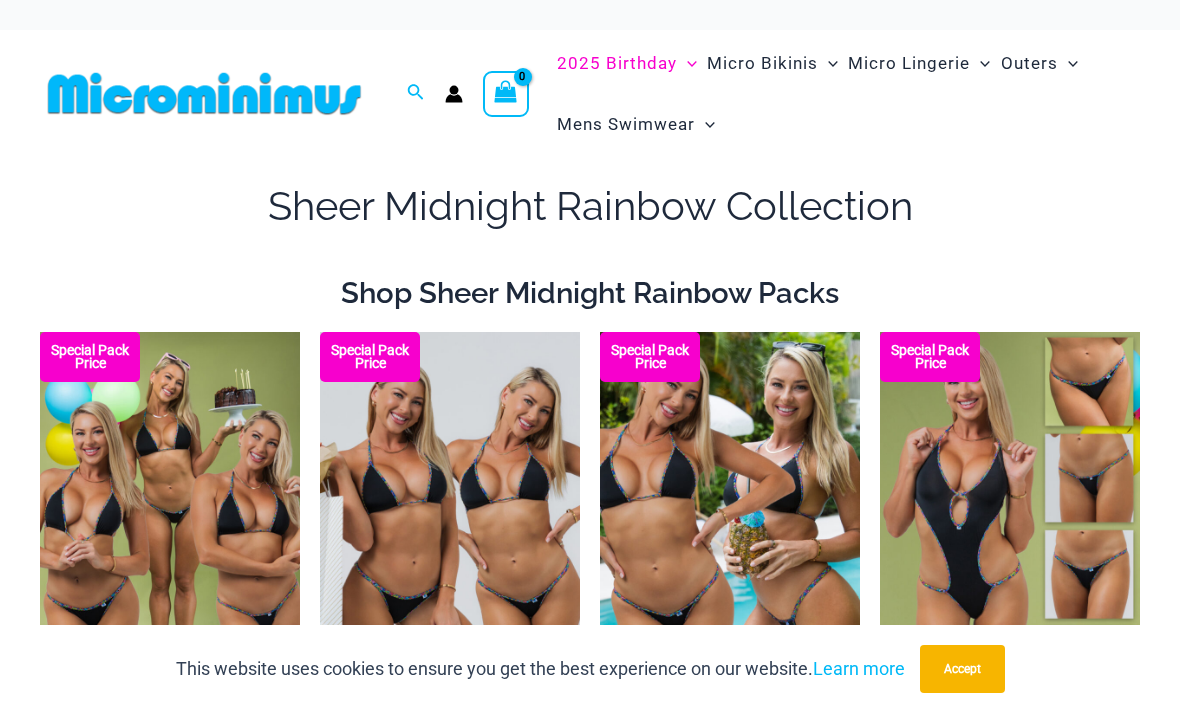 click on "Matt Neon Sky" at bounding box center [-17133, 130] 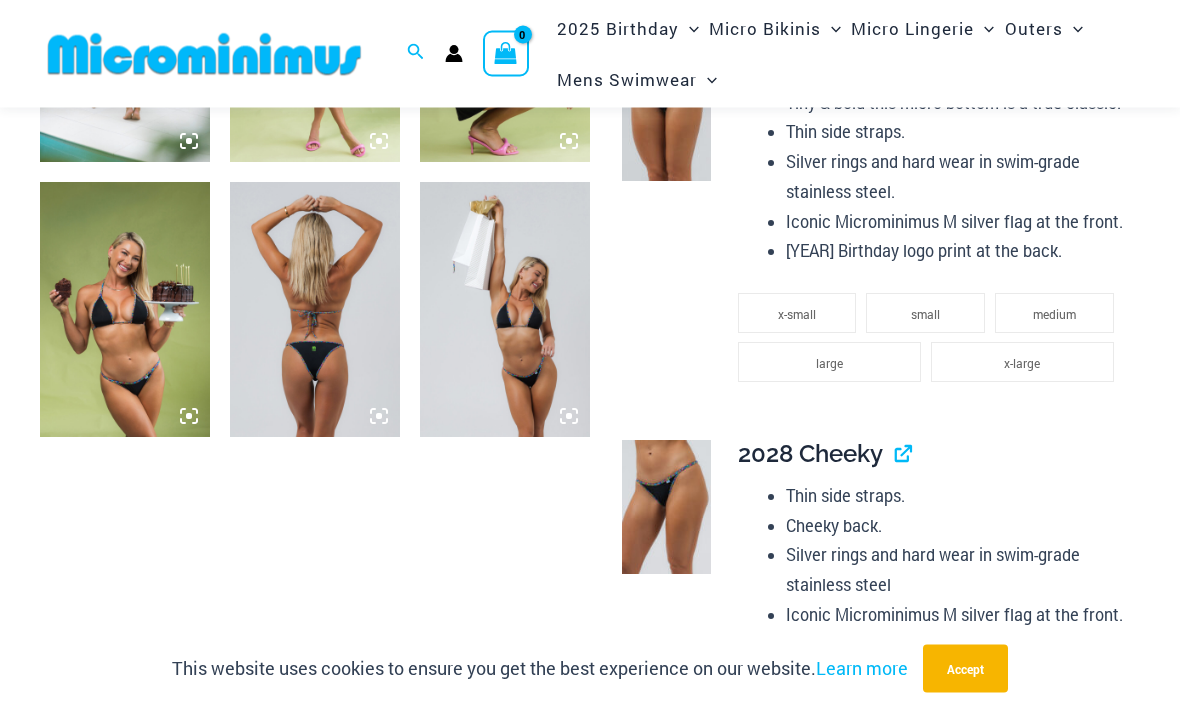 scroll, scrollTop: 1673, scrollLeft: 0, axis: vertical 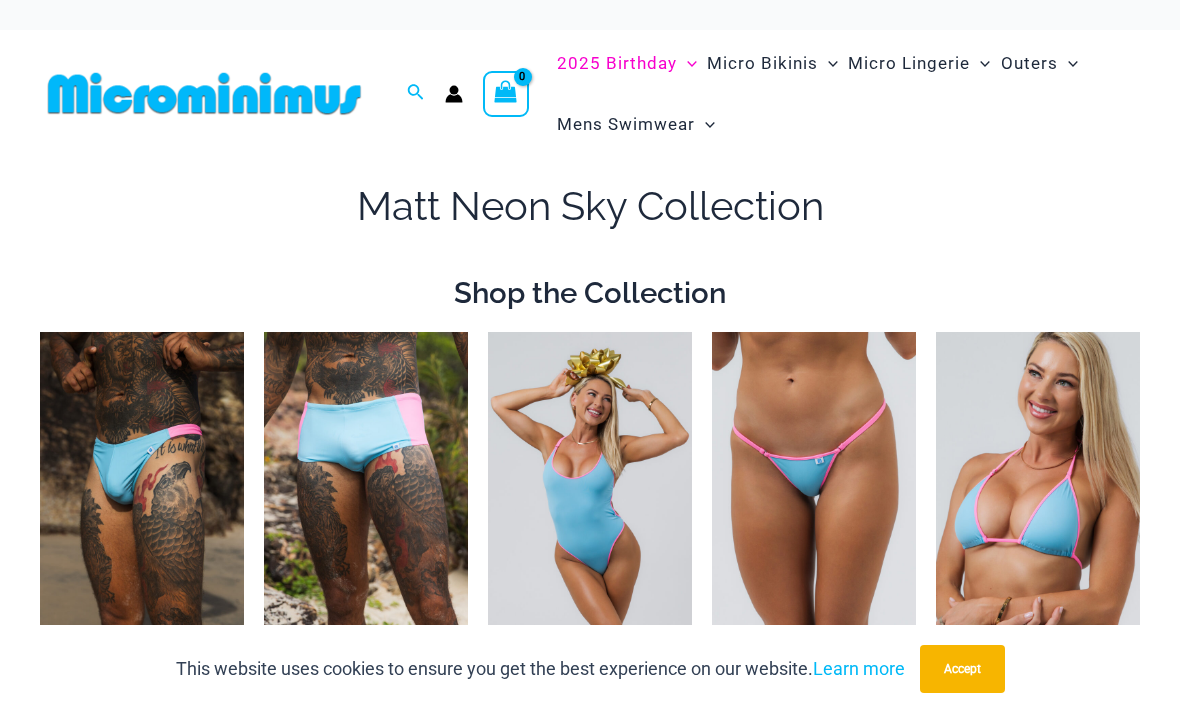 click at bounding box center [40, 332] 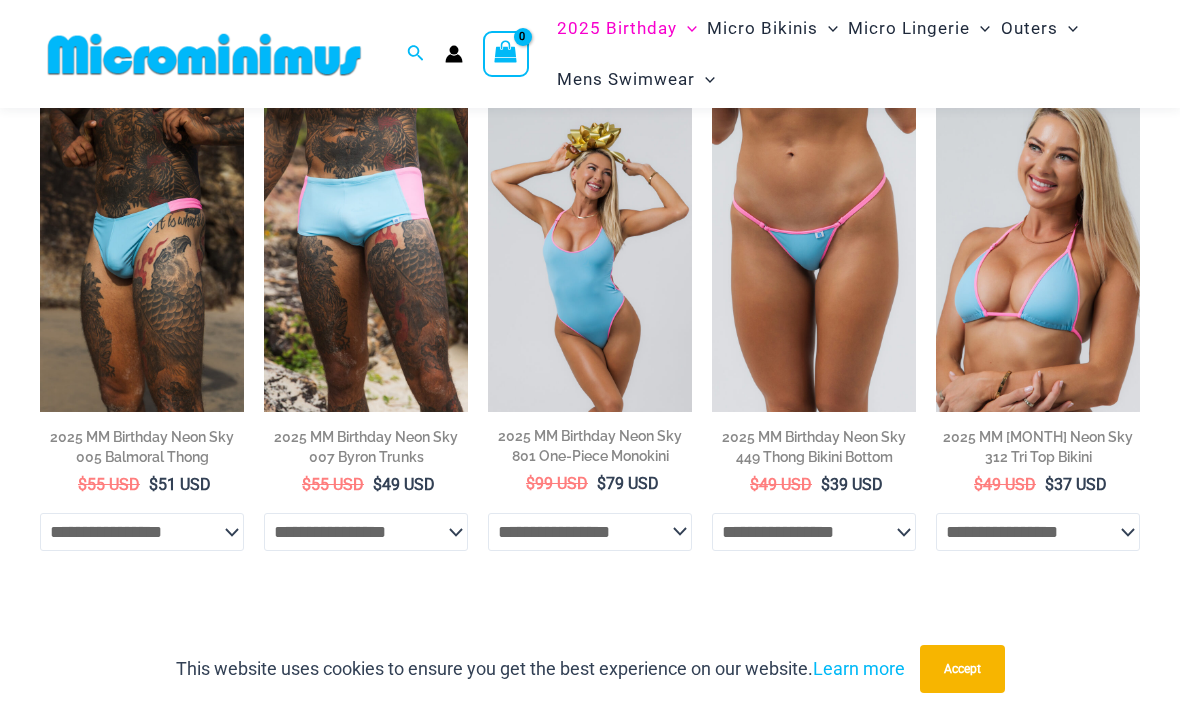 scroll, scrollTop: 202, scrollLeft: 0, axis: vertical 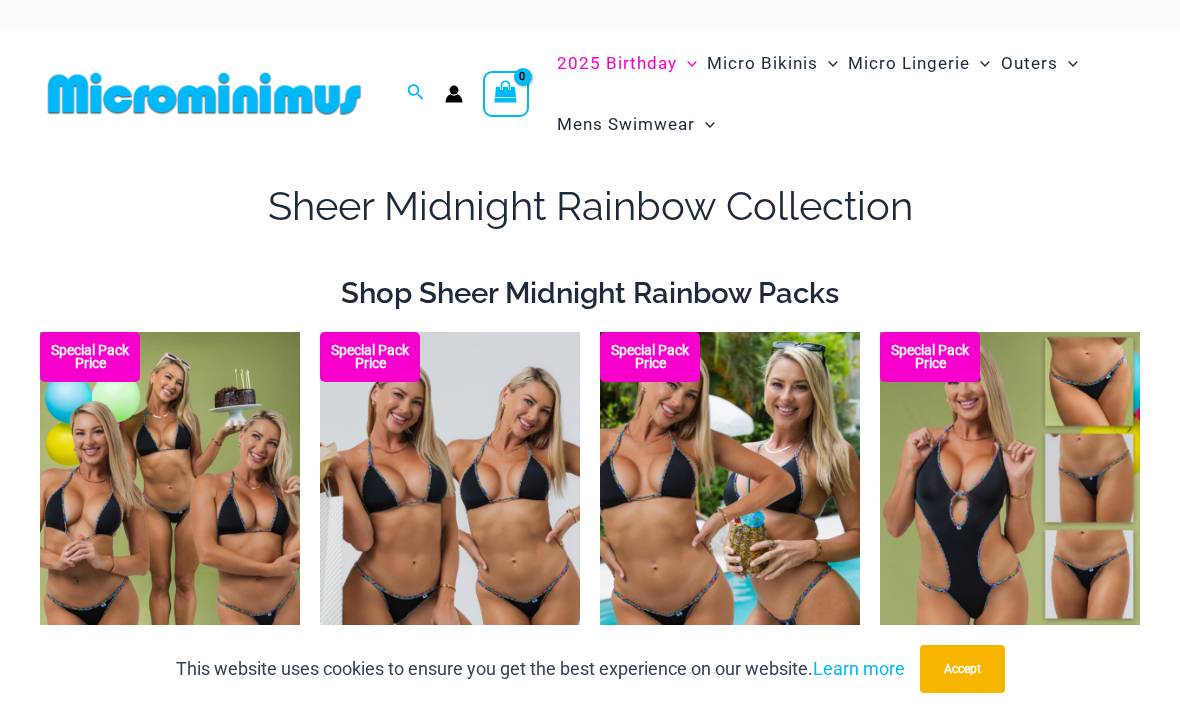 click on "Sheer Midnight Rainbow Collection" at bounding box center (590, 206) 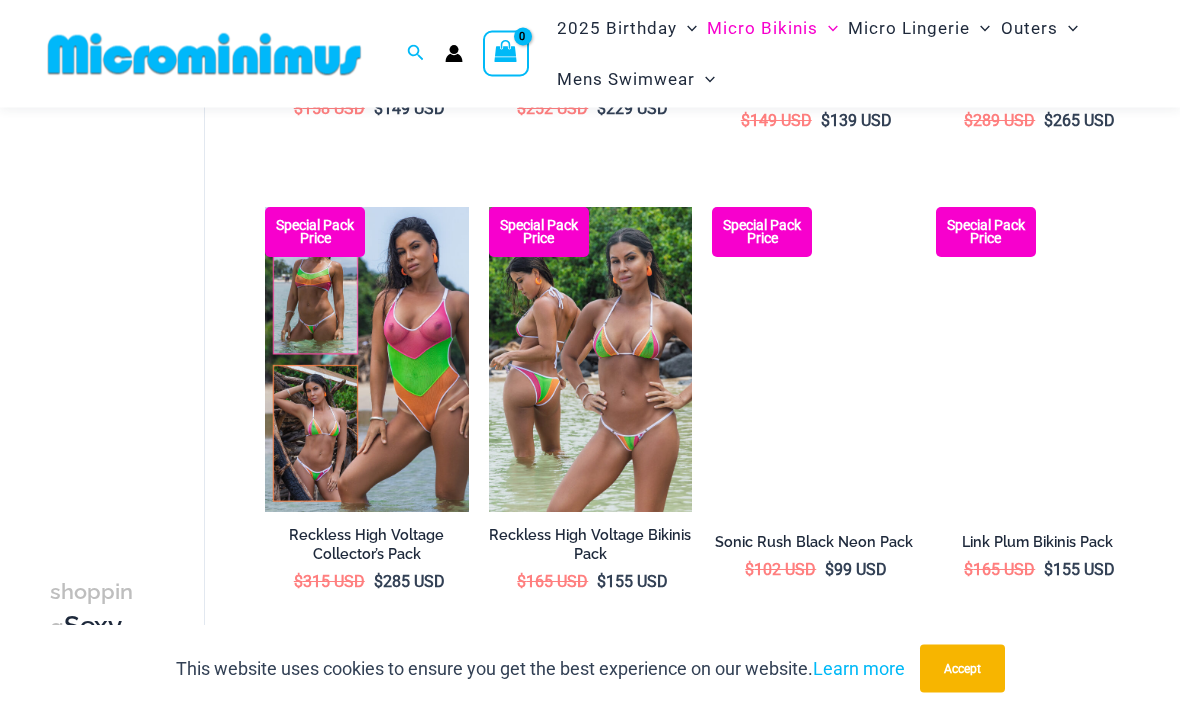 scroll, scrollTop: 2823, scrollLeft: 0, axis: vertical 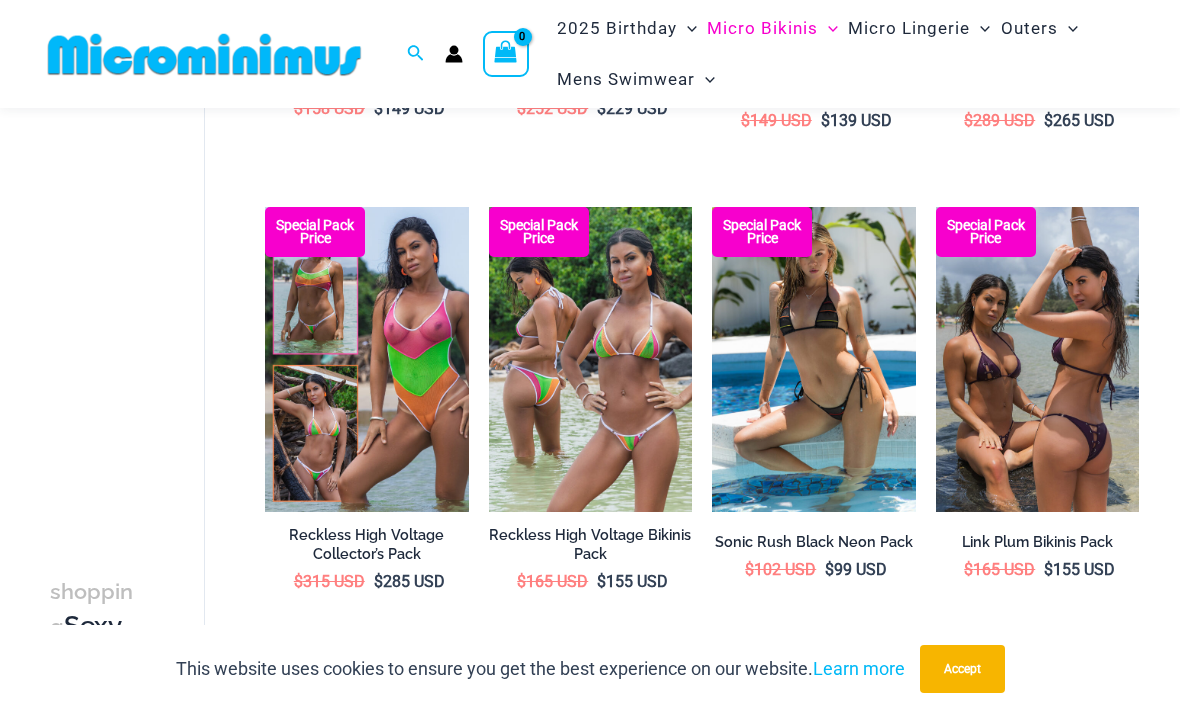 click at bounding box center [265, 207] 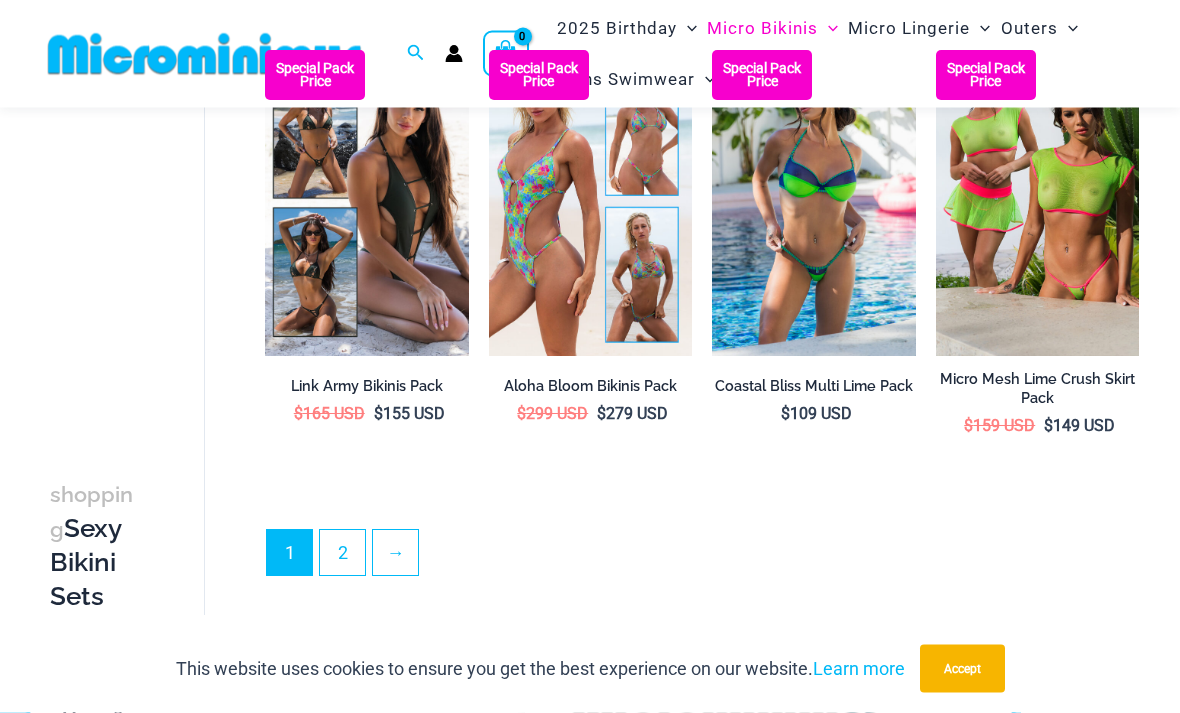scroll, scrollTop: 3440, scrollLeft: 0, axis: vertical 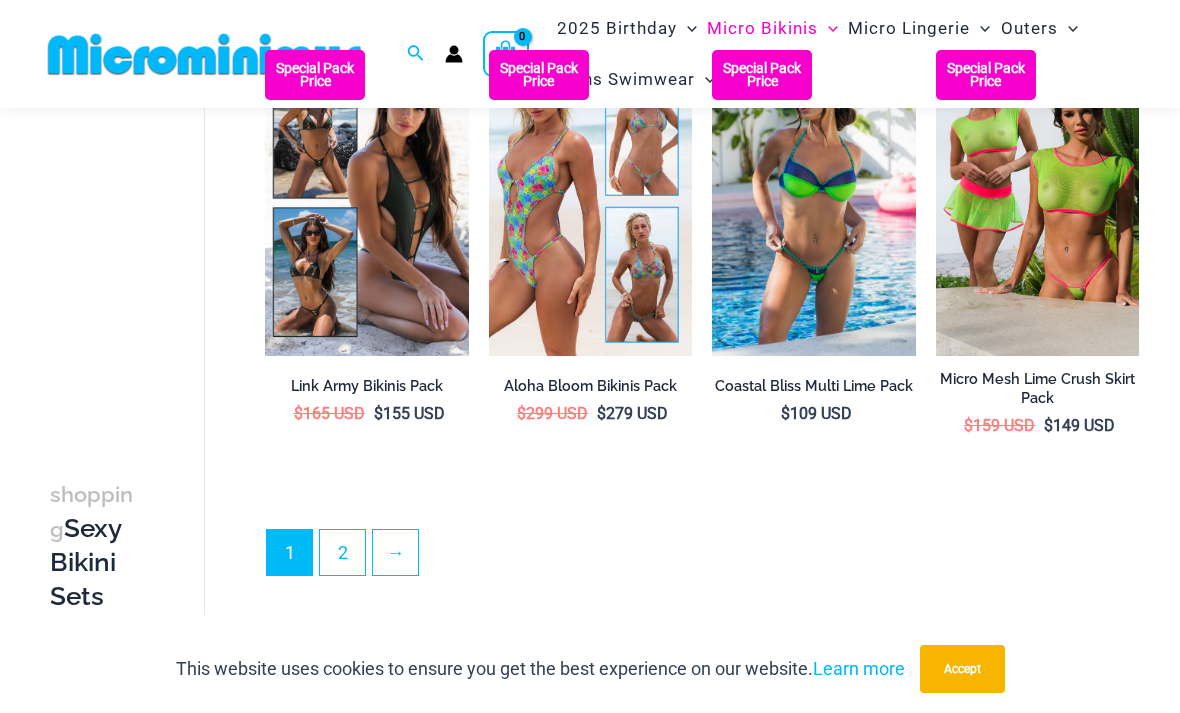 click on "→" at bounding box center [395, 552] 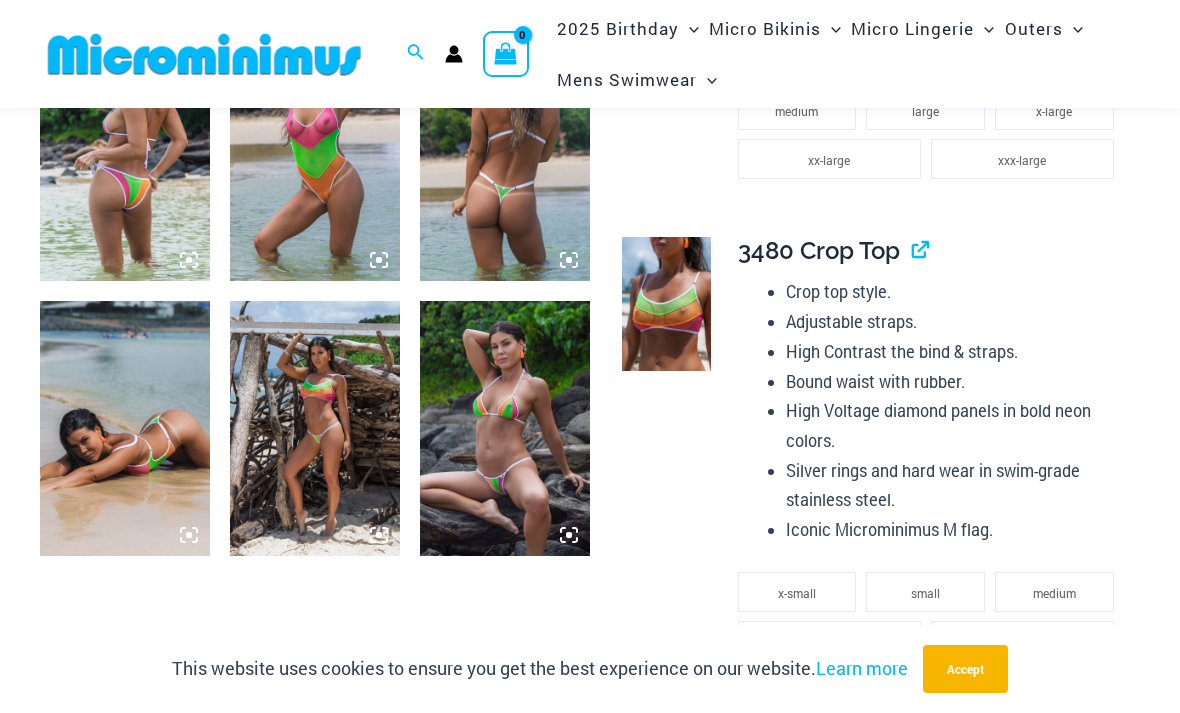 scroll, scrollTop: 1260, scrollLeft: 0, axis: vertical 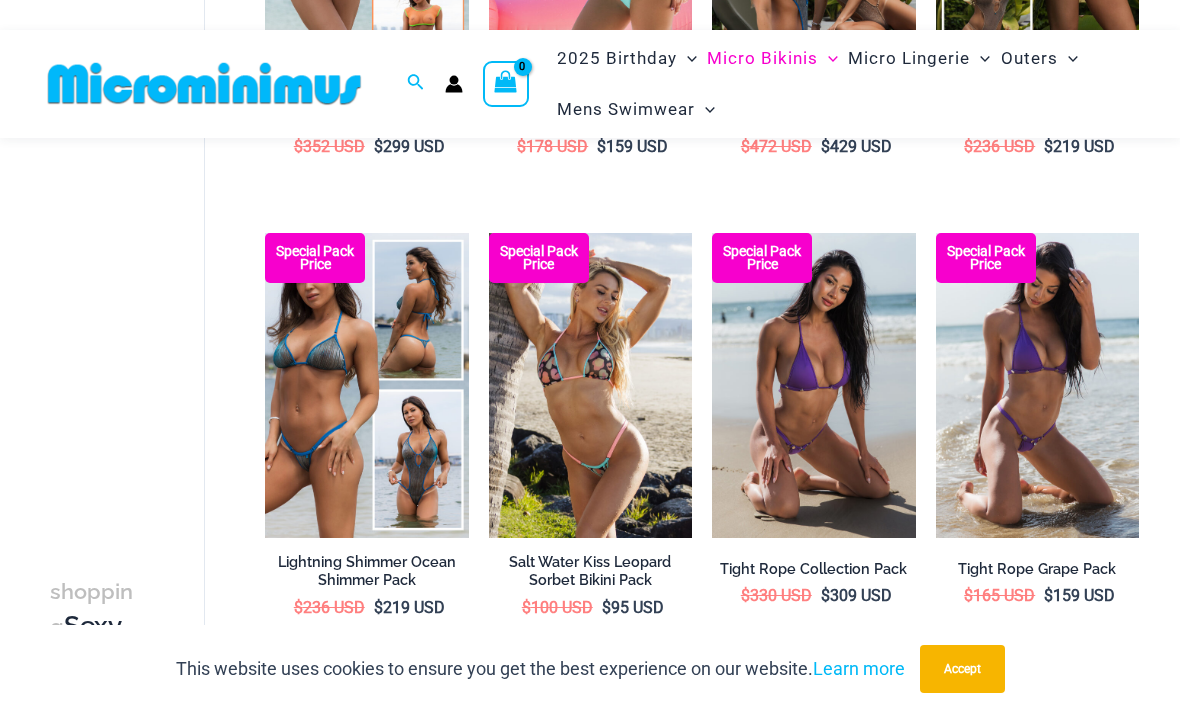 click at bounding box center [265, 233] 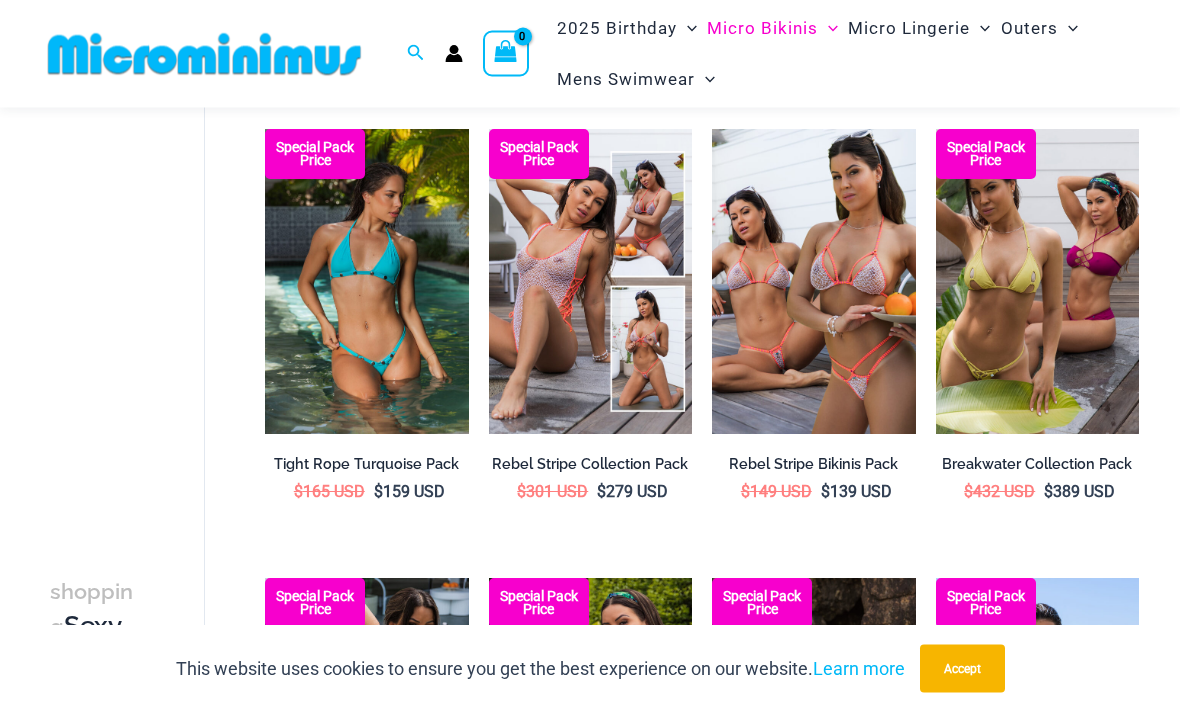 scroll, scrollTop: 1520, scrollLeft: 0, axis: vertical 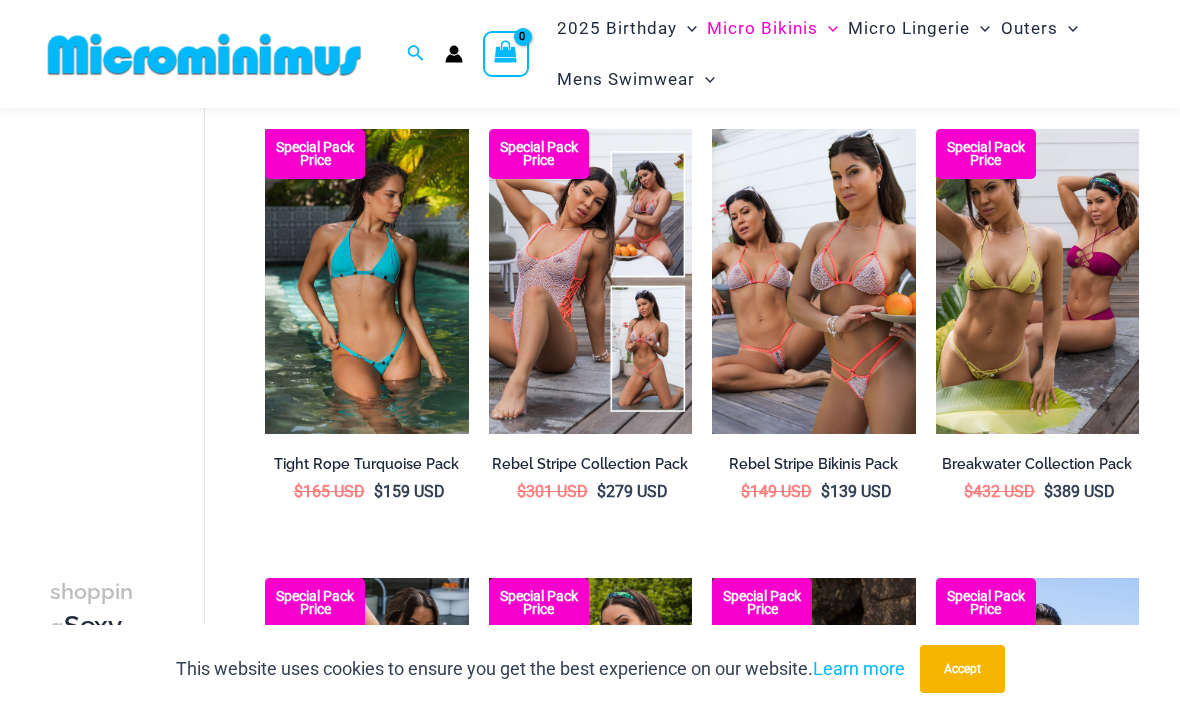 click at bounding box center [489, 129] 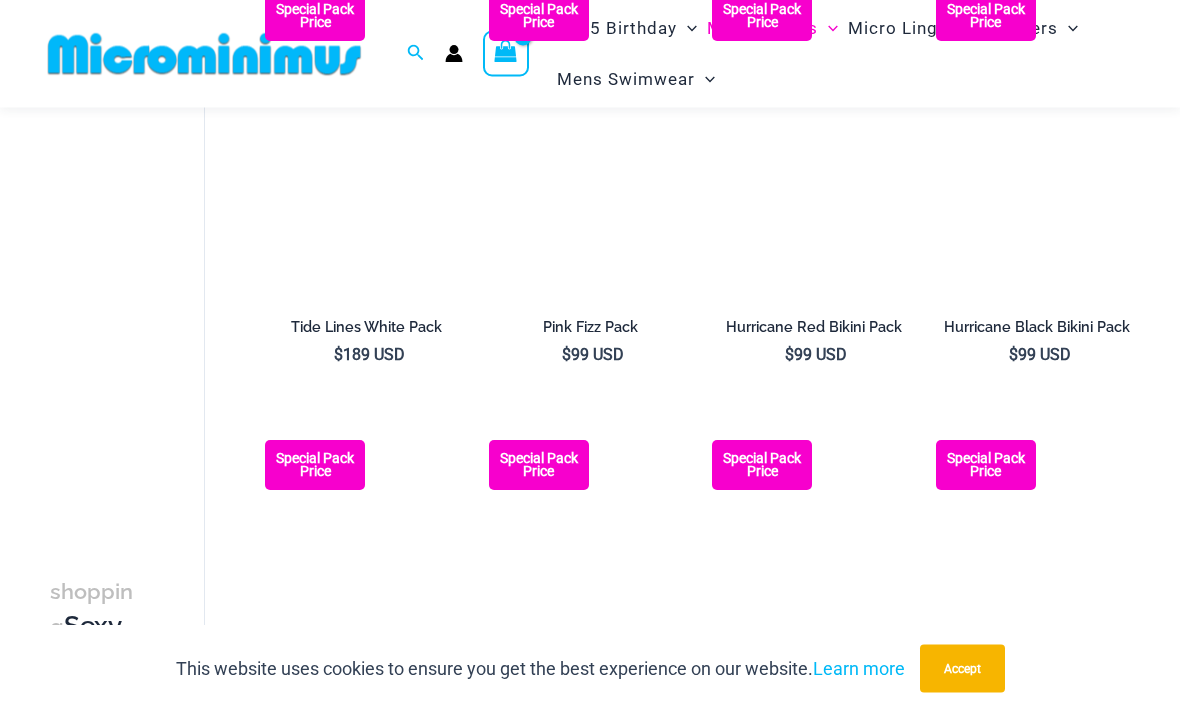 scroll, scrollTop: 2567, scrollLeft: 0, axis: vertical 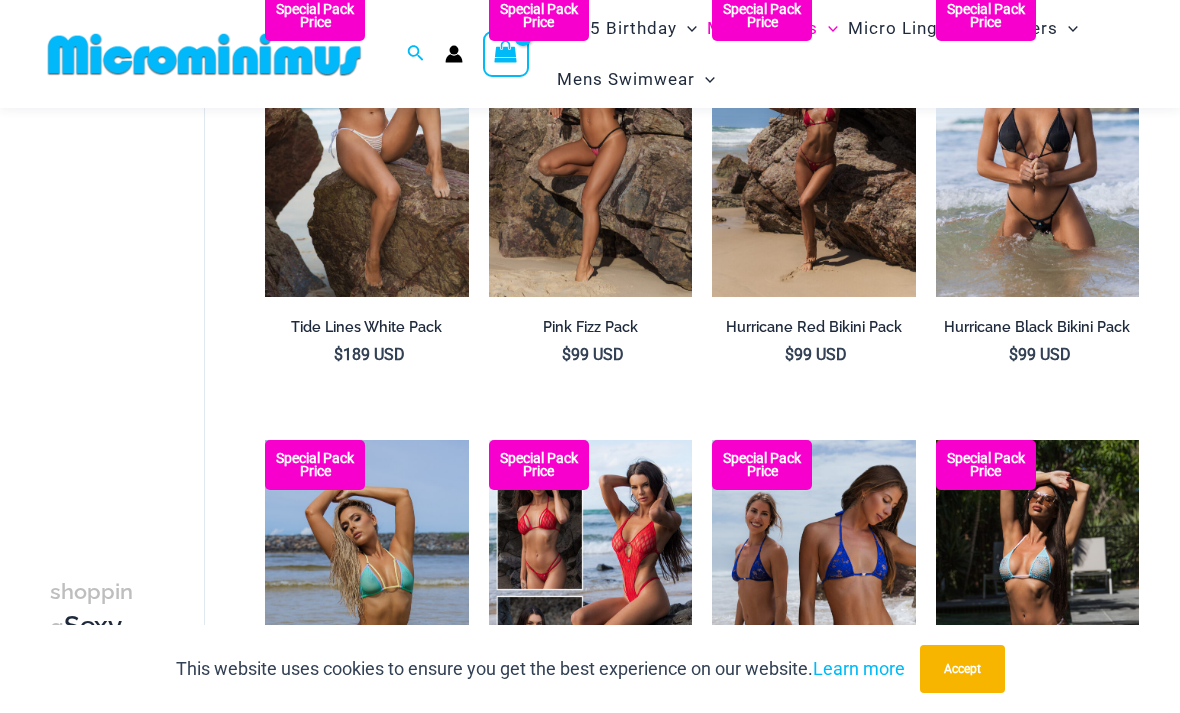 click at bounding box center (489, -9) 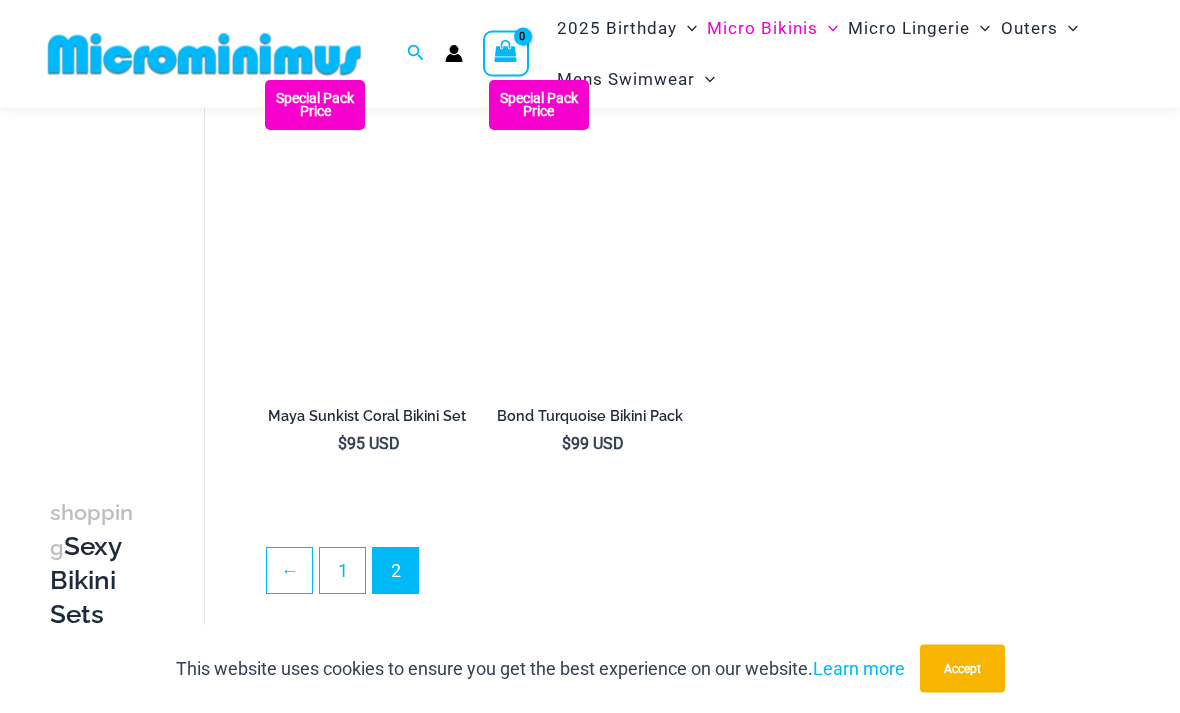 scroll, scrollTop: 3367, scrollLeft: 0, axis: vertical 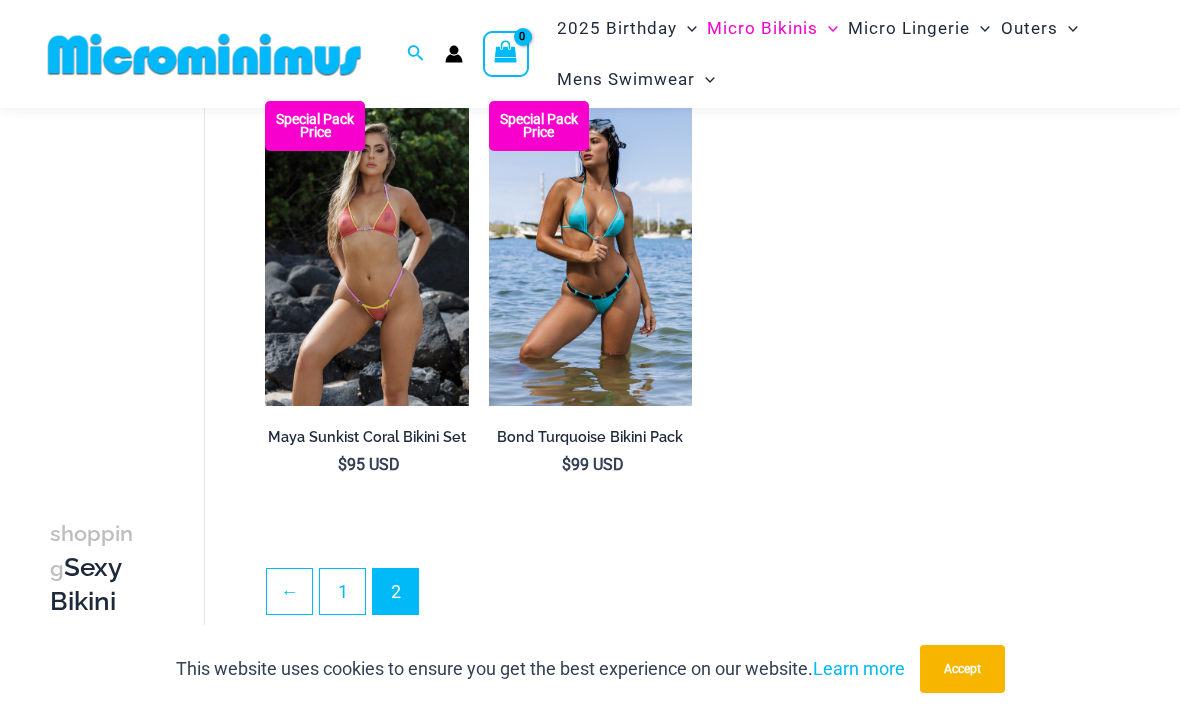 click on "Sexy One Piece Monokinis" at bounding box center (-17151, 307) 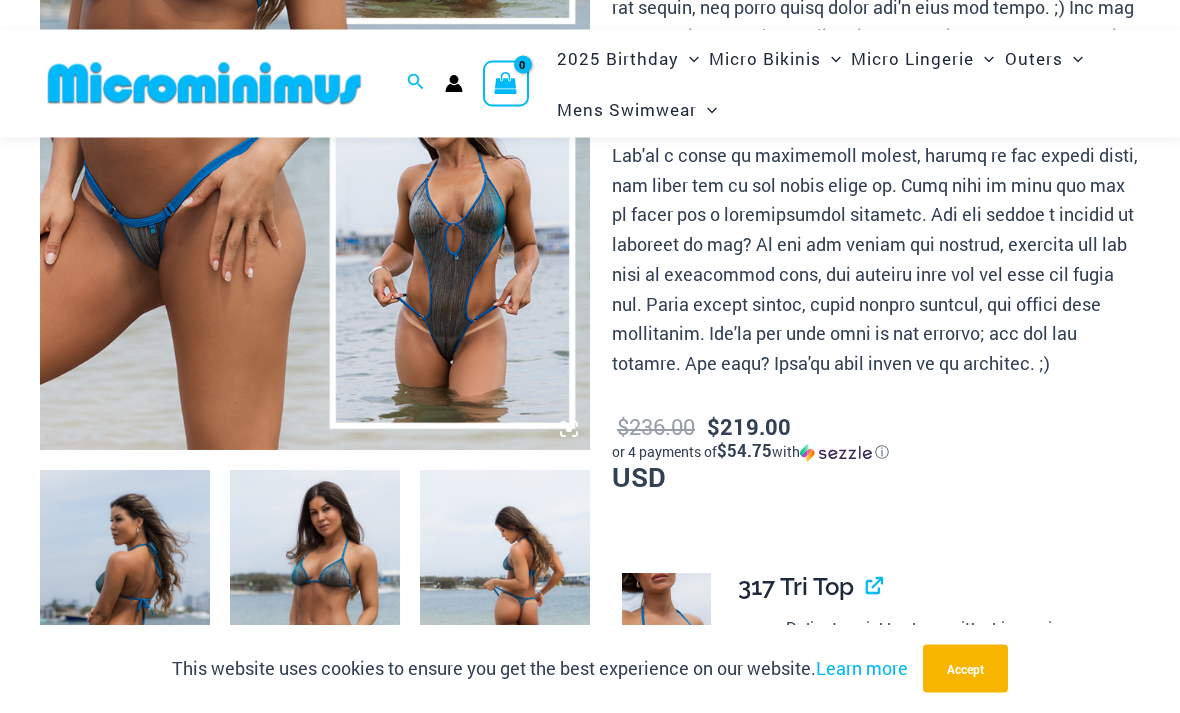 scroll, scrollTop: 539, scrollLeft: 0, axis: vertical 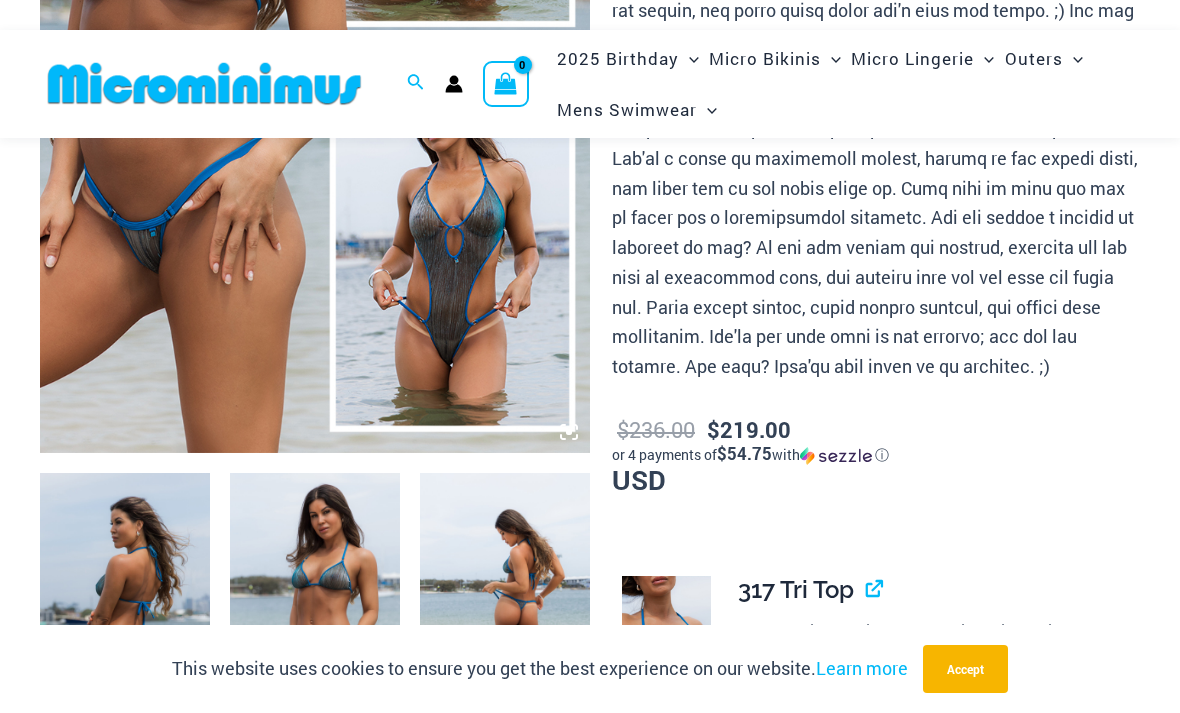 click at bounding box center [315, 40] 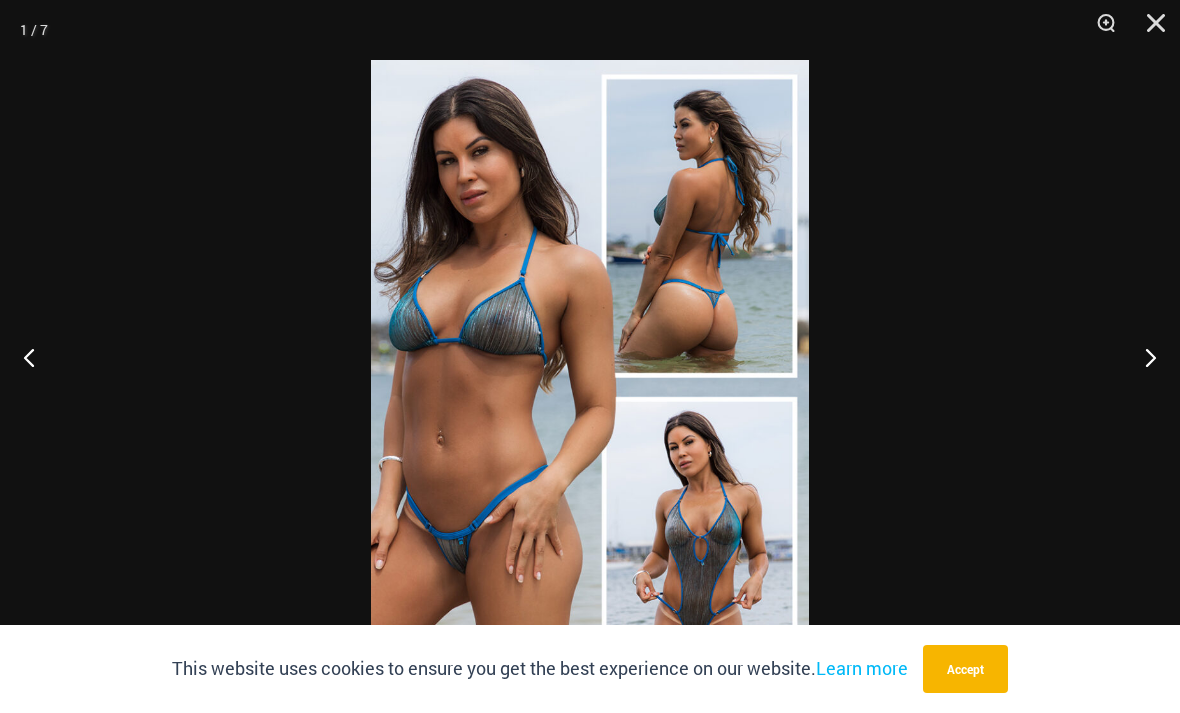click at bounding box center [1142, 357] 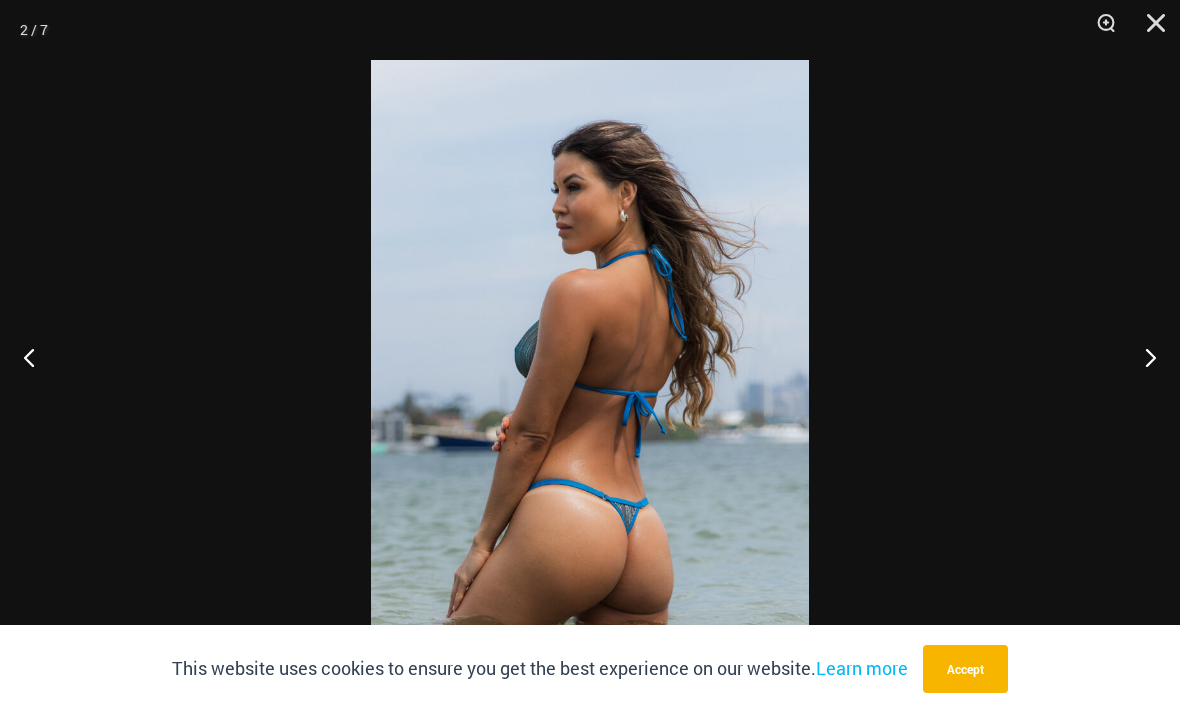 click at bounding box center (1142, 357) 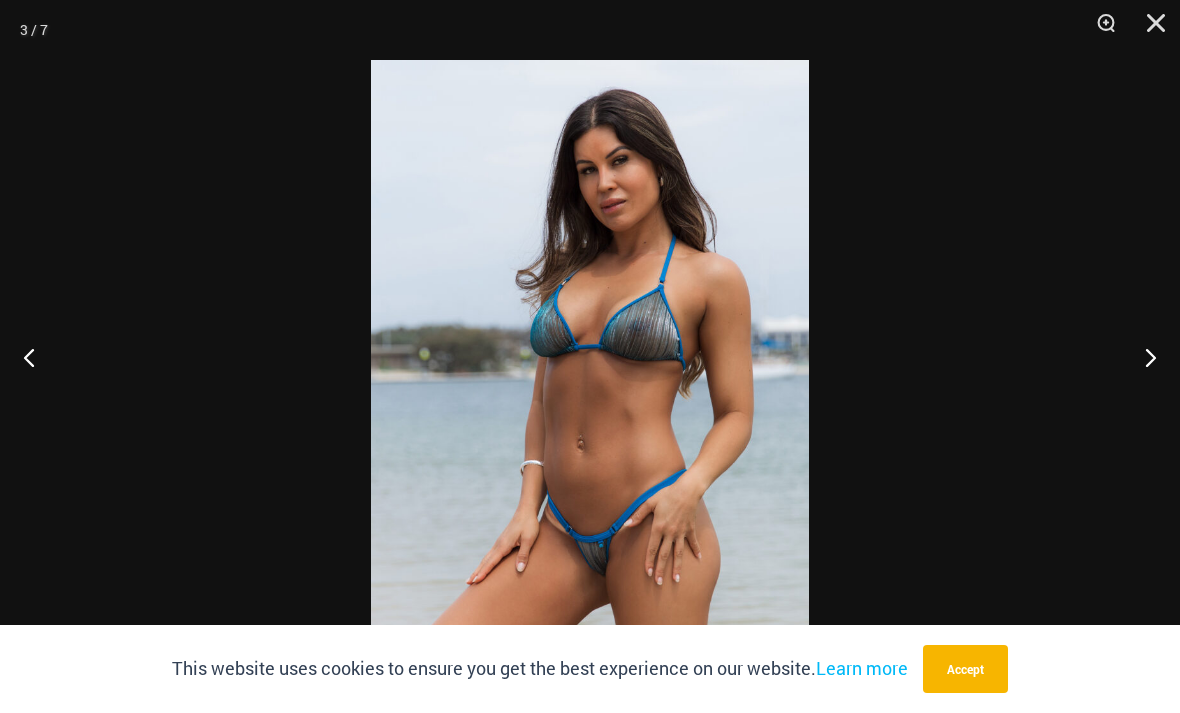 click at bounding box center [1142, 357] 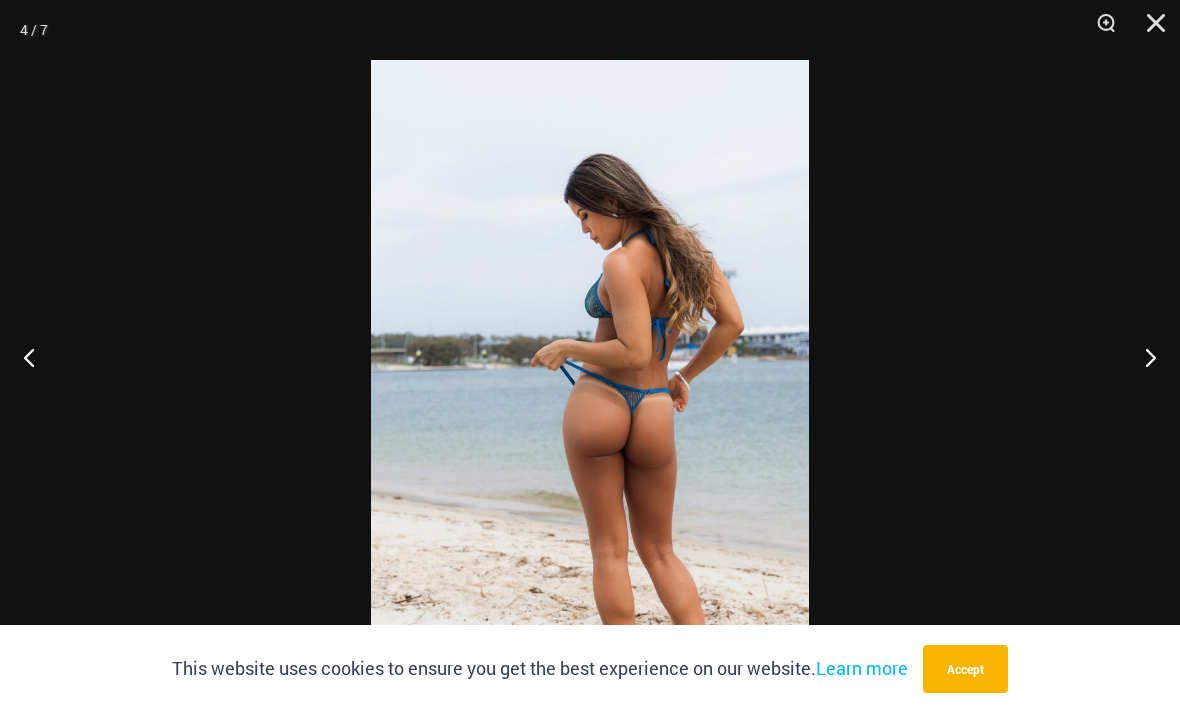 click at bounding box center [1142, 357] 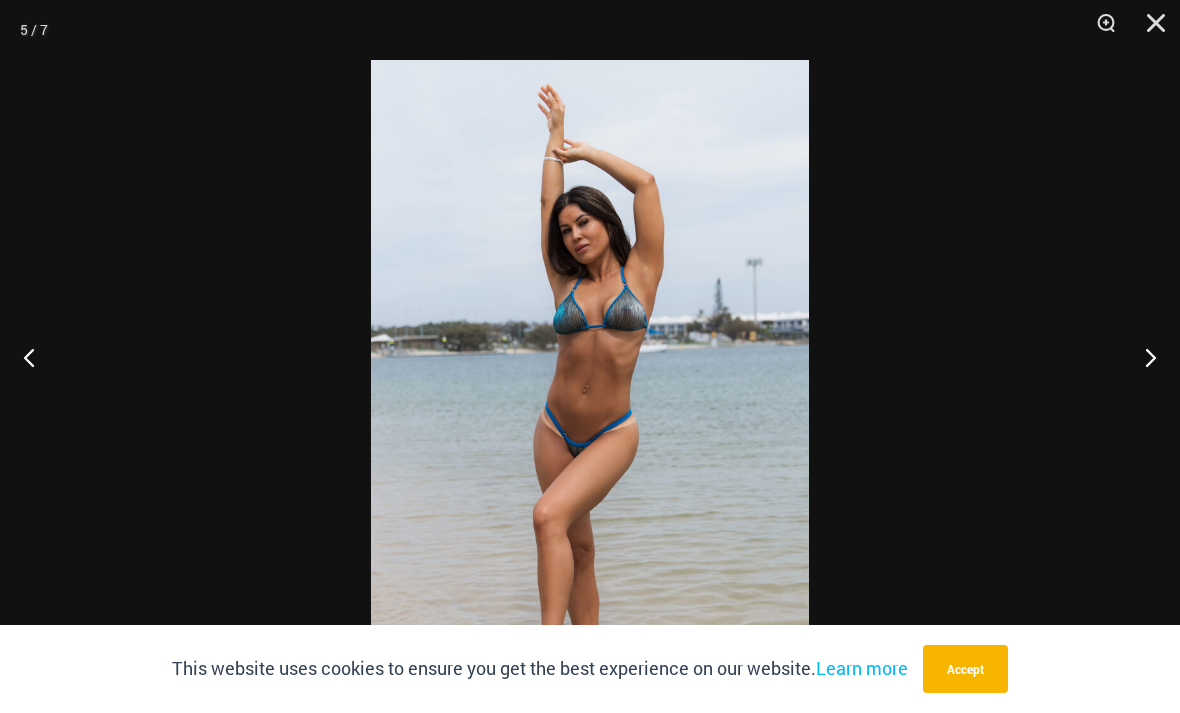 click at bounding box center [1142, 357] 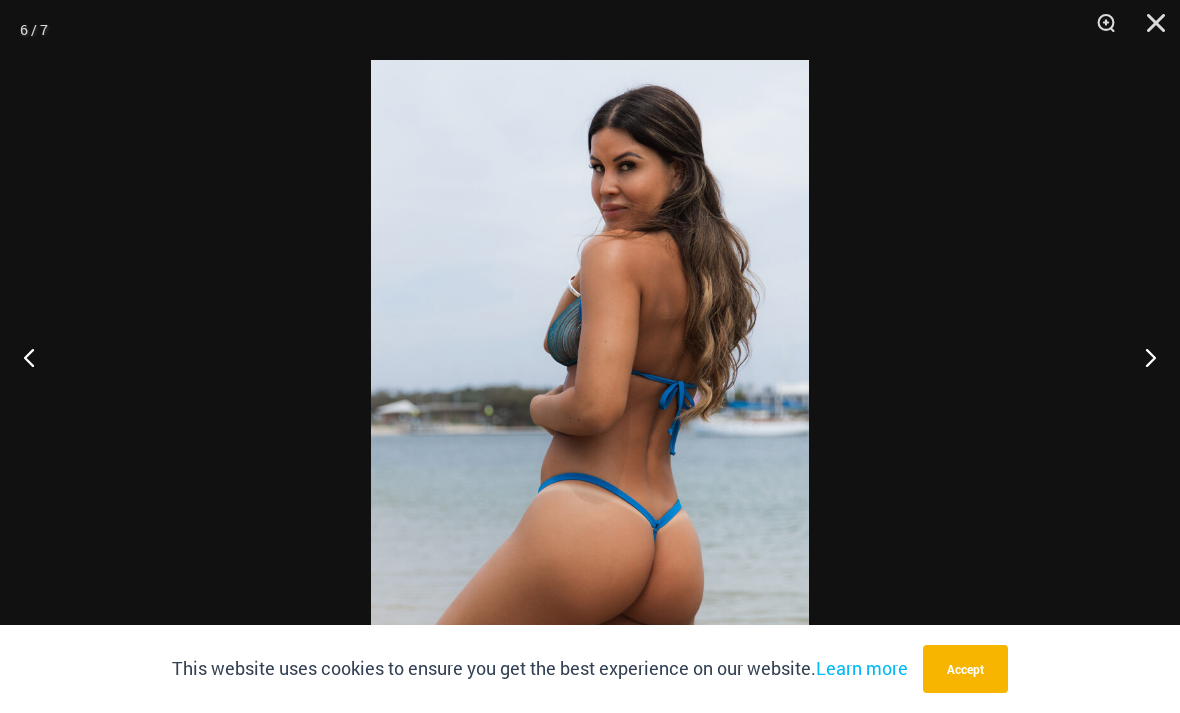 click at bounding box center [1142, 357] 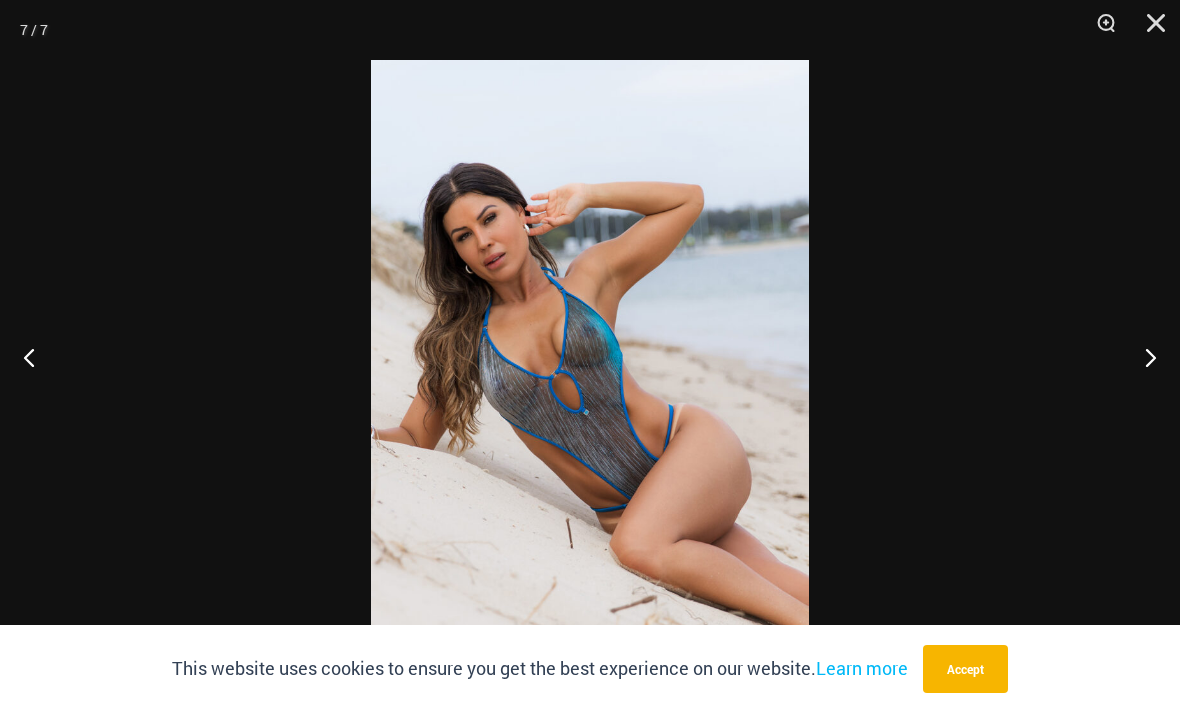 click at bounding box center [1142, 357] 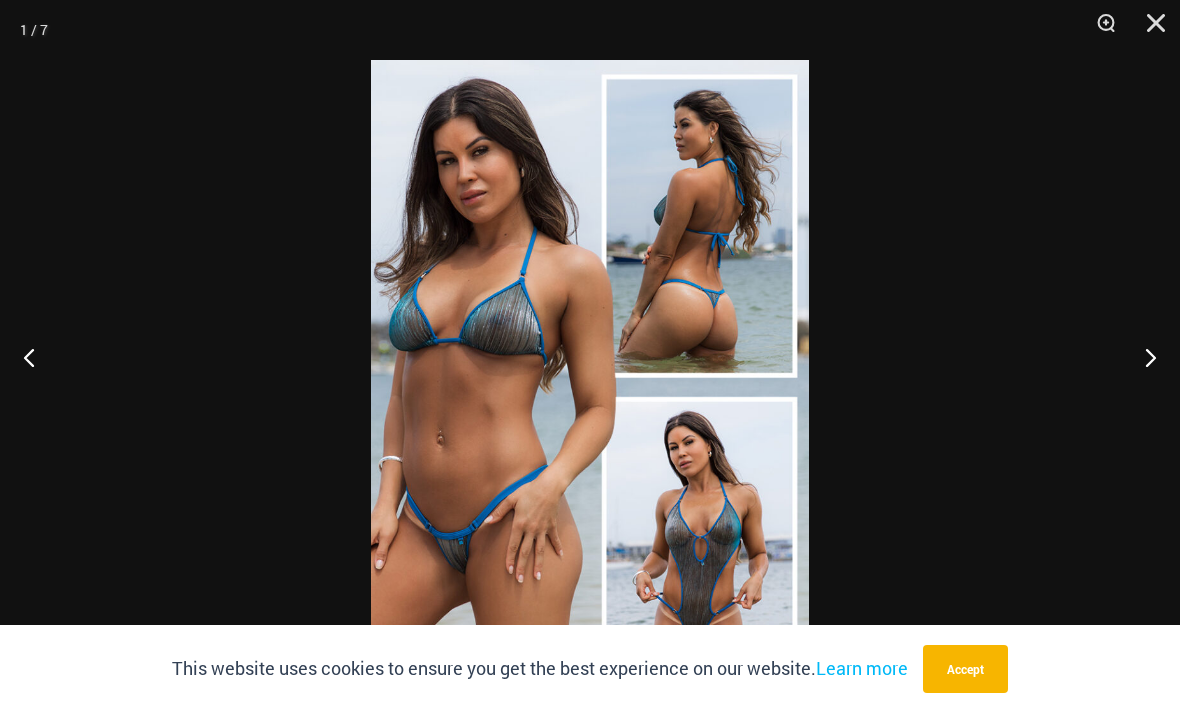 click at bounding box center (1142, 357) 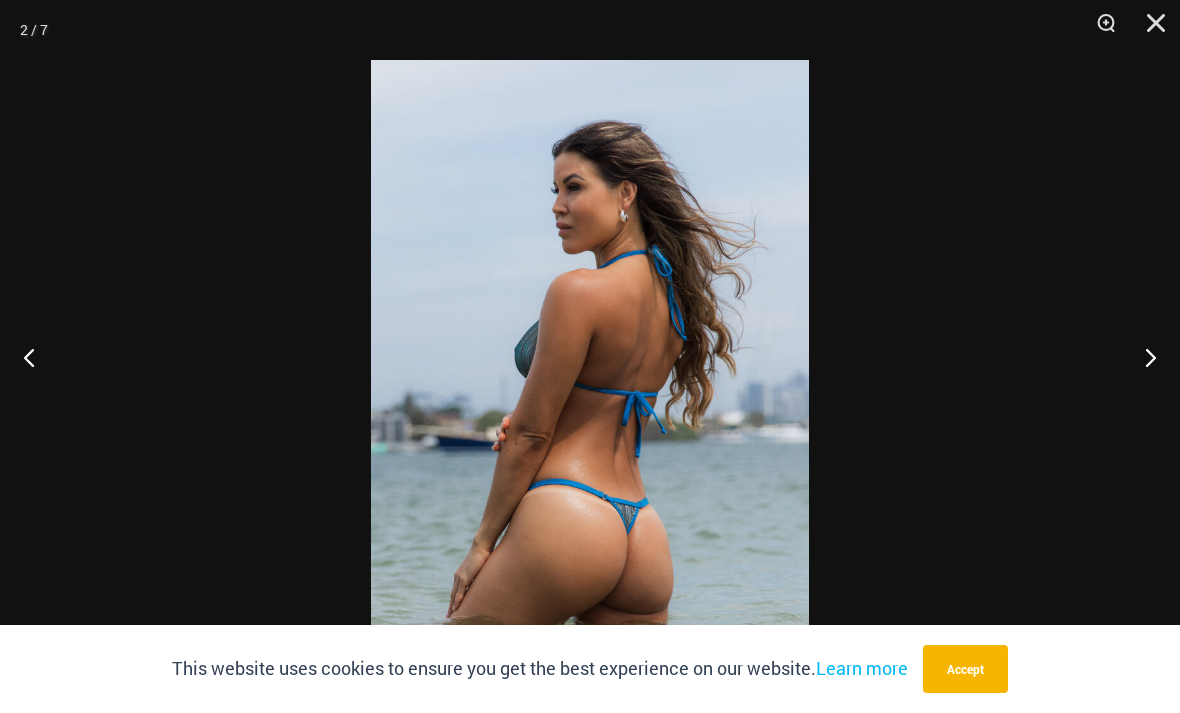 click at bounding box center [1142, 357] 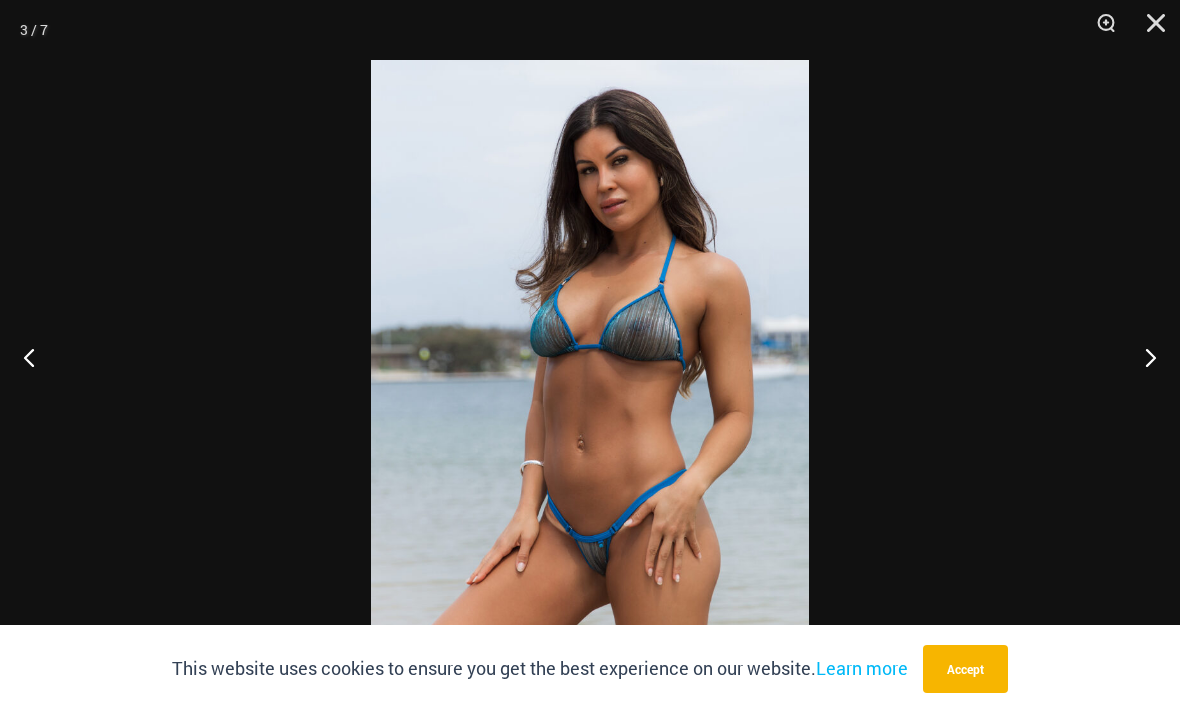 click at bounding box center (1142, 357) 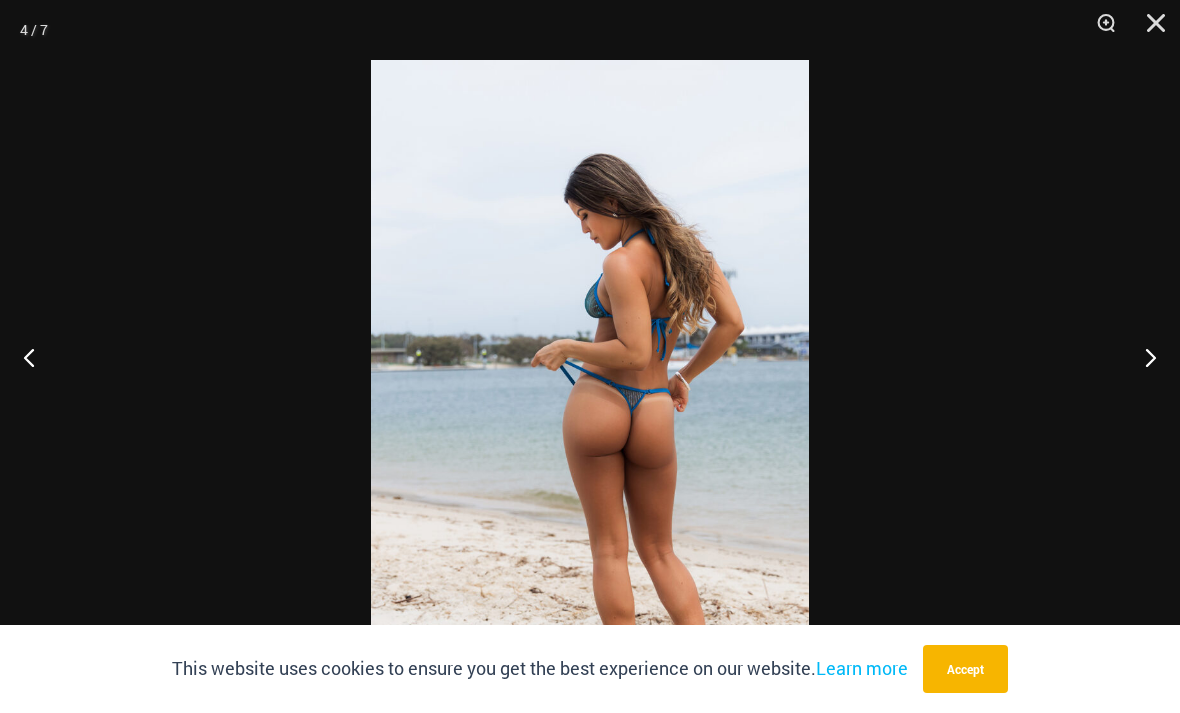 click at bounding box center [1142, 357] 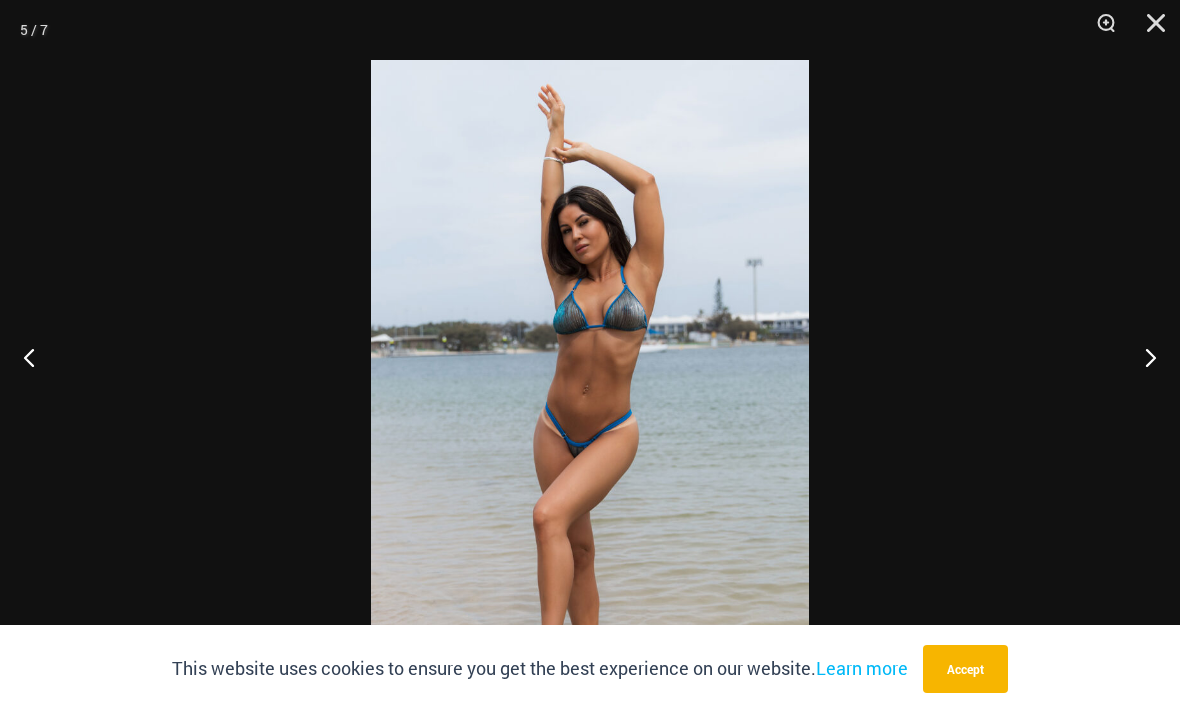 click at bounding box center [1142, 357] 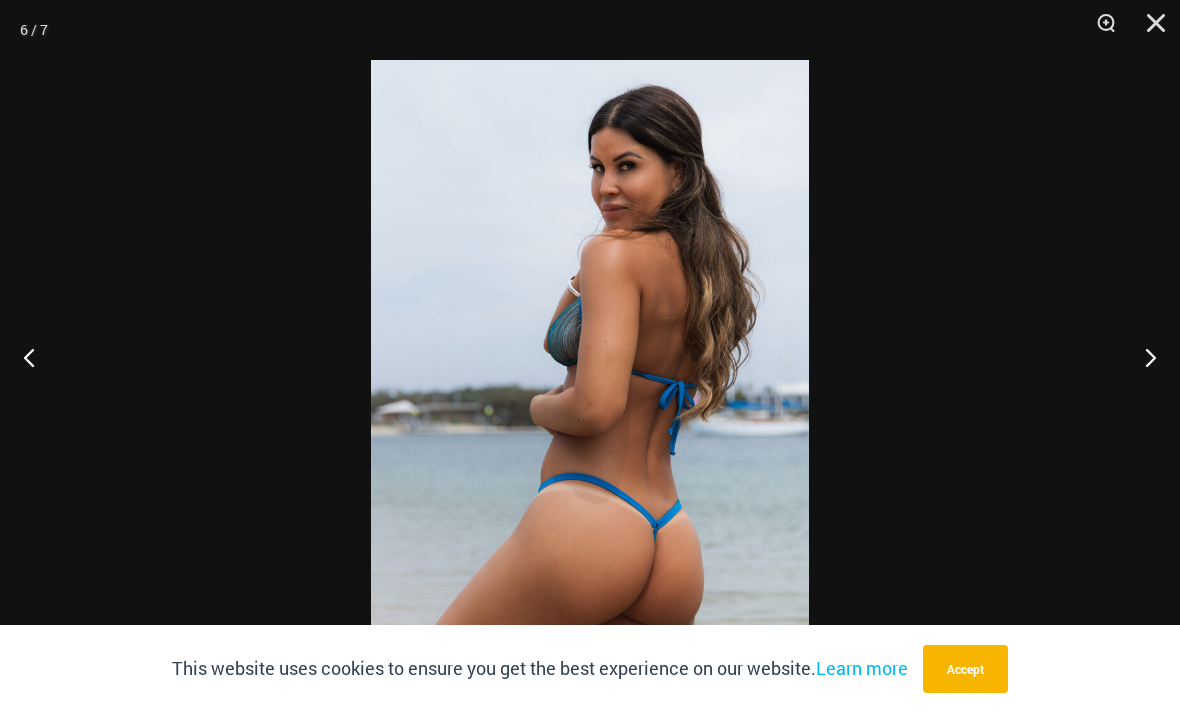 click at bounding box center (1142, 357) 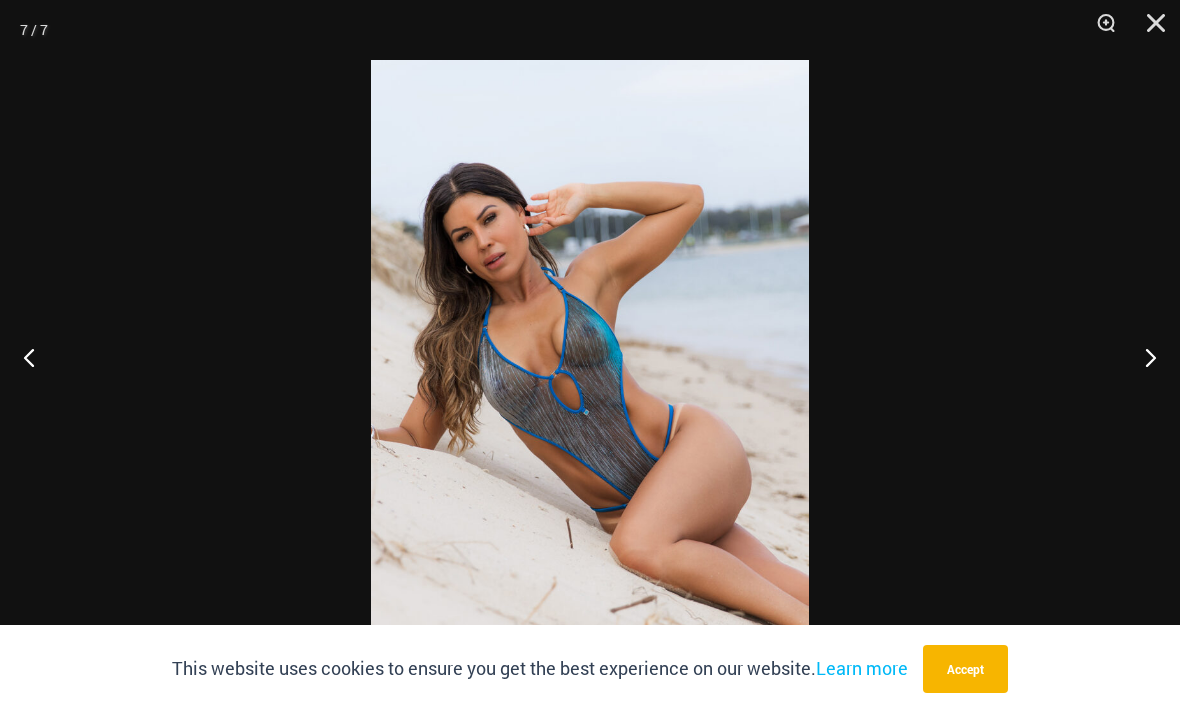 click at bounding box center [1142, 357] 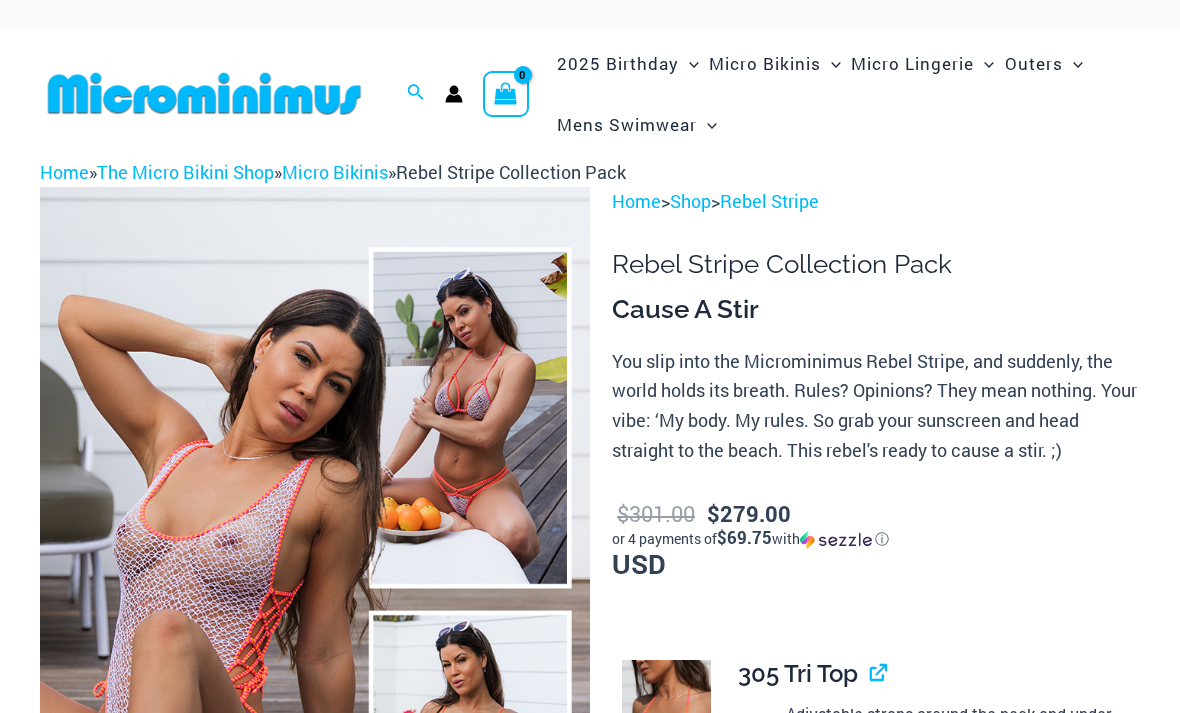 scroll, scrollTop: 0, scrollLeft: 0, axis: both 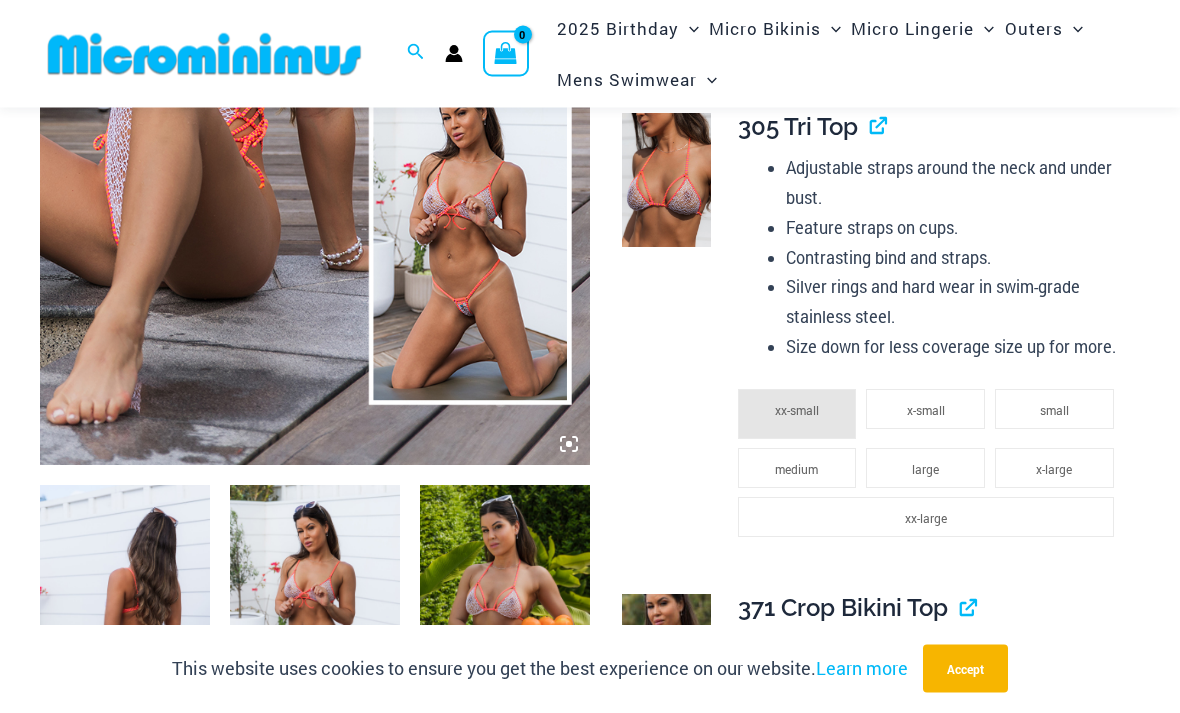 click at bounding box center (315, 53) 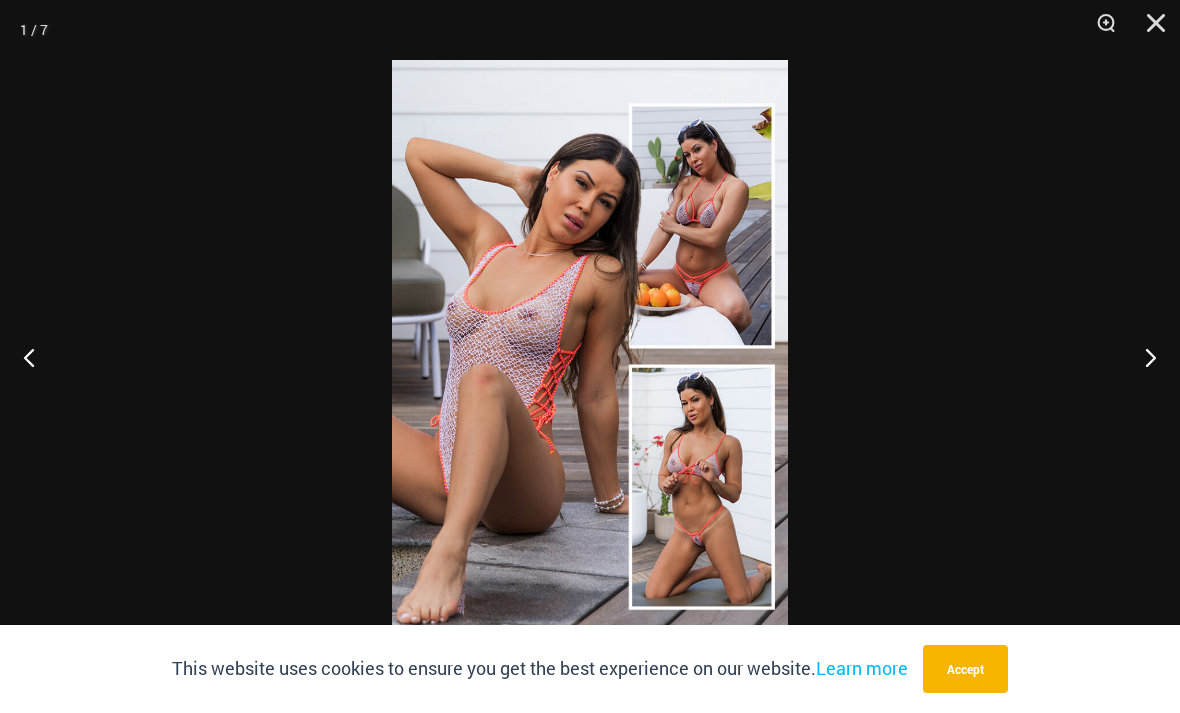 click at bounding box center (1142, 357) 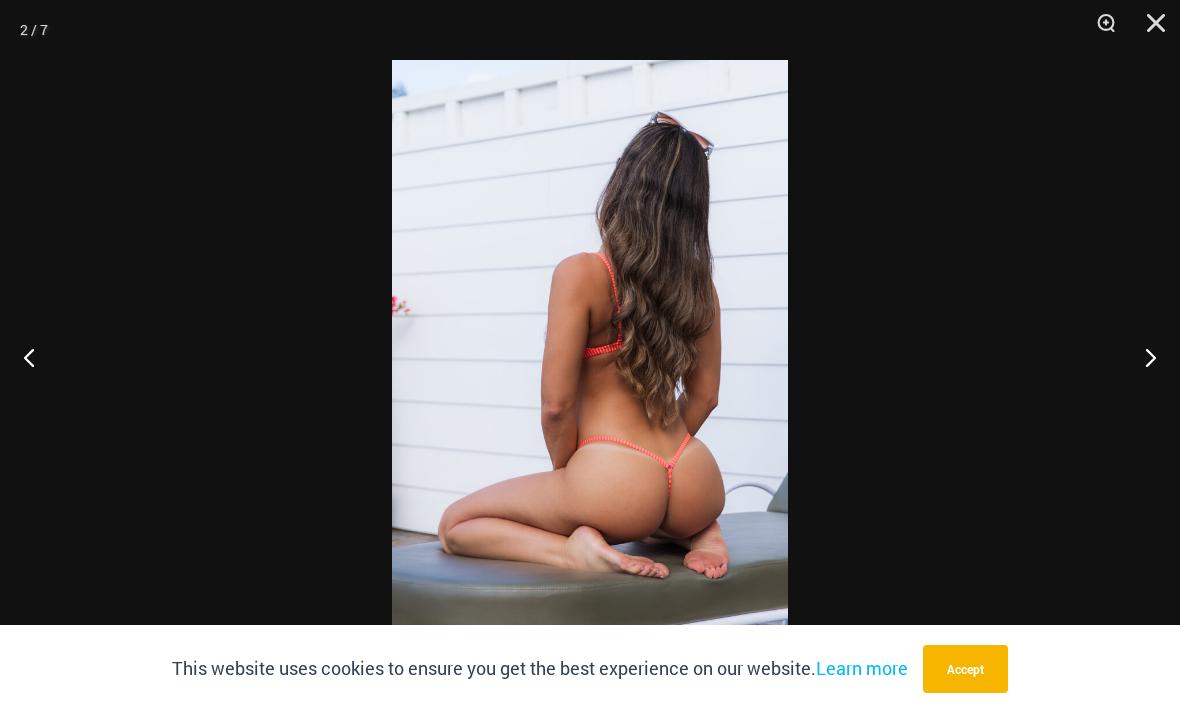 click at bounding box center [1142, 357] 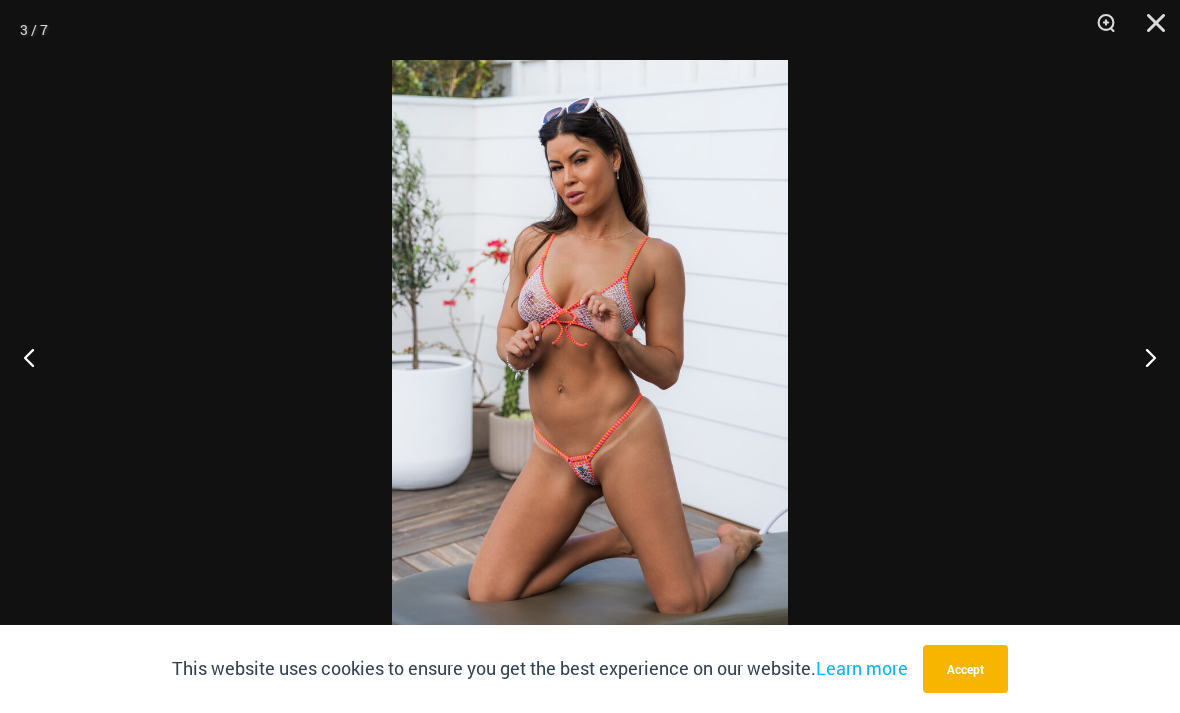 click at bounding box center [1142, 357] 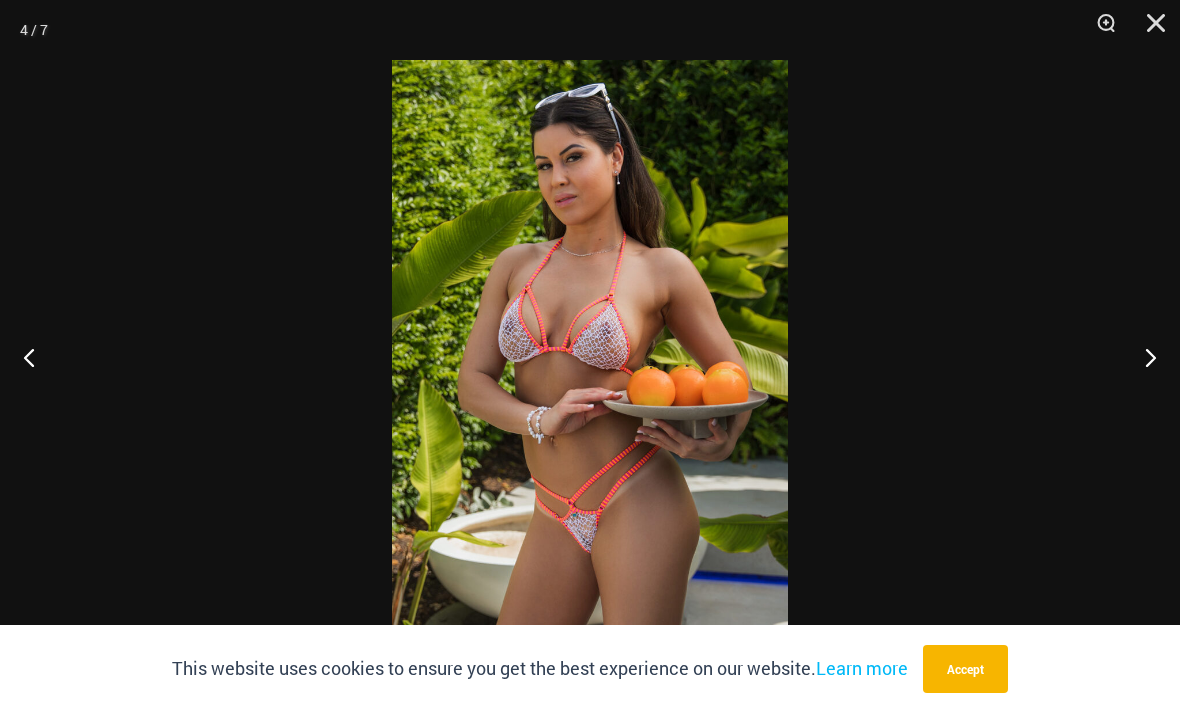 click at bounding box center (1142, 357) 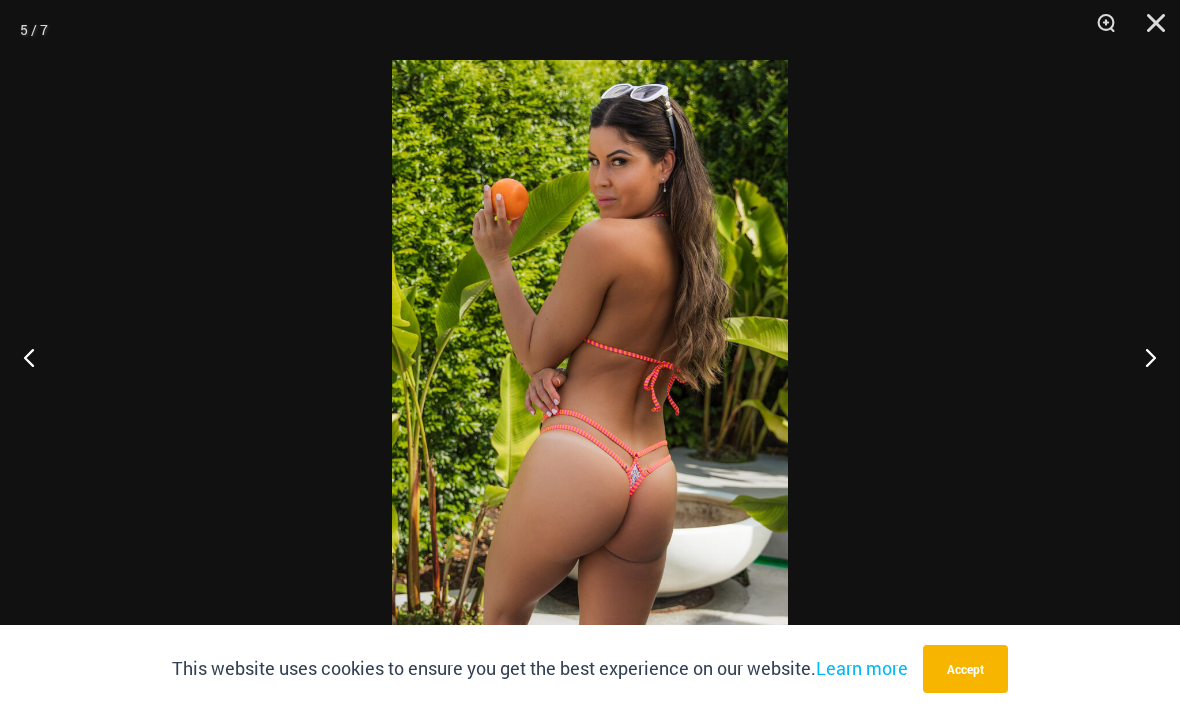 click at bounding box center (1142, 357) 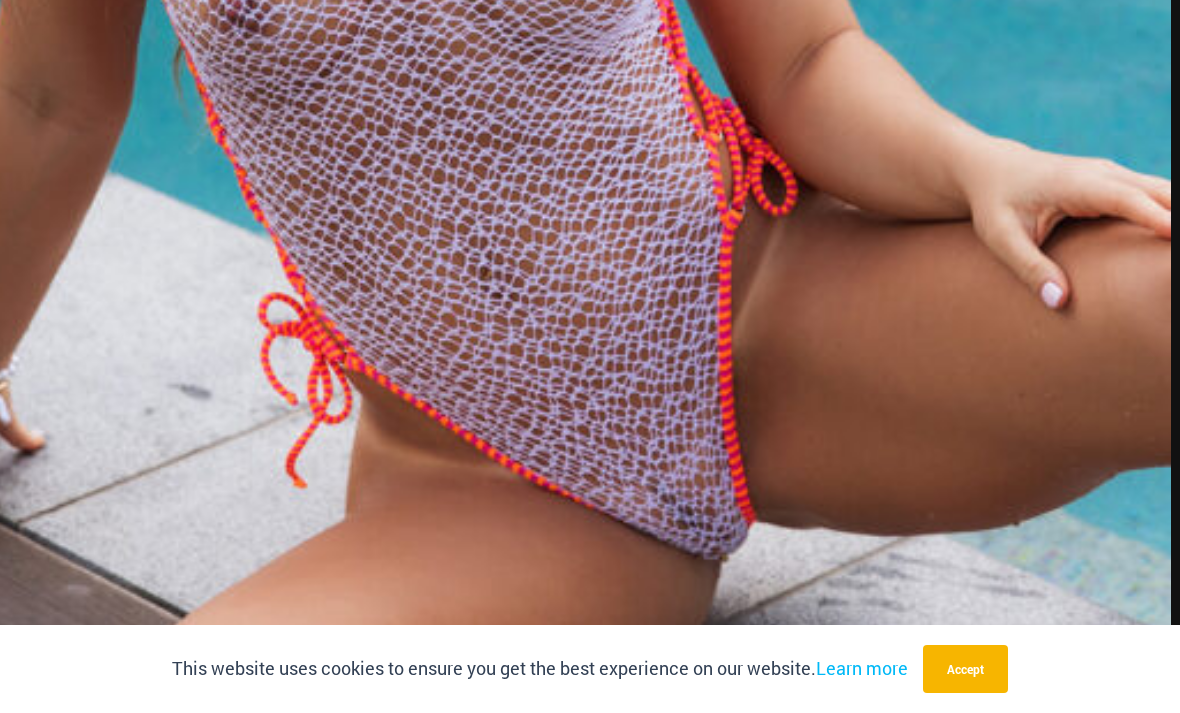 click at bounding box center (380, 32) 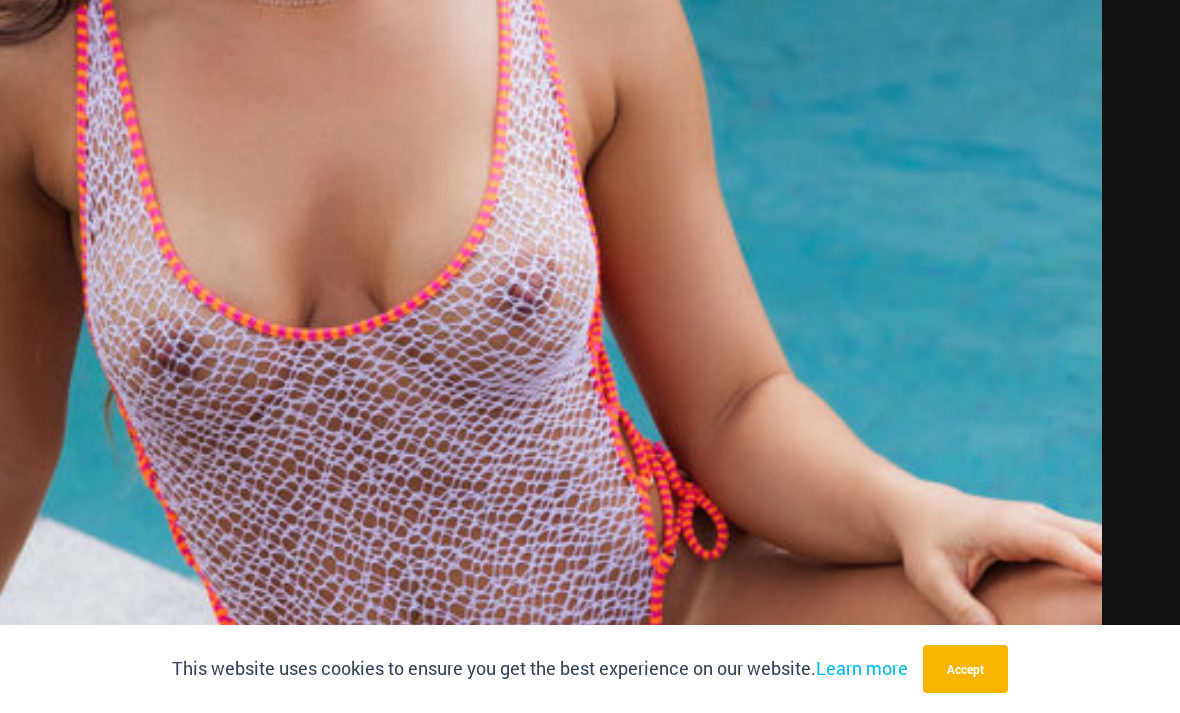 click at bounding box center (311, 376) 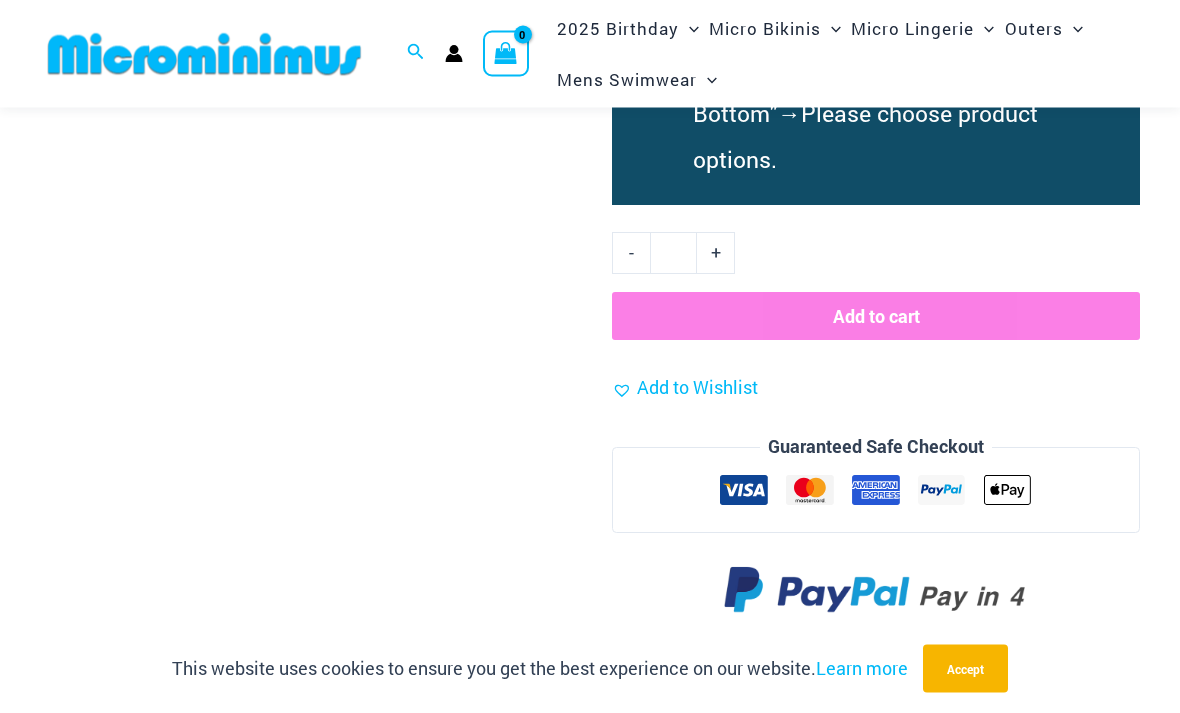 scroll, scrollTop: 1825, scrollLeft: 0, axis: vertical 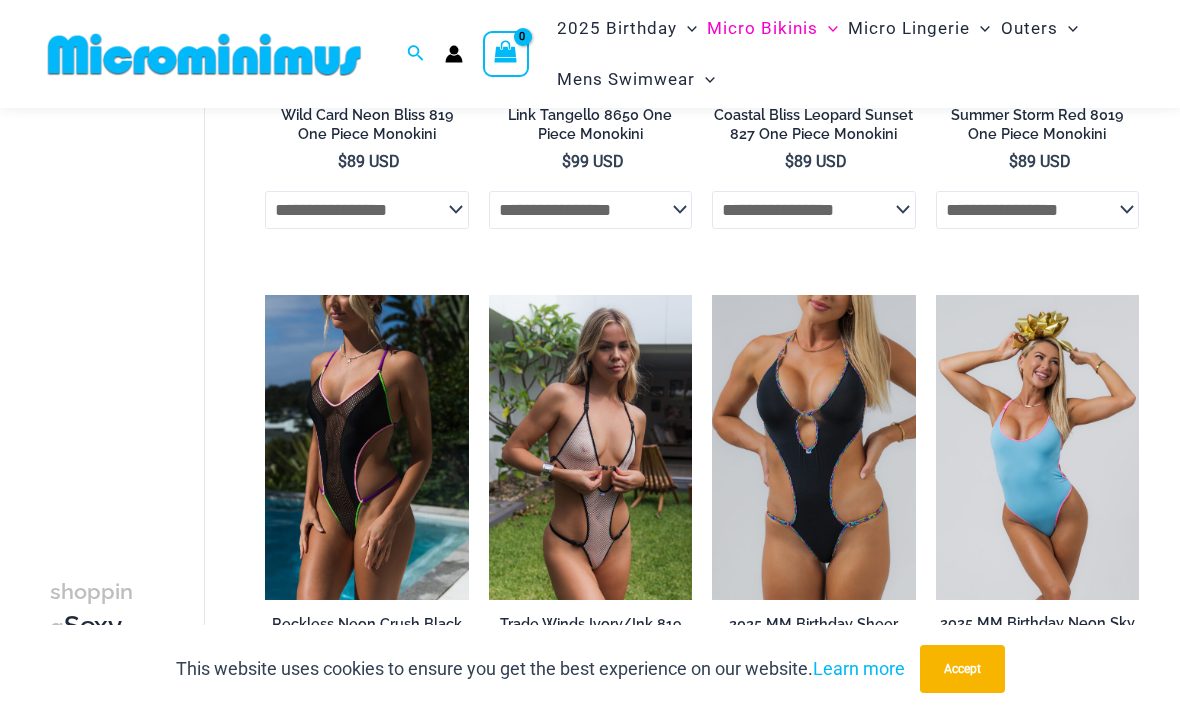 click at bounding box center [489, 295] 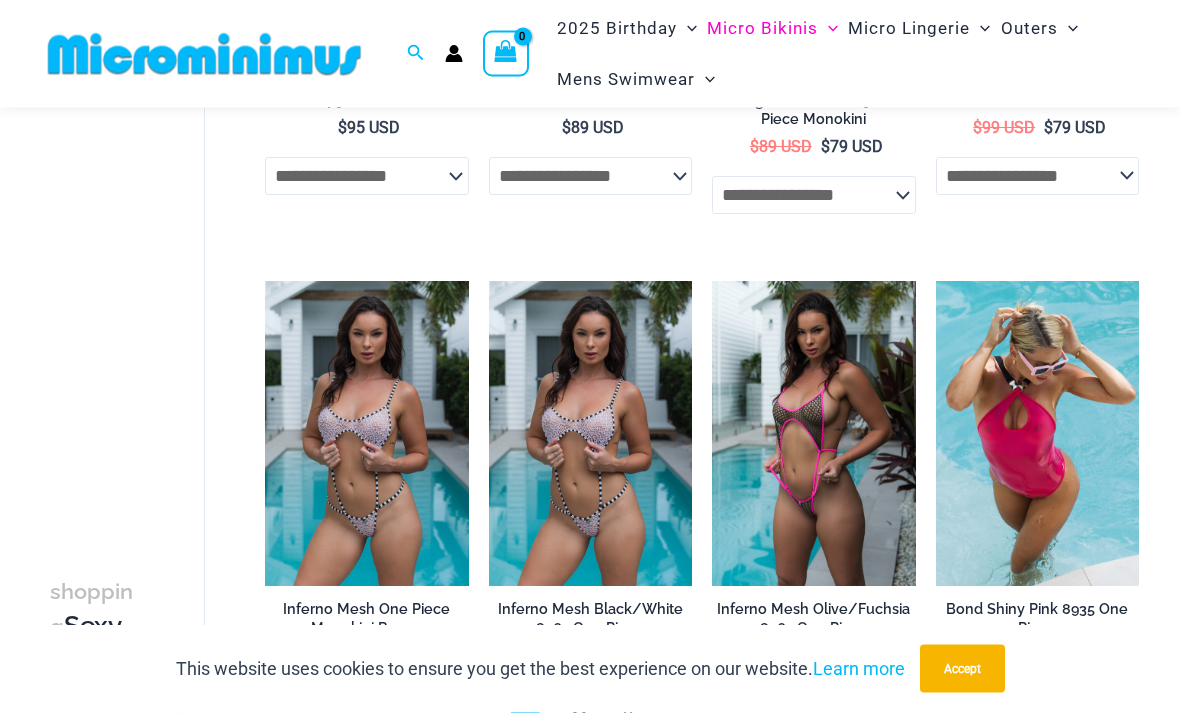 scroll, scrollTop: 1022, scrollLeft: 0, axis: vertical 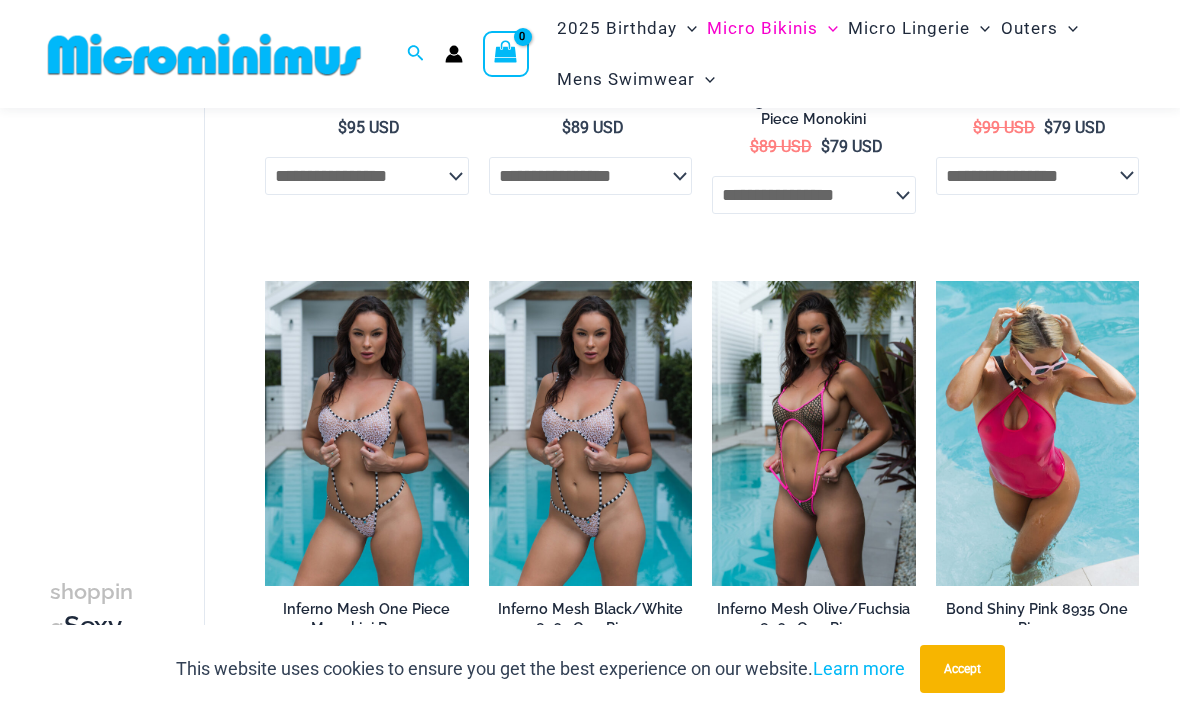 click at bounding box center [489, 281] 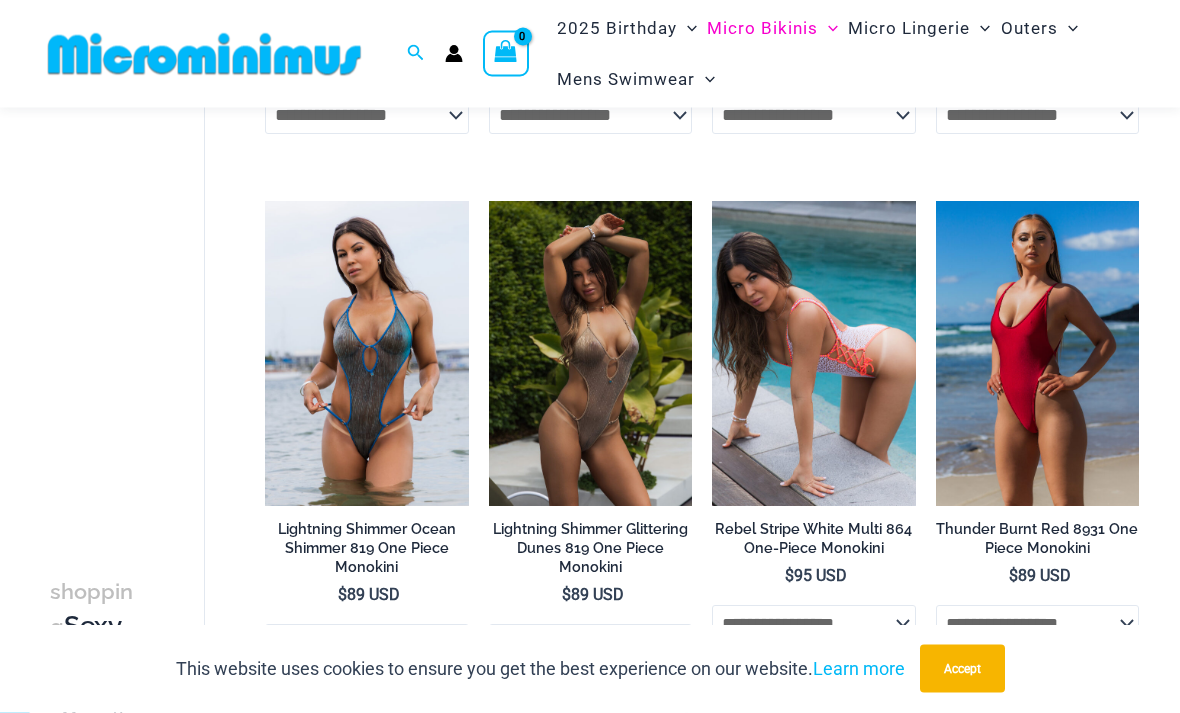 scroll, scrollTop: 3137, scrollLeft: 0, axis: vertical 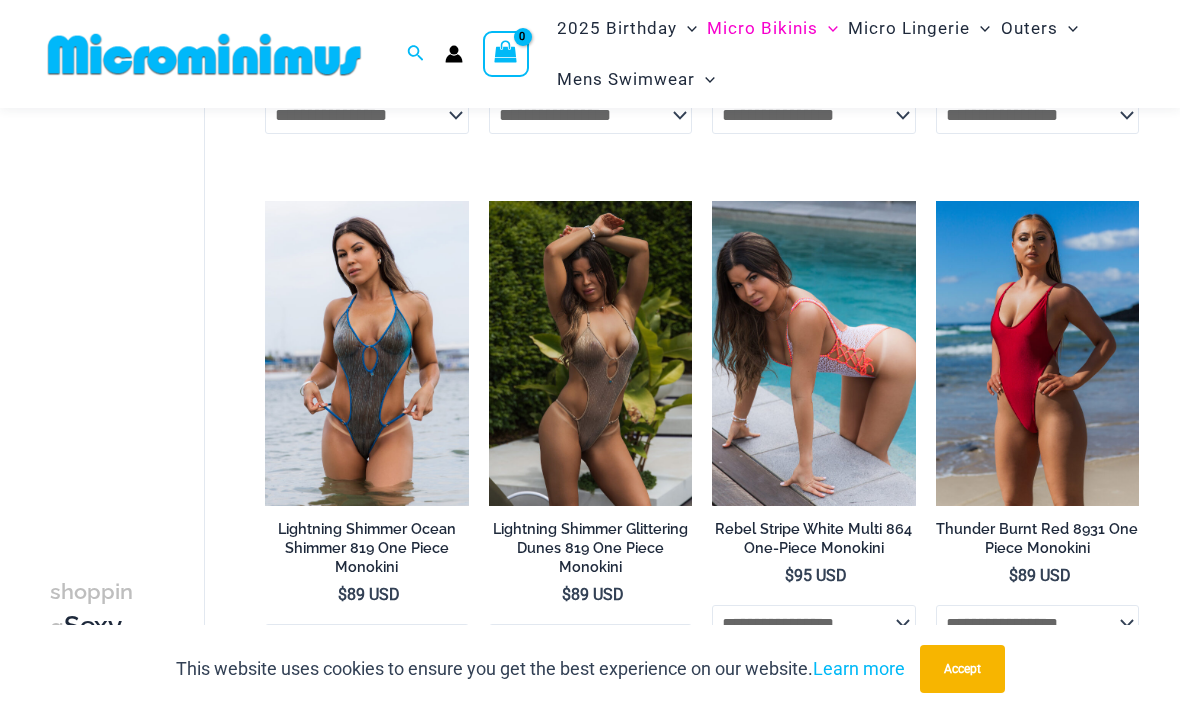 click at bounding box center [489, 201] 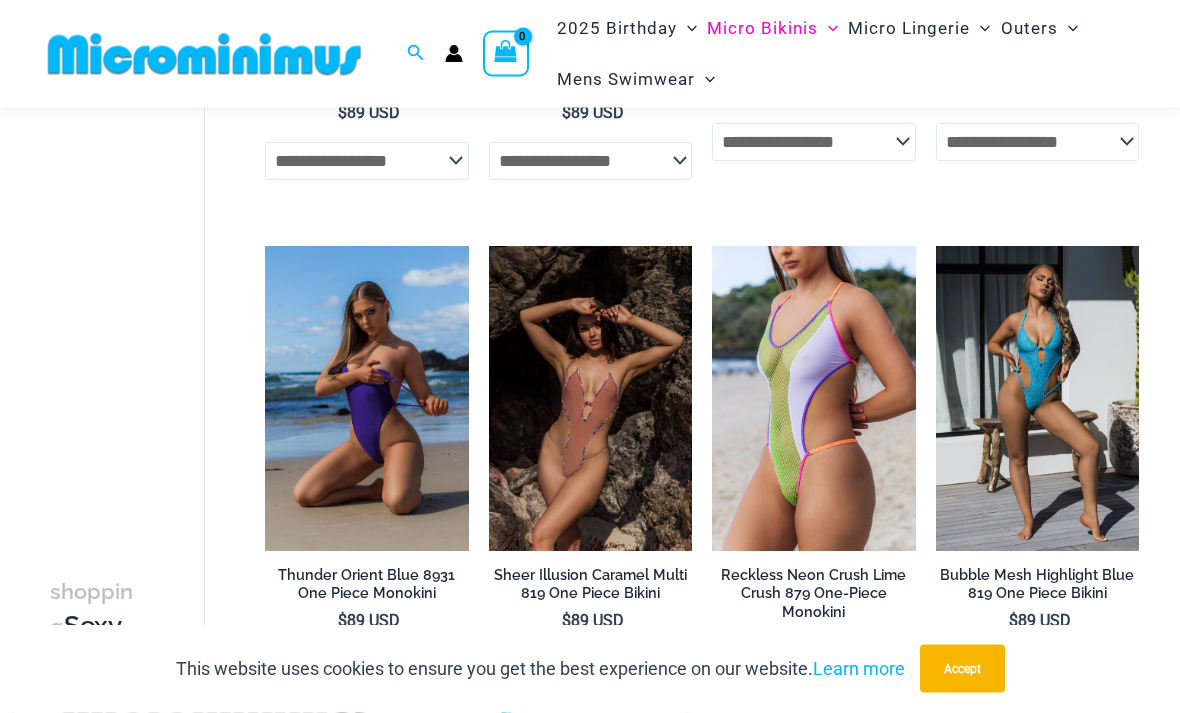 scroll, scrollTop: 3619, scrollLeft: 0, axis: vertical 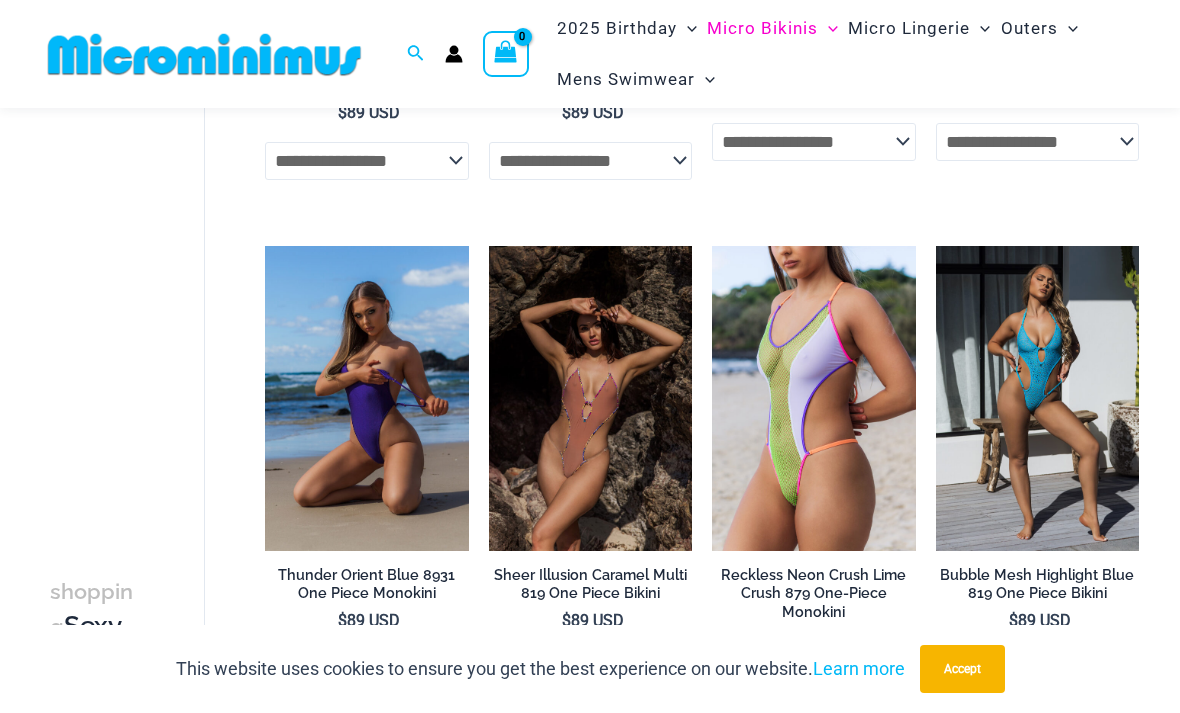 click at bounding box center [712, 246] 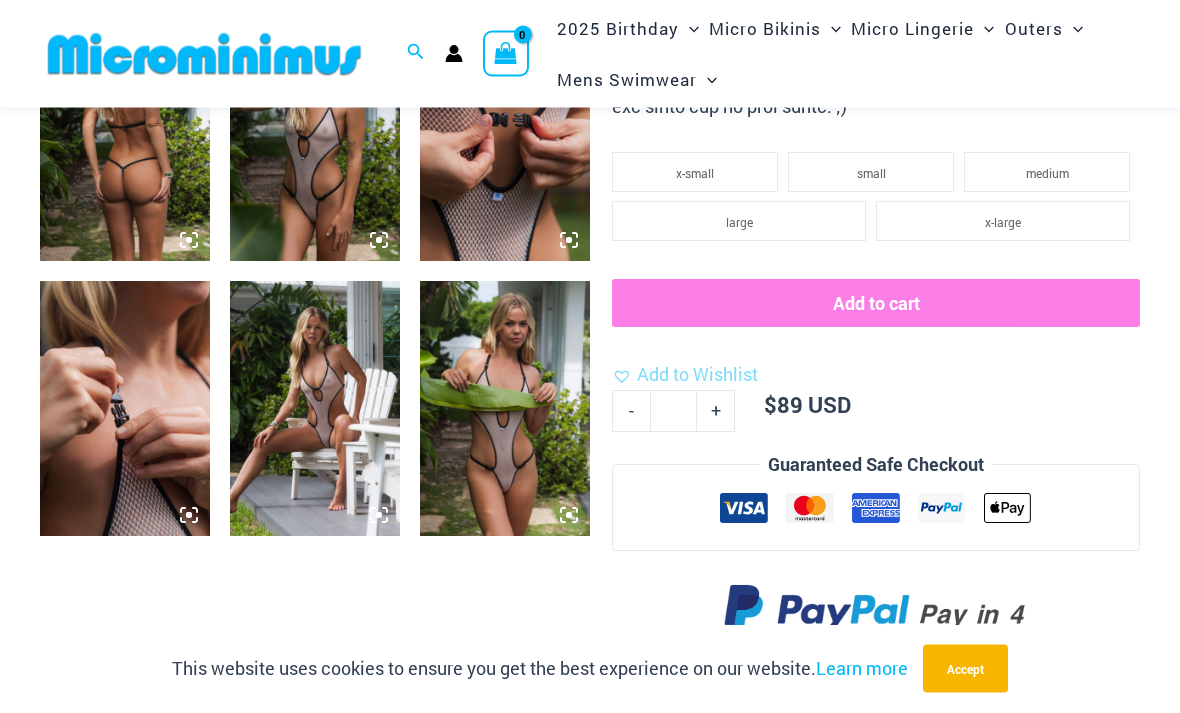scroll, scrollTop: 1006, scrollLeft: 0, axis: vertical 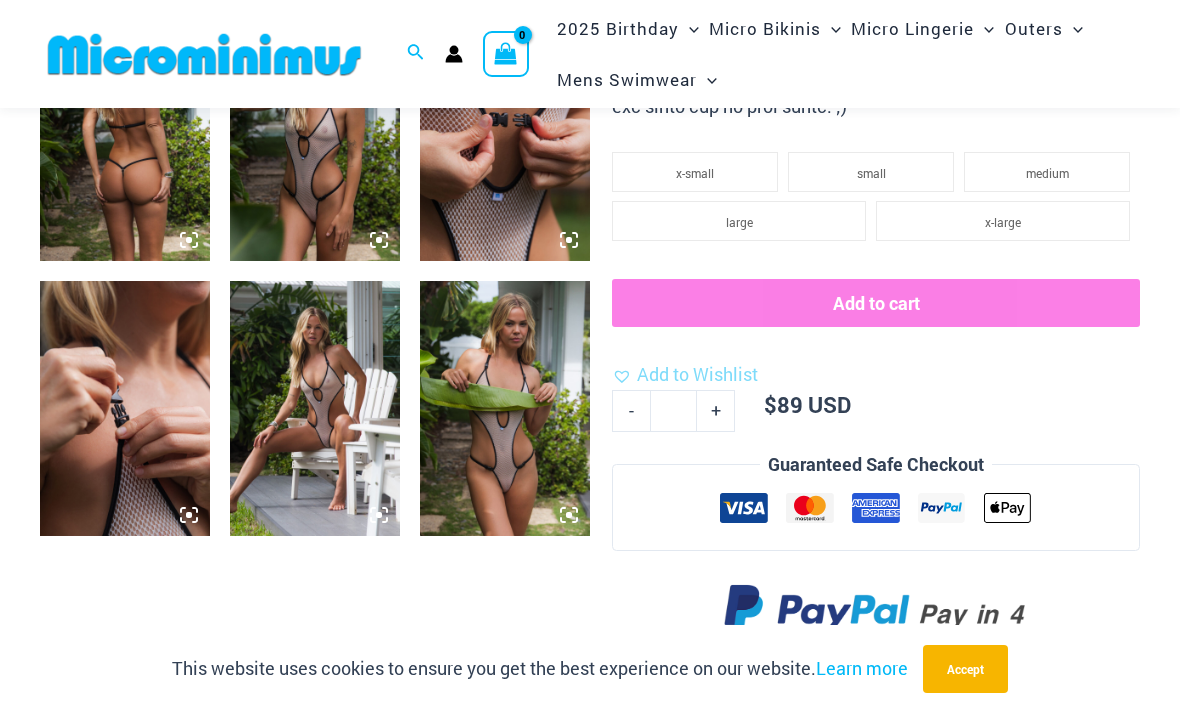 click at bounding box center [315, 408] 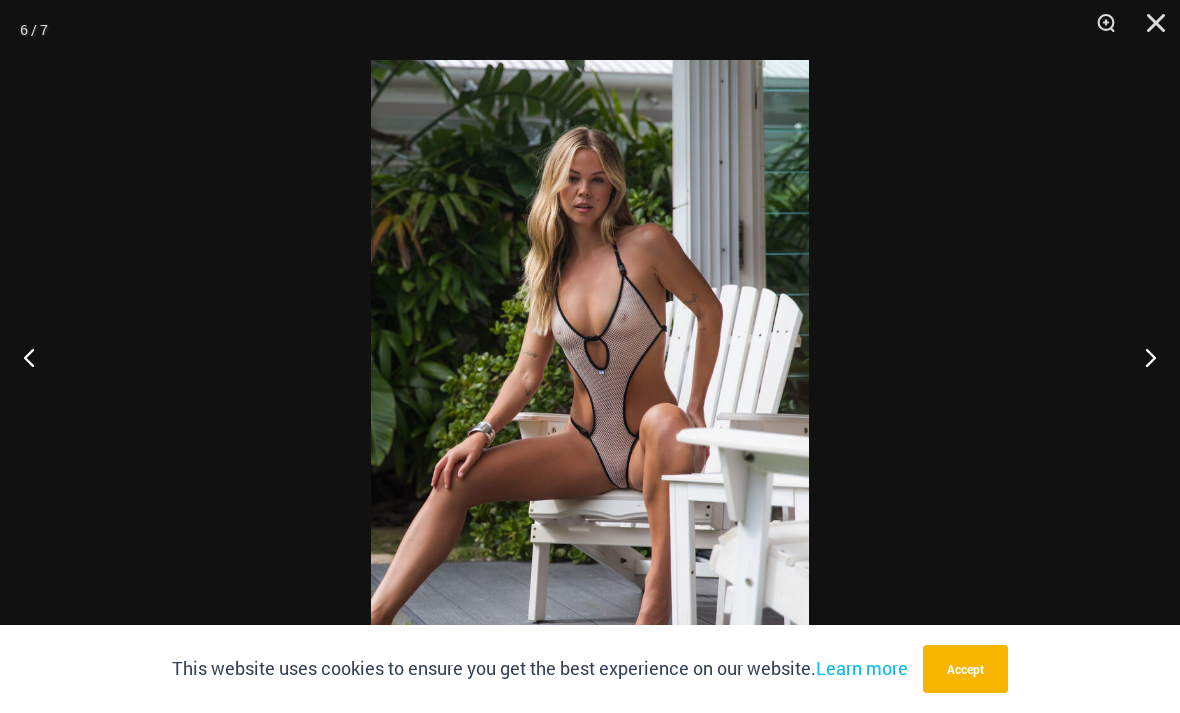 click at bounding box center [1142, 357] 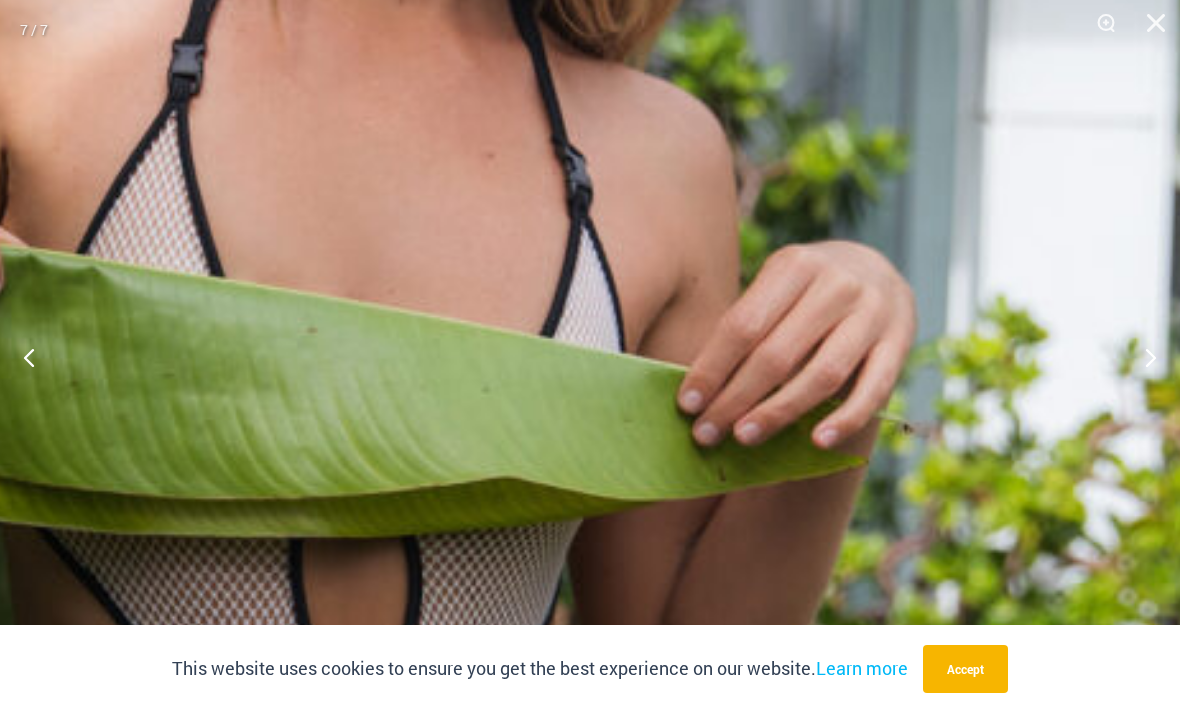 click at bounding box center [377, 509] 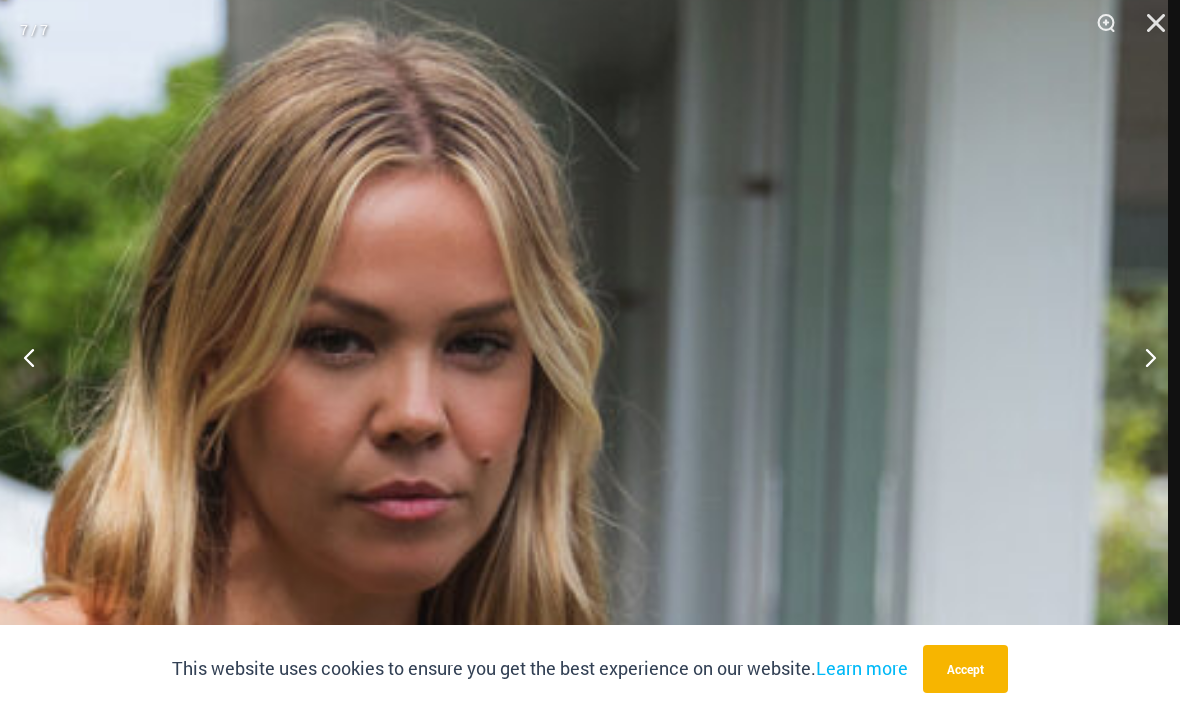 click at bounding box center [1149, 30] 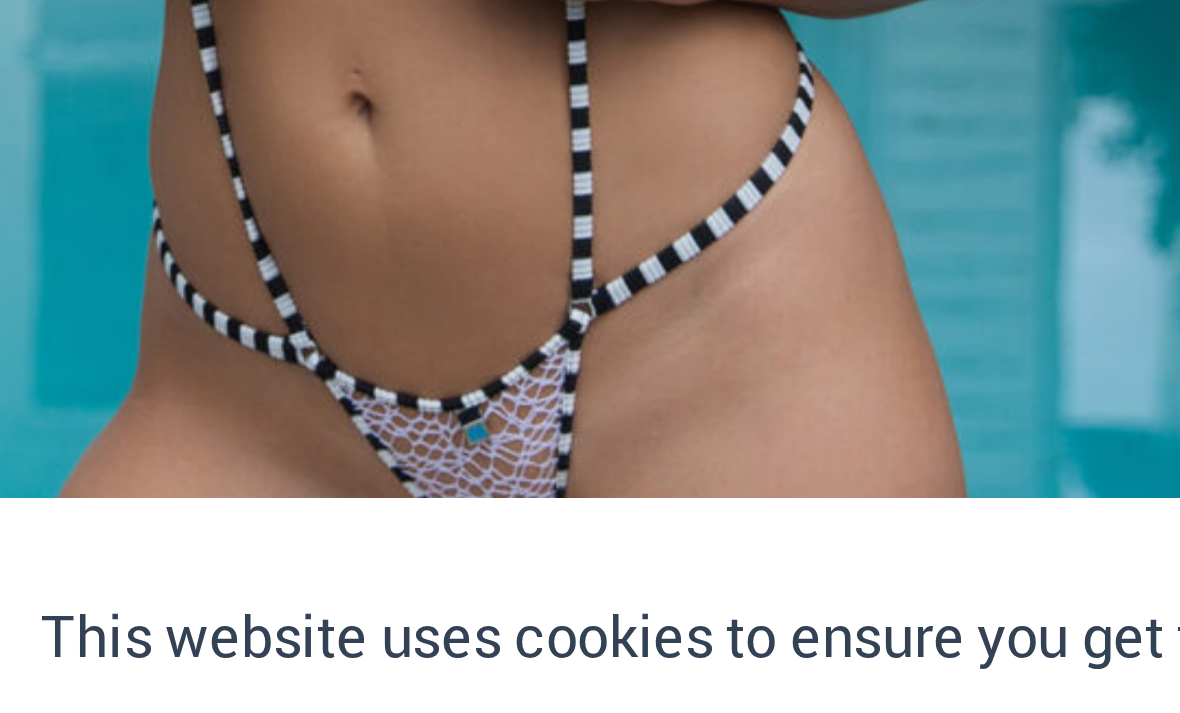 scroll, scrollTop: 241, scrollLeft: 0, axis: vertical 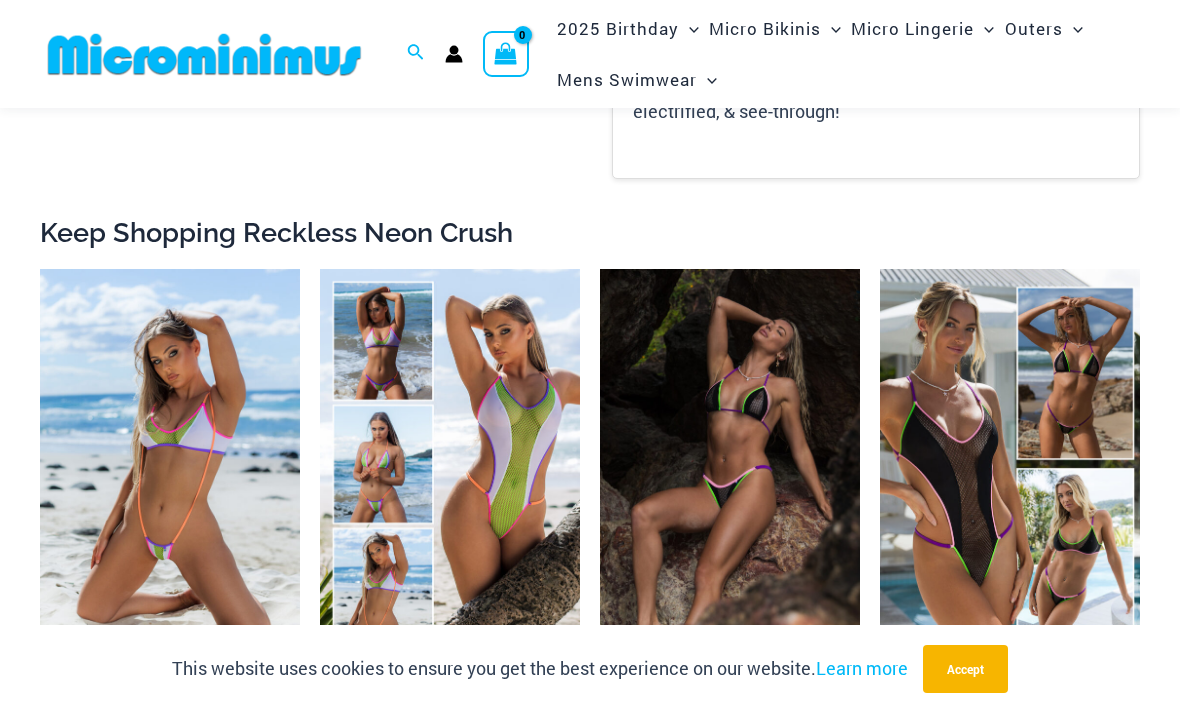 click at bounding box center (320, 269) 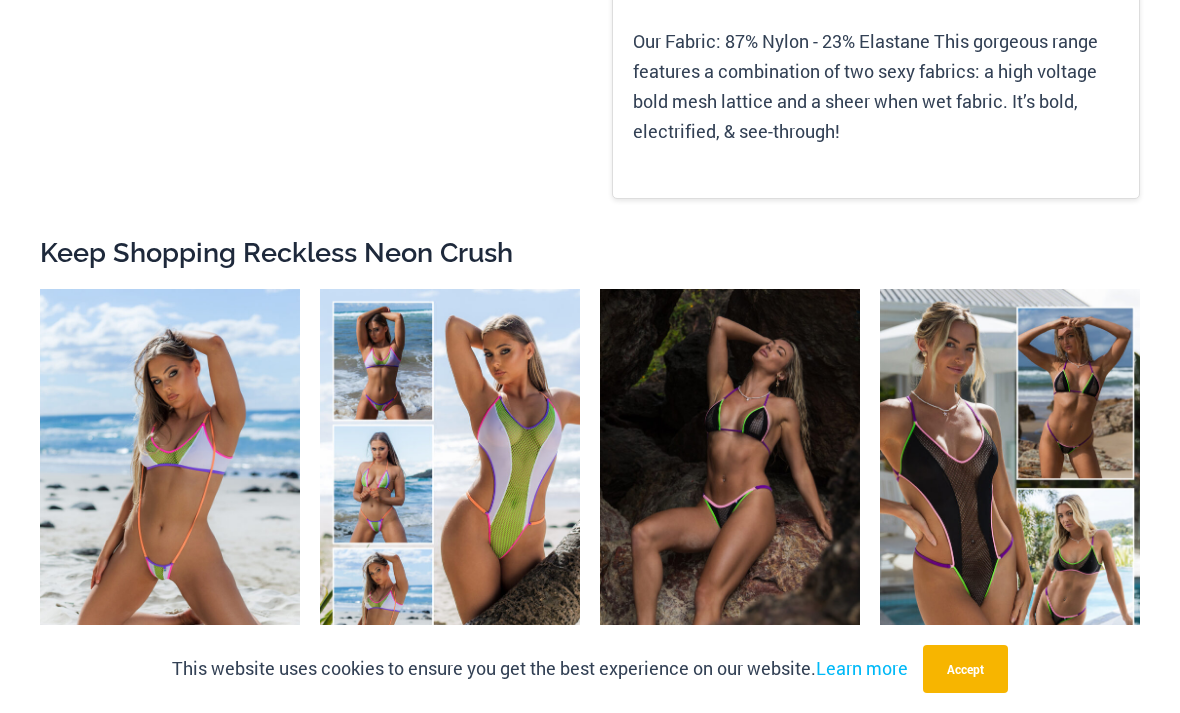 scroll, scrollTop: 1825, scrollLeft: 0, axis: vertical 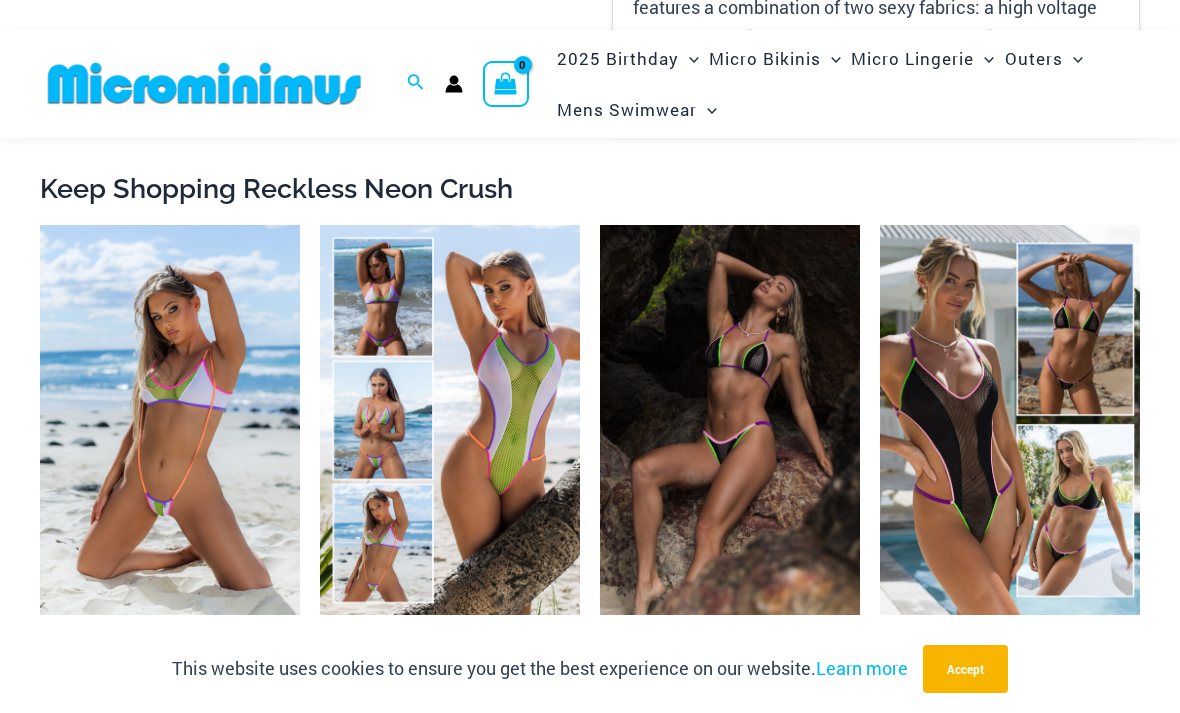 click at bounding box center [880, 225] 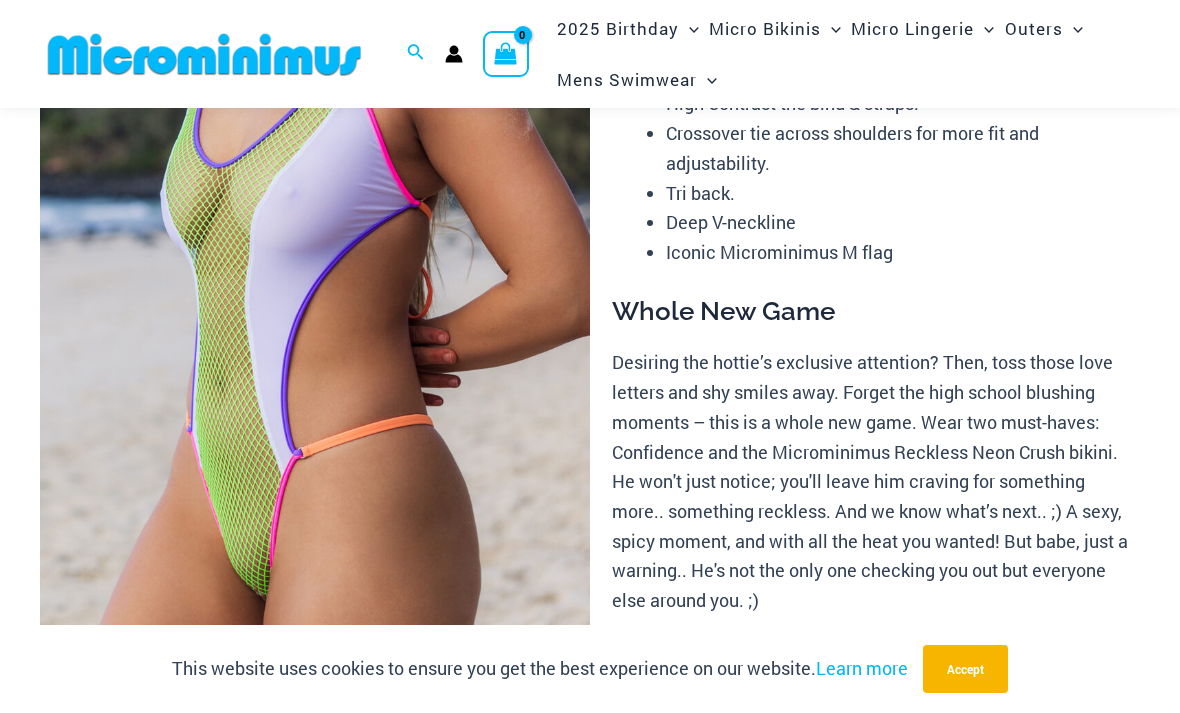 scroll, scrollTop: 275, scrollLeft: 0, axis: vertical 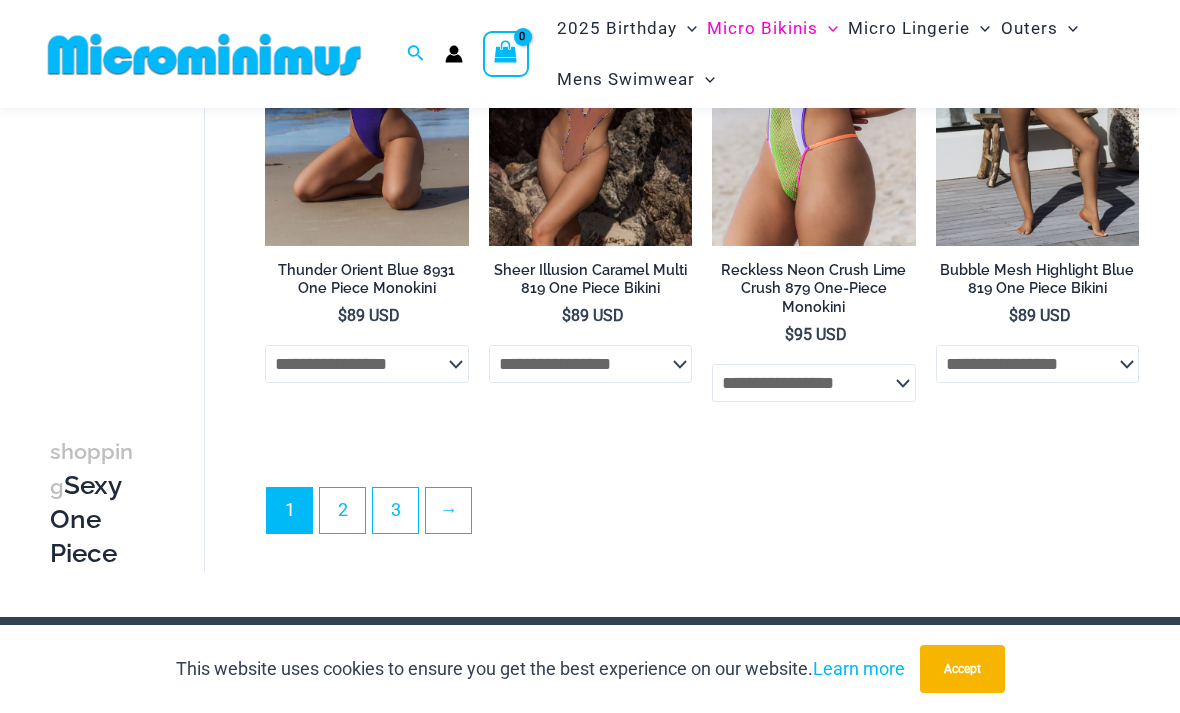 click on "2" at bounding box center (342, 510) 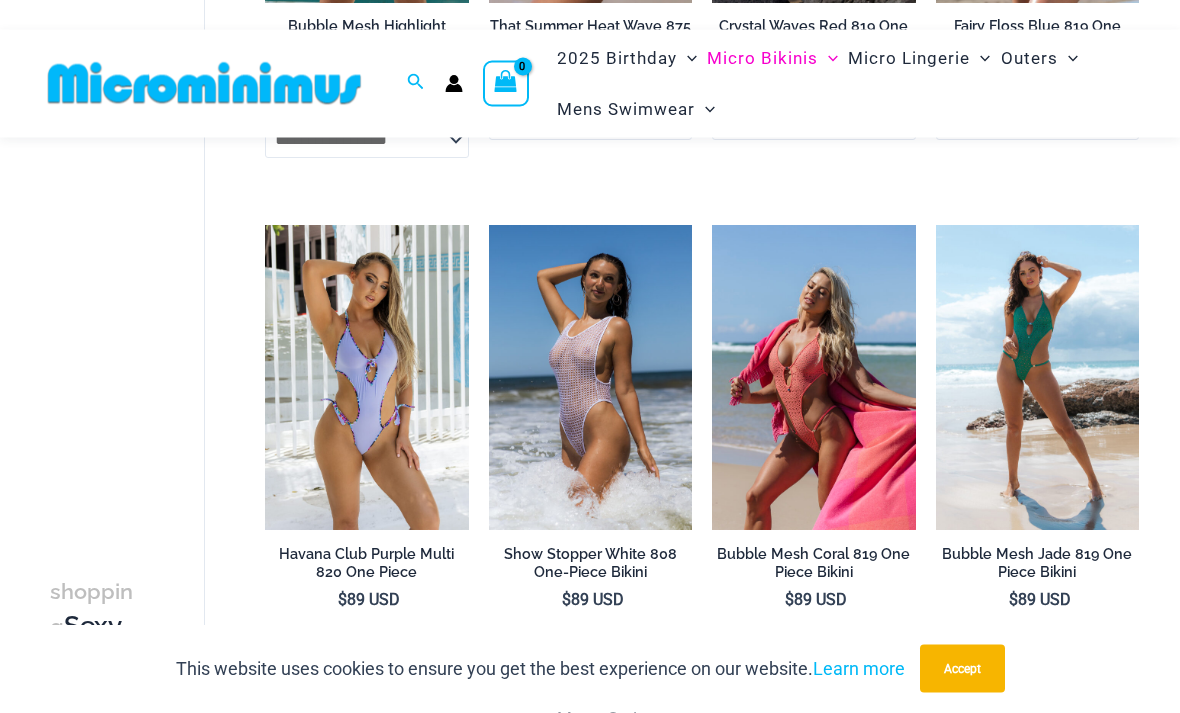 scroll, scrollTop: 569, scrollLeft: 0, axis: vertical 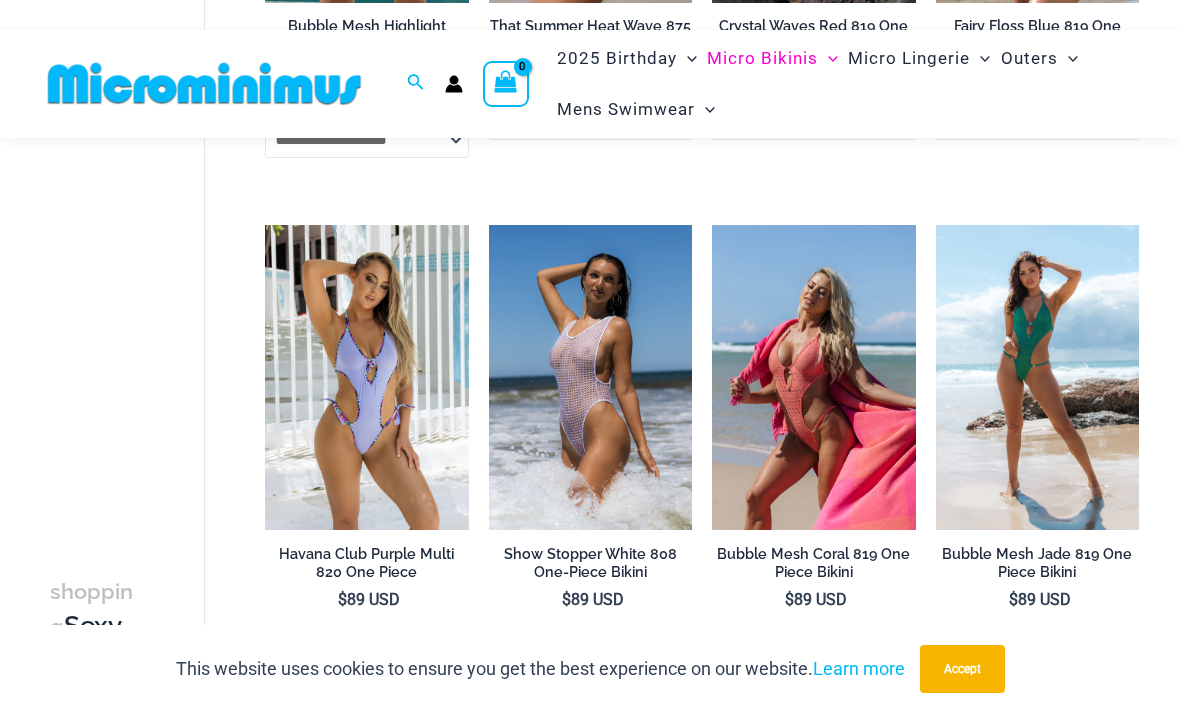 click at bounding box center (265, 225) 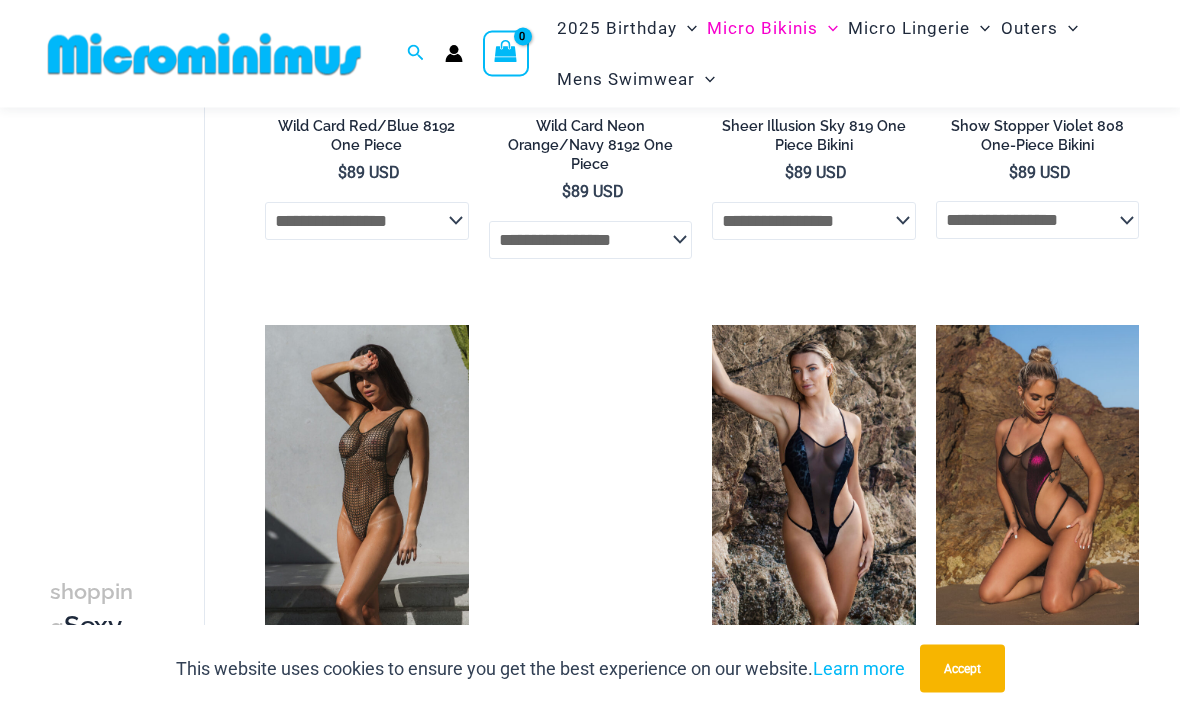 scroll, scrollTop: 1505, scrollLeft: 0, axis: vertical 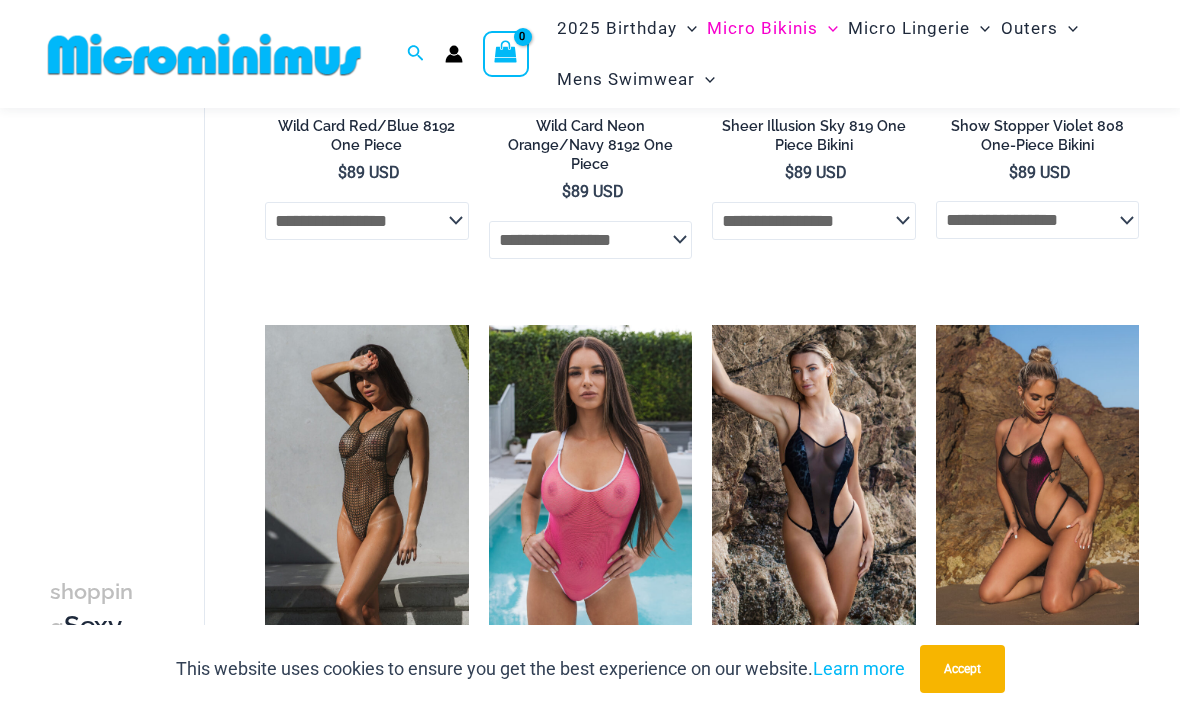 click at bounding box center (936, 325) 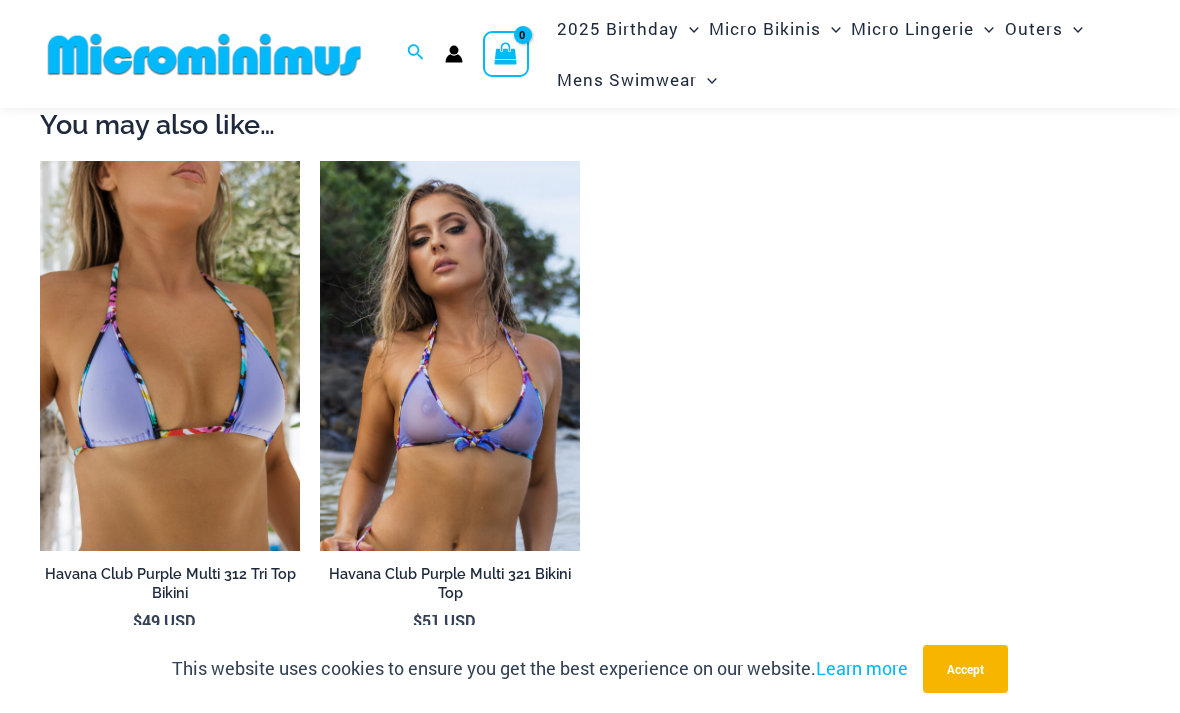 scroll, scrollTop: 1609, scrollLeft: 0, axis: vertical 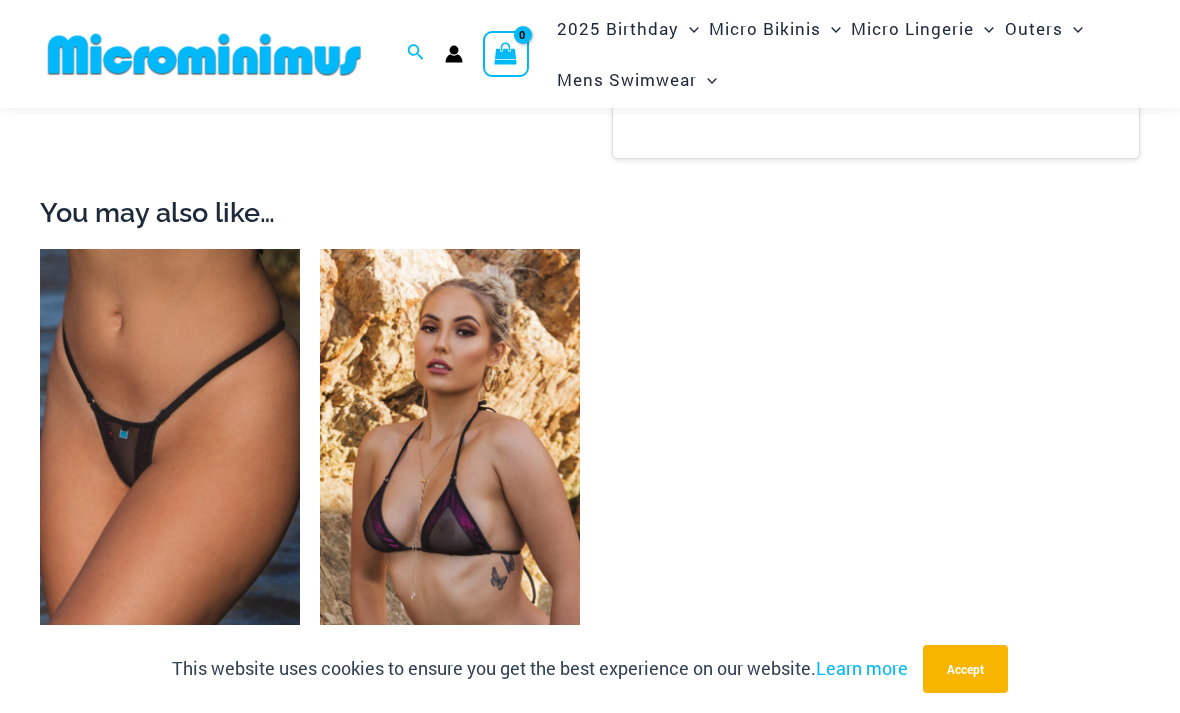 click at bounding box center [320, 249] 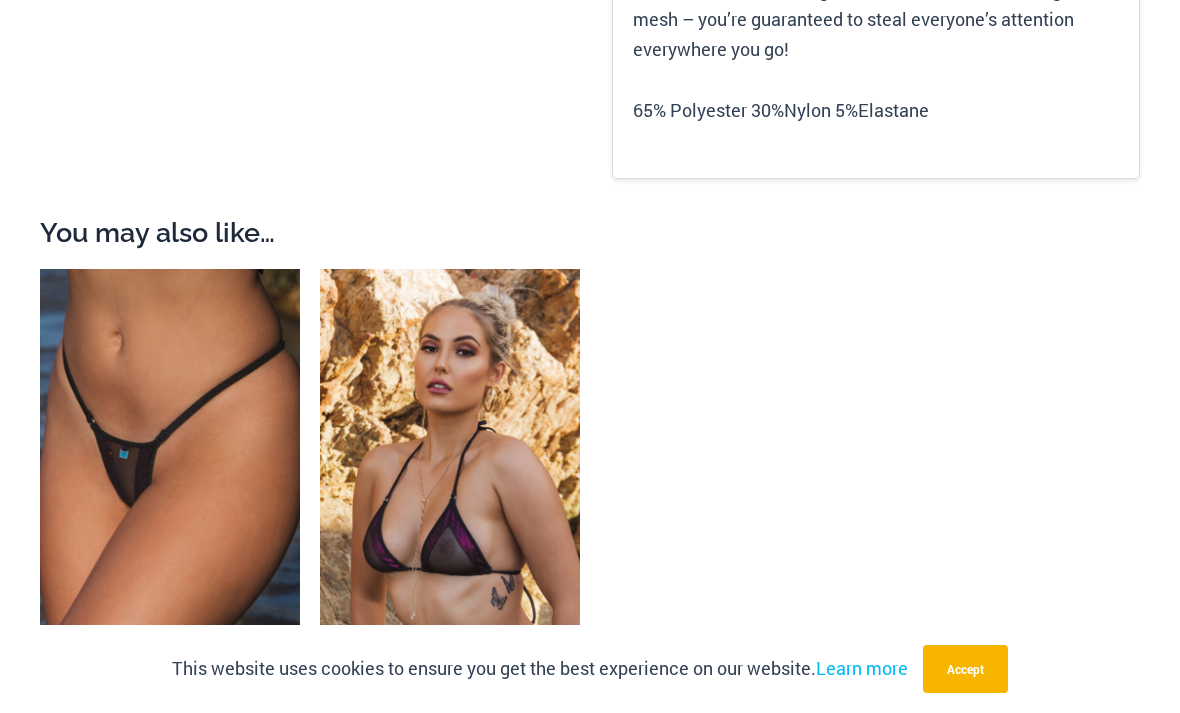 scroll, scrollTop: 1680, scrollLeft: 0, axis: vertical 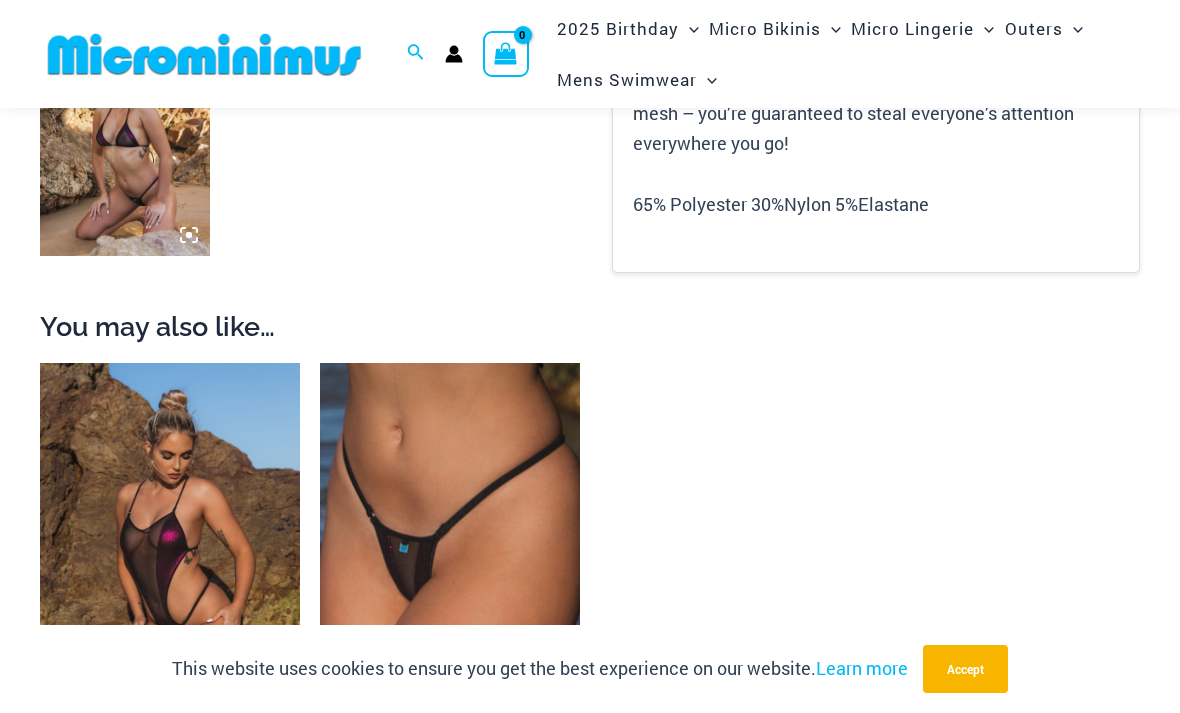 click at bounding box center (320, 363) 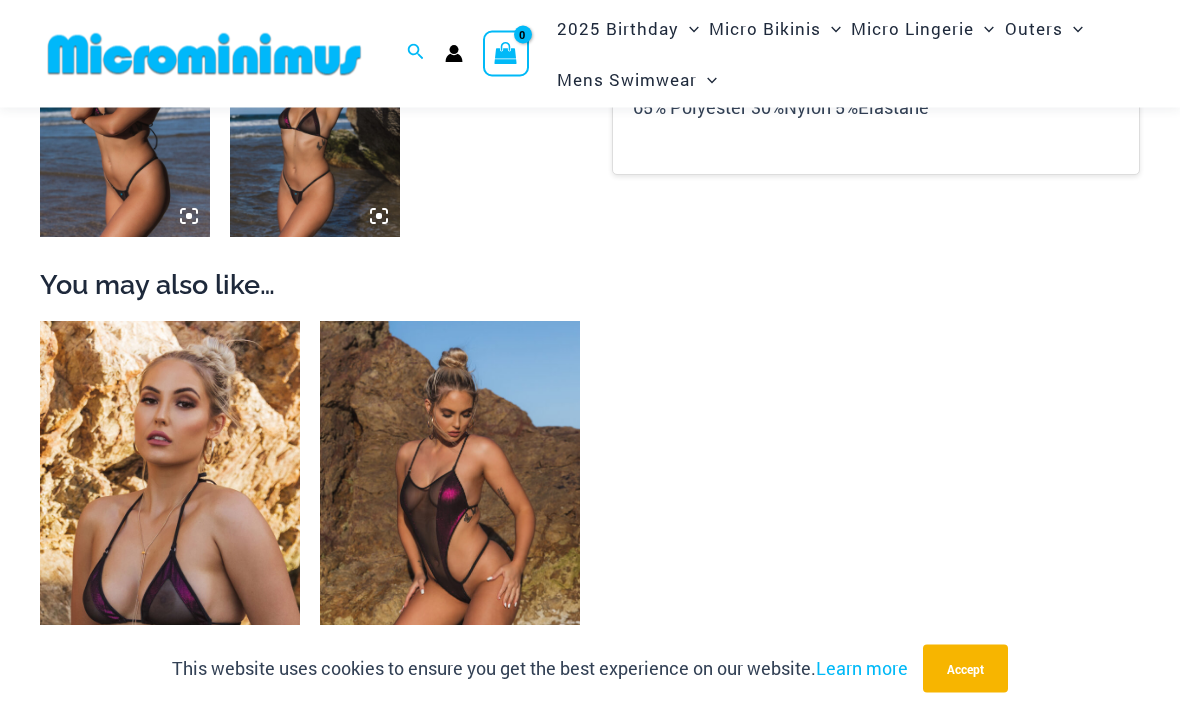scroll, scrollTop: 1580, scrollLeft: 0, axis: vertical 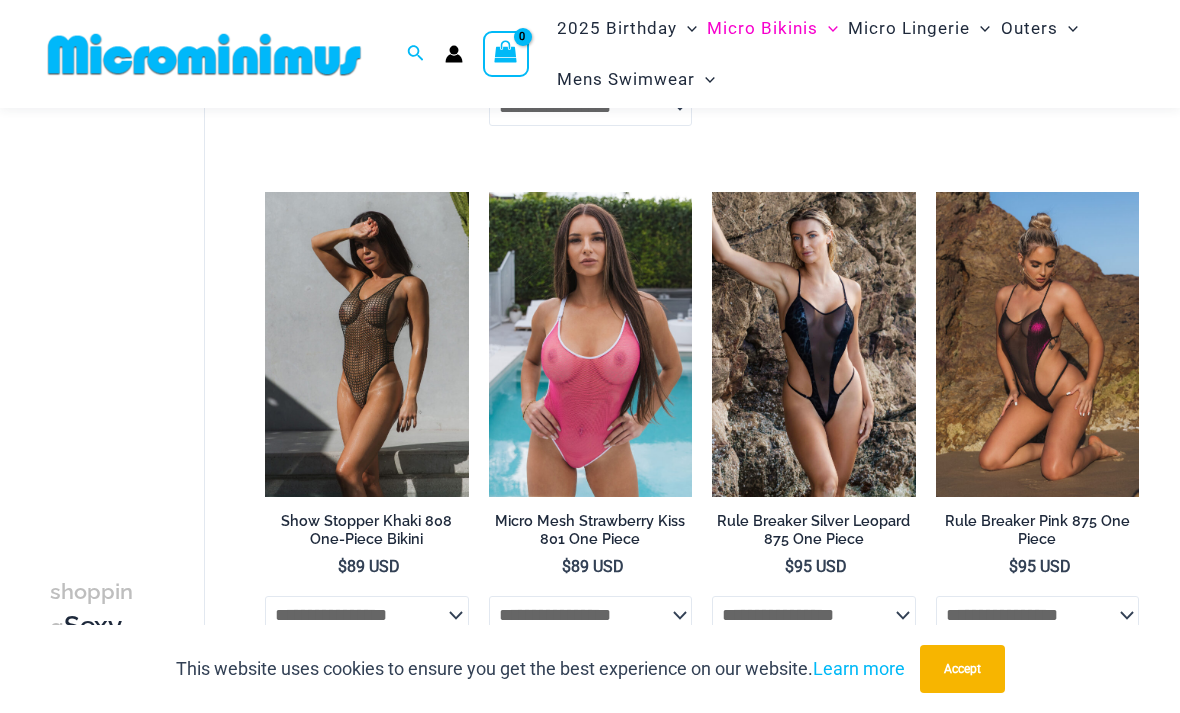 click on "Rule Breaker Silver Leopard 875 One Piece" at bounding box center (814, 530) 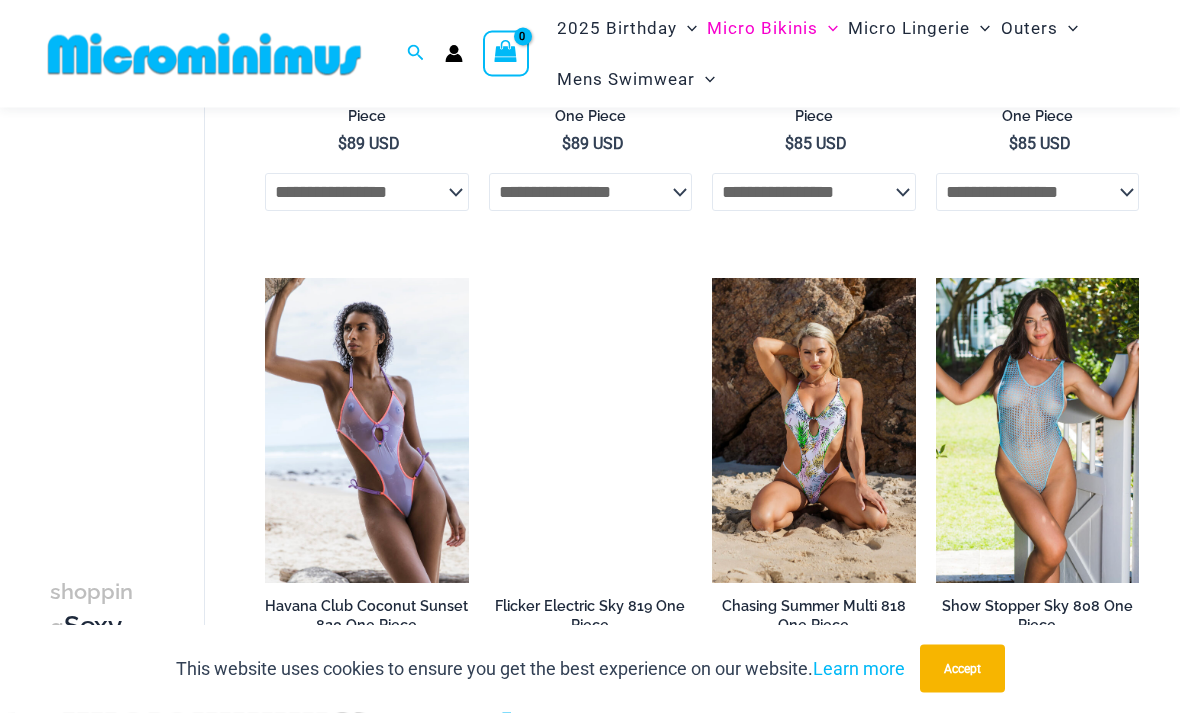 scroll, scrollTop: 2570, scrollLeft: 0, axis: vertical 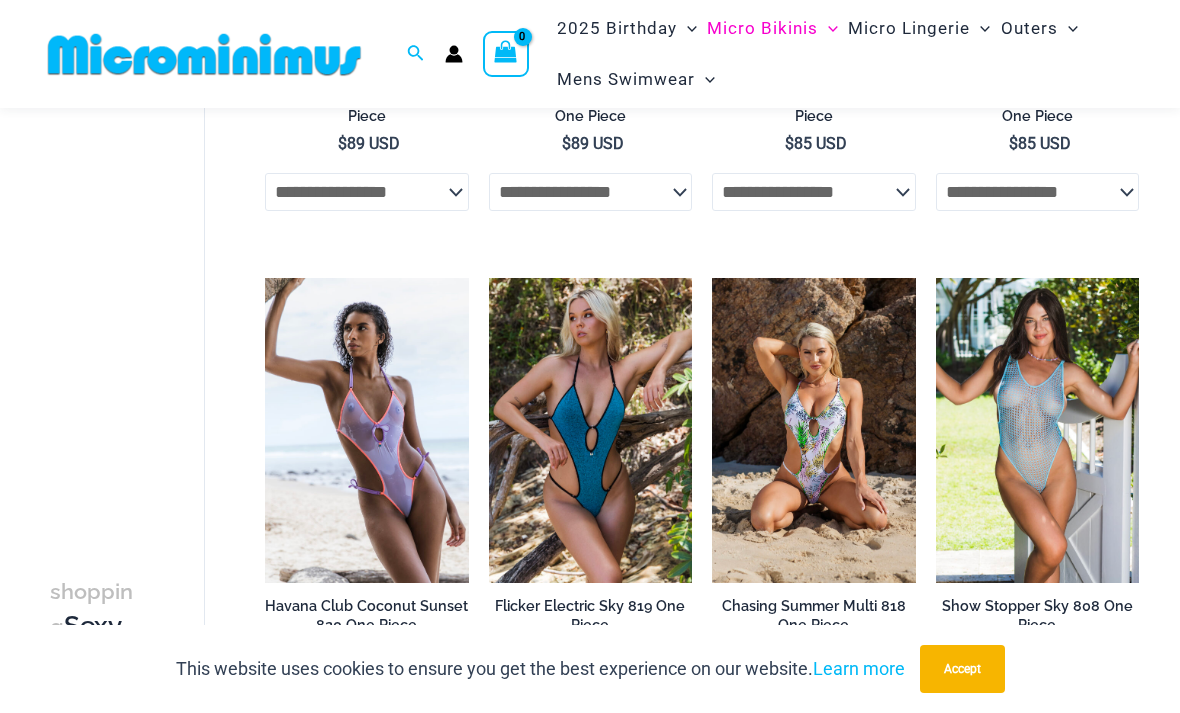 click at bounding box center (936, 278) 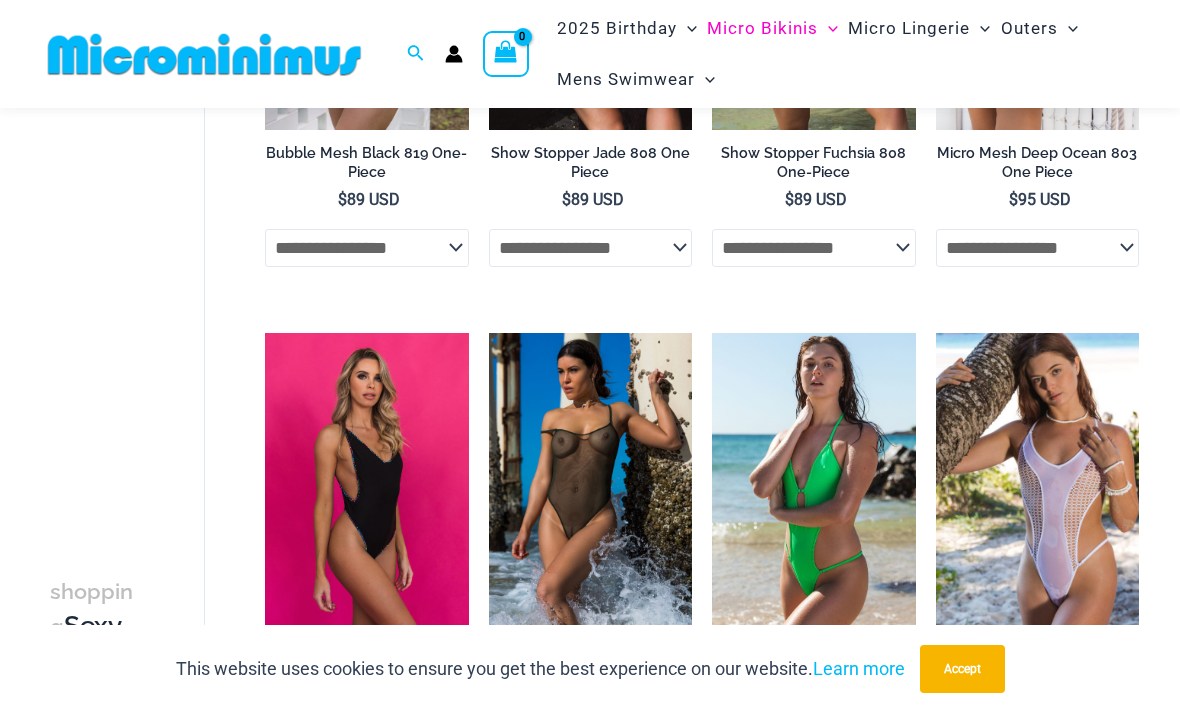 scroll, scrollTop: 3530, scrollLeft: 0, axis: vertical 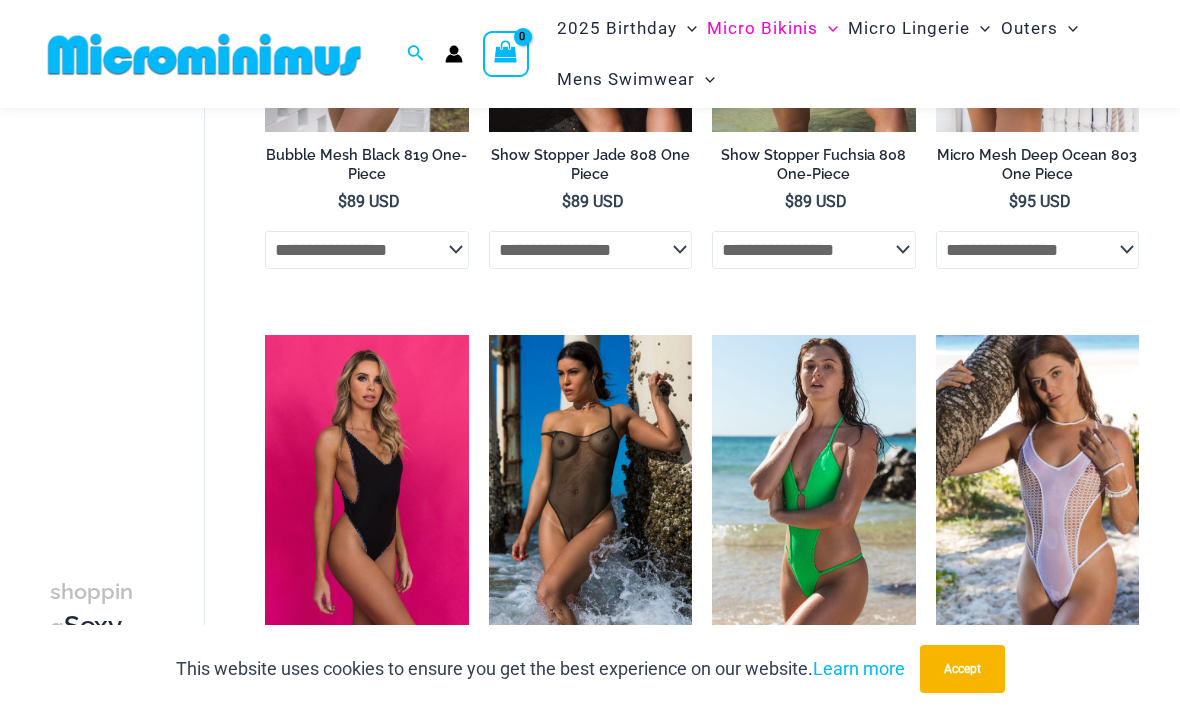 click at bounding box center (936, 335) 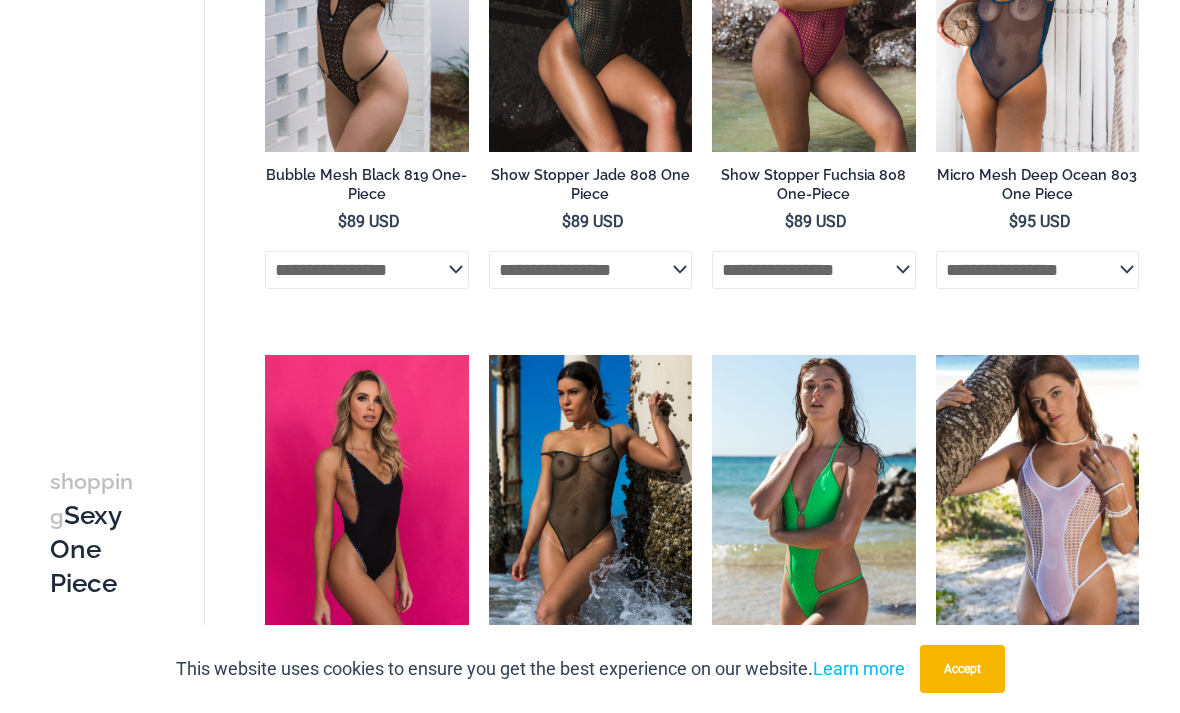 scroll, scrollTop: 3594, scrollLeft: 0, axis: vertical 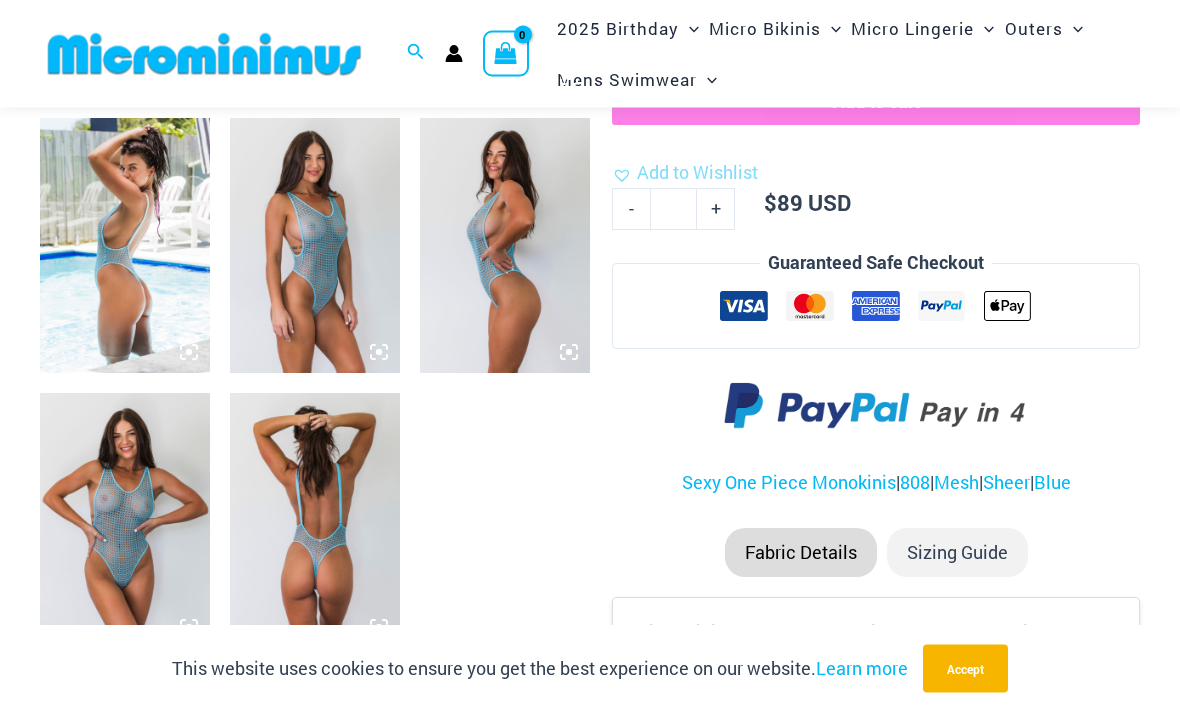 click at bounding box center [125, 521] 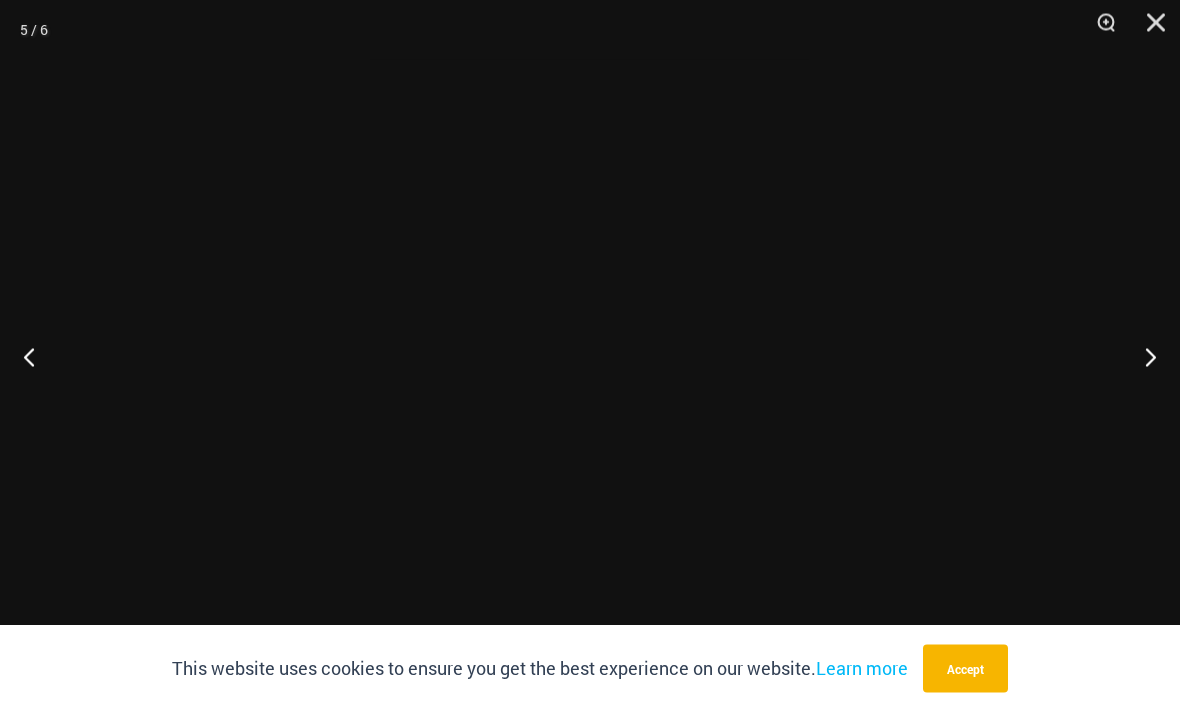 scroll, scrollTop: 894, scrollLeft: 0, axis: vertical 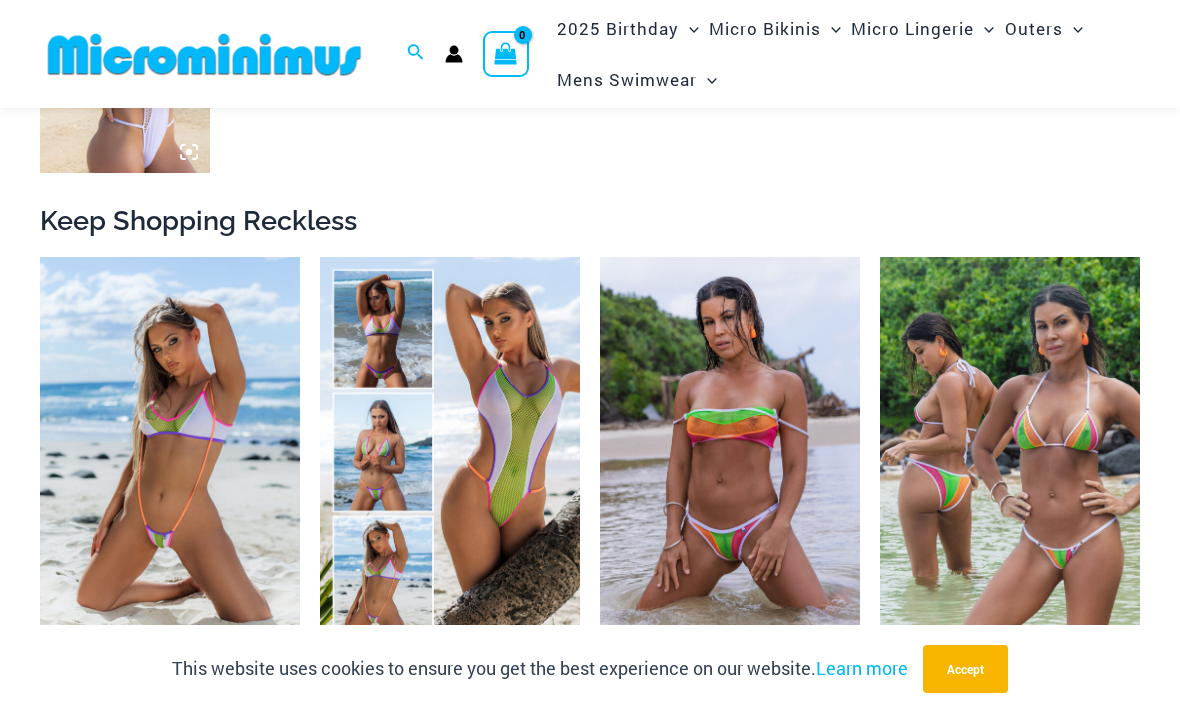 click at bounding box center [600, 257] 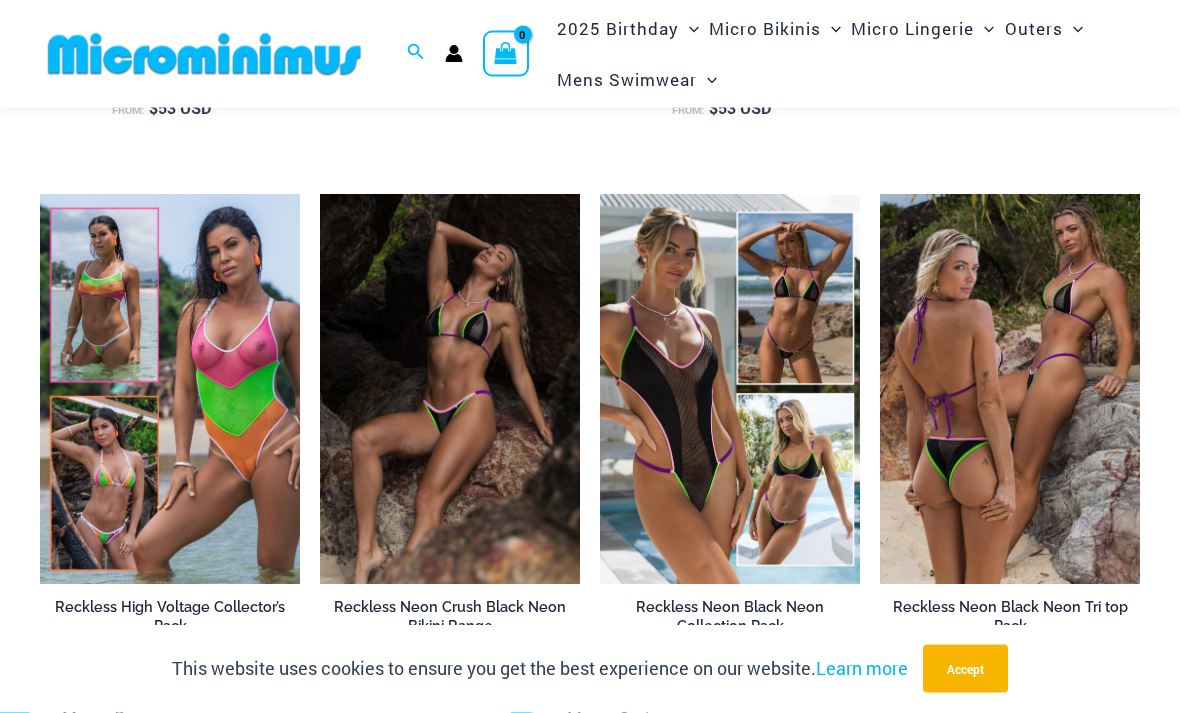 scroll, scrollTop: 2049, scrollLeft: 0, axis: vertical 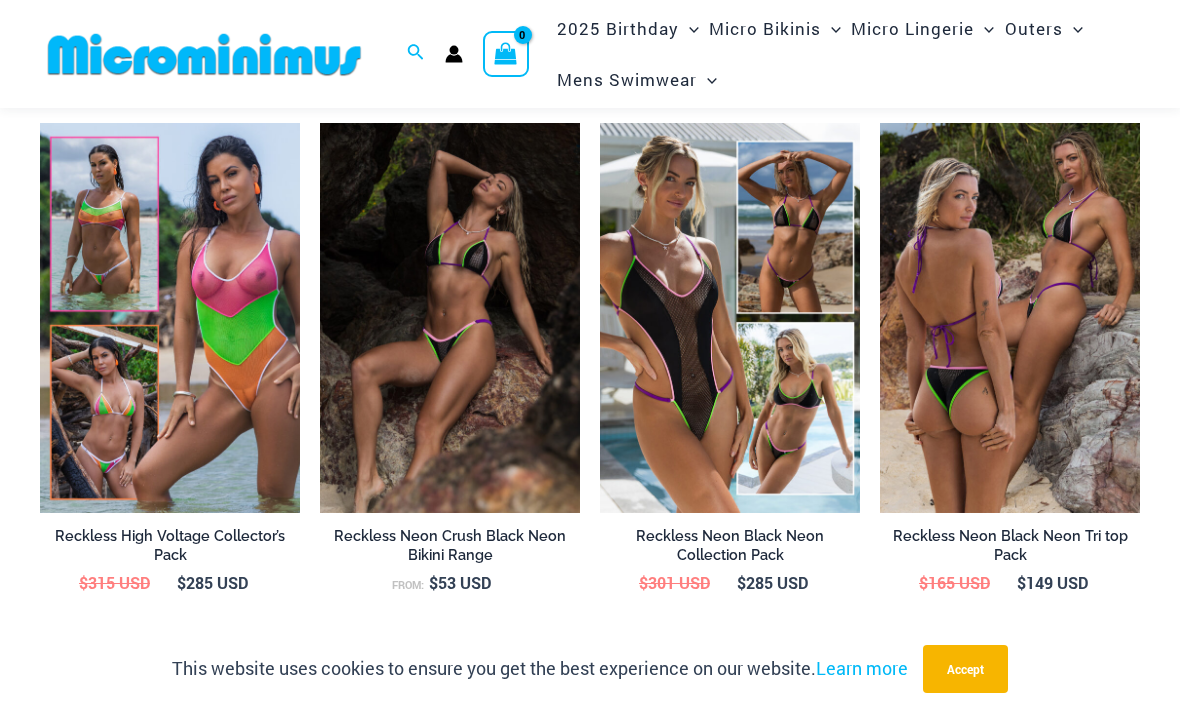 click at bounding box center [40, 123] 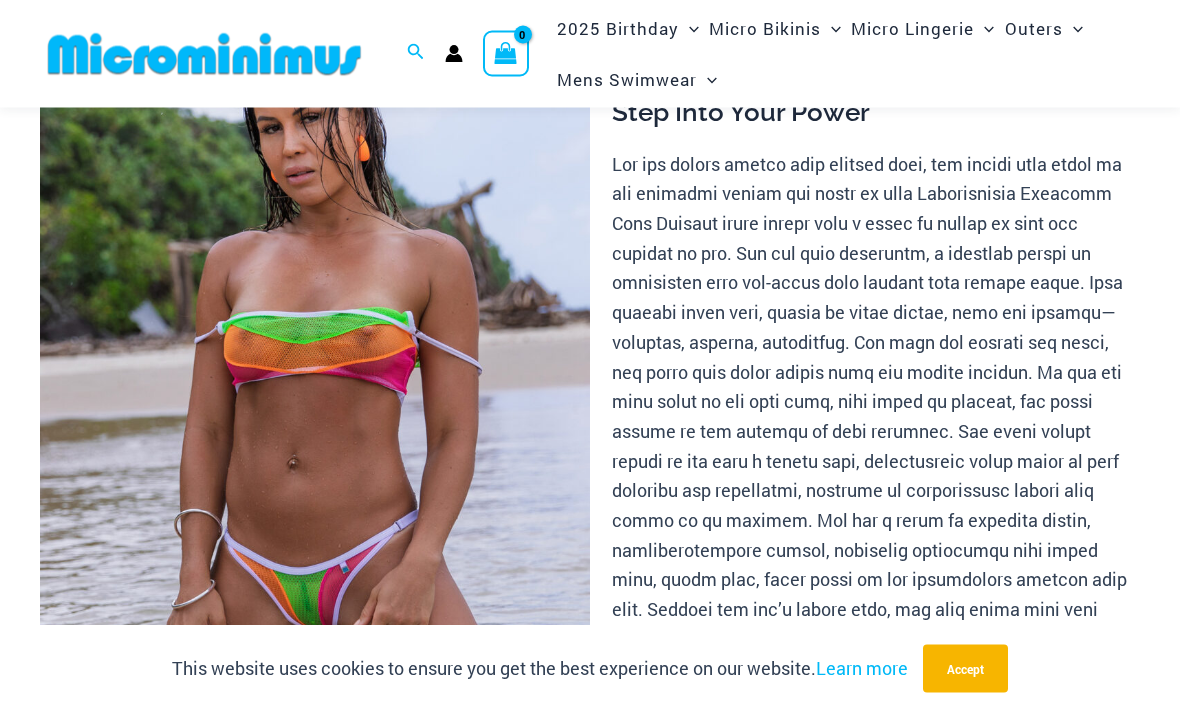 scroll, scrollTop: 177, scrollLeft: 0, axis: vertical 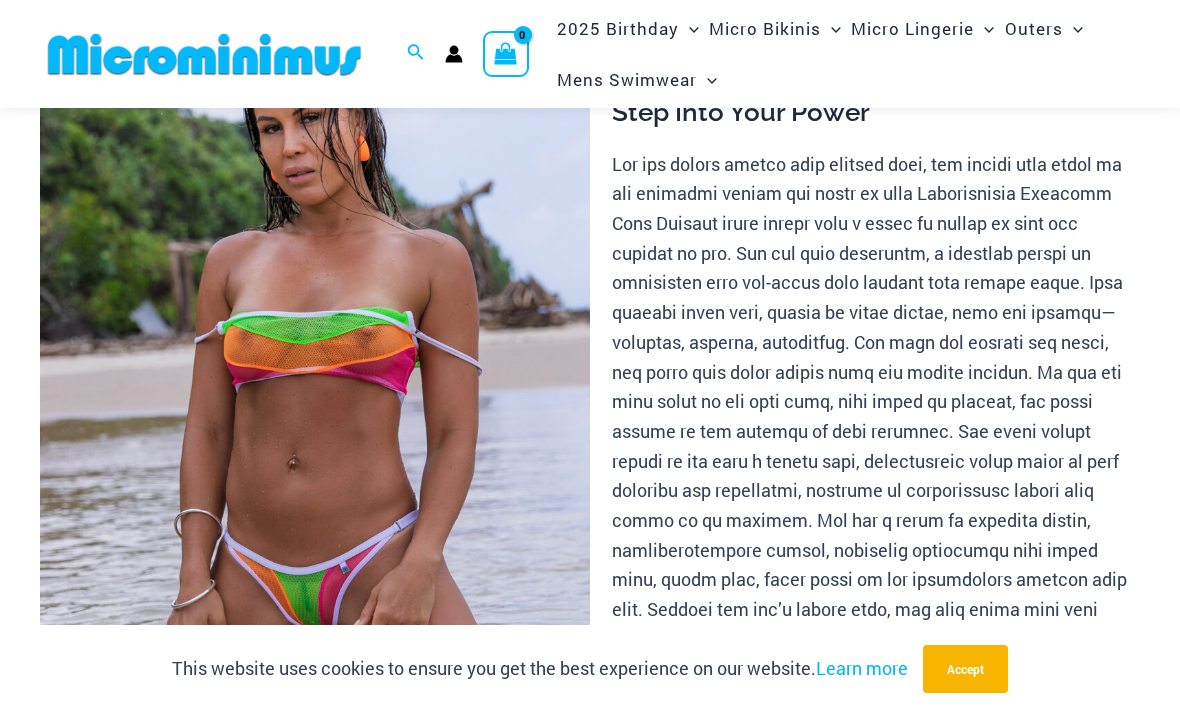 click at bounding box center [315, 402] 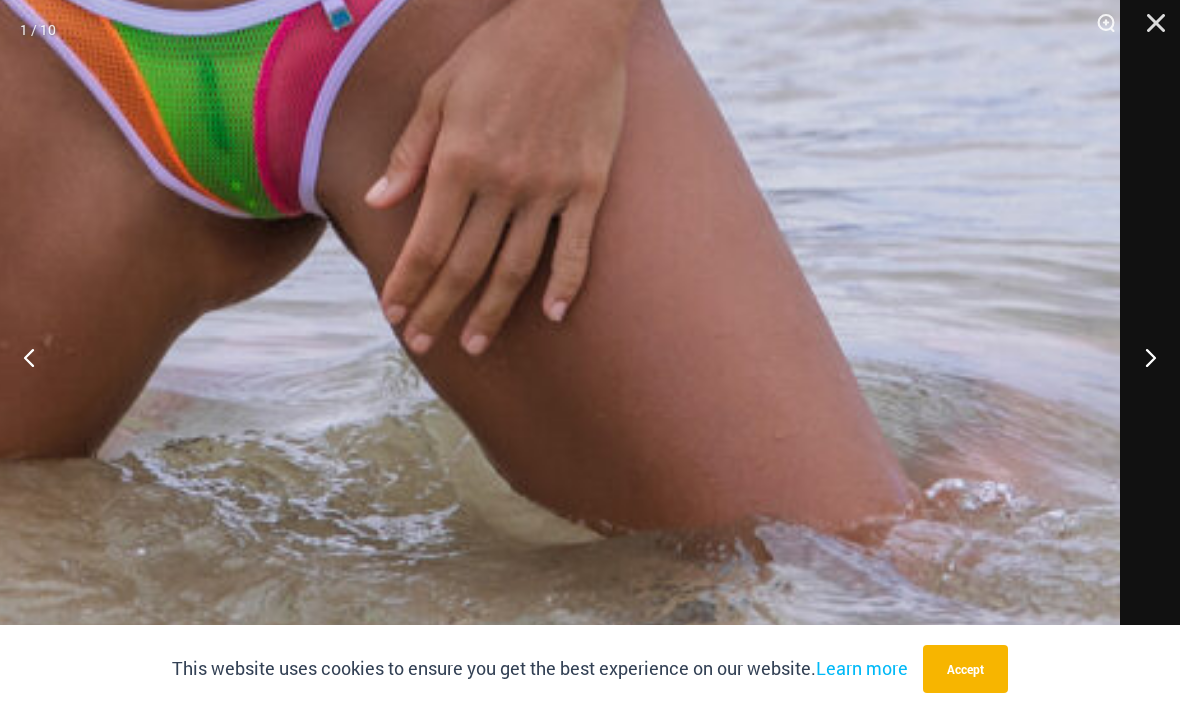 click at bounding box center [1142, 357] 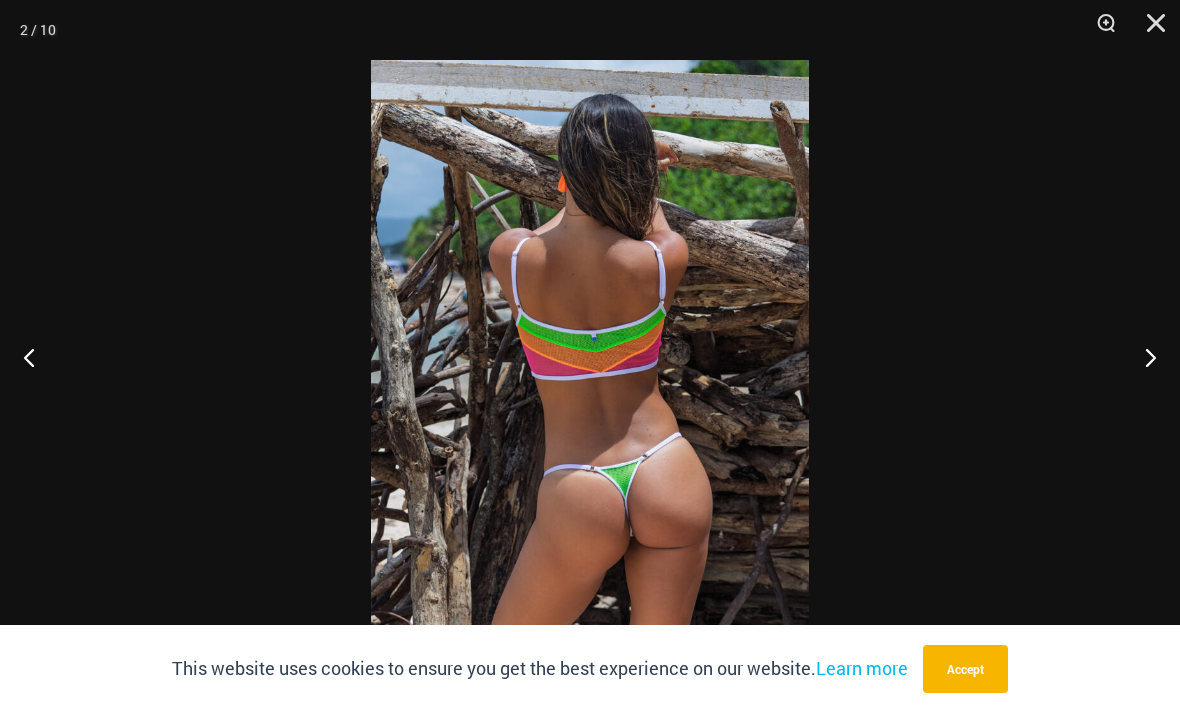 click at bounding box center (1142, 357) 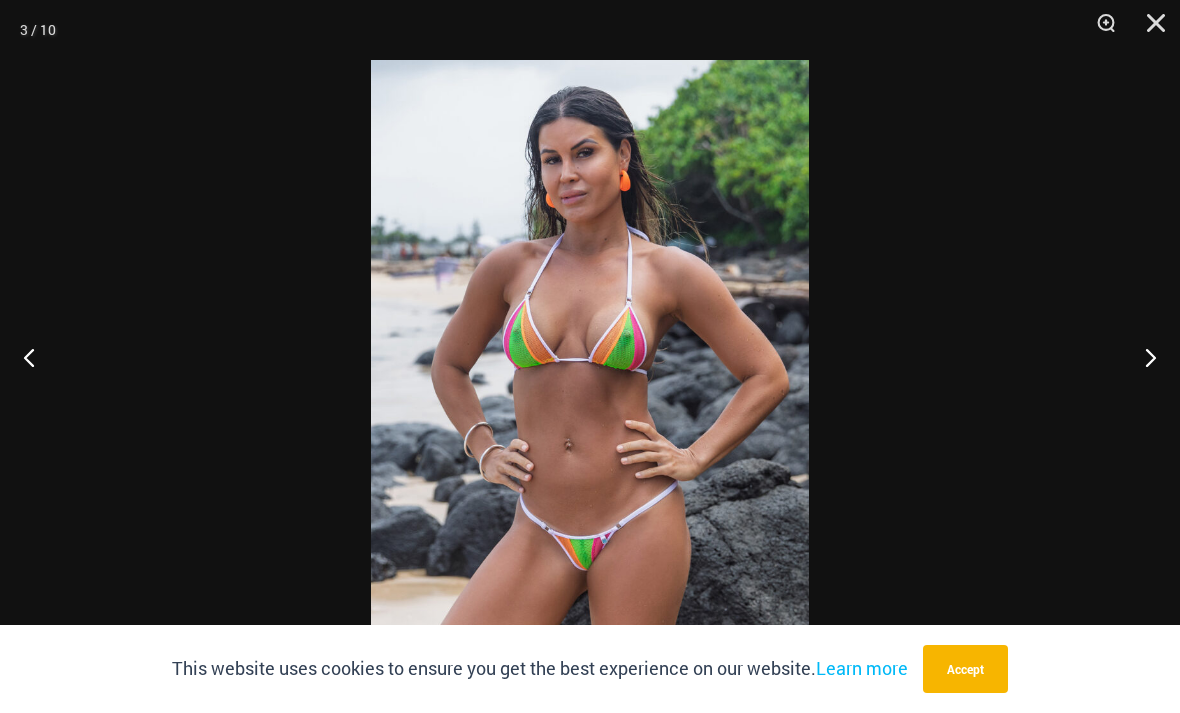 click at bounding box center [1142, 357] 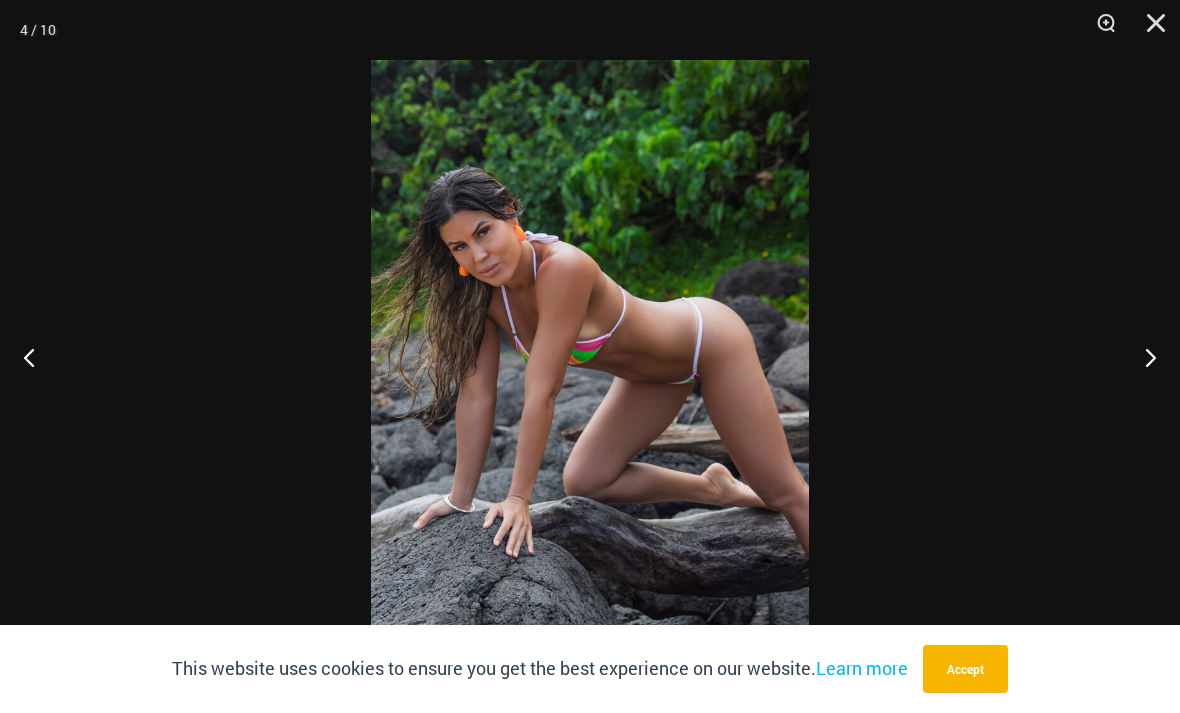 click at bounding box center (1142, 357) 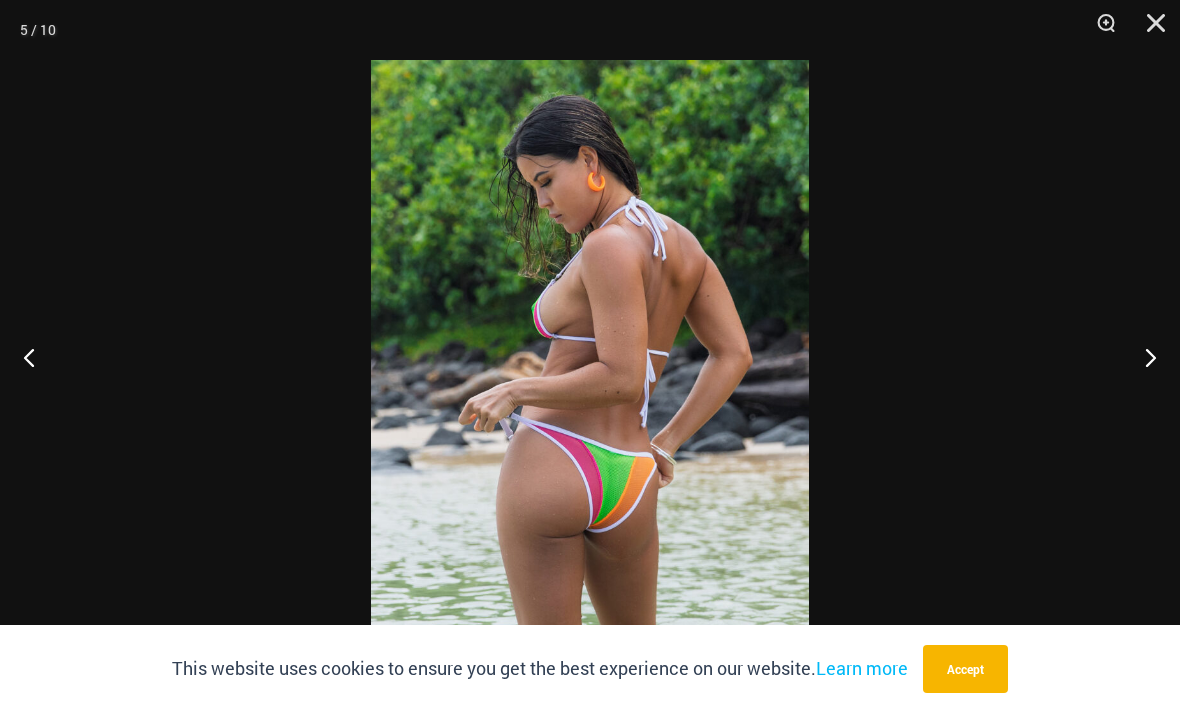 click at bounding box center (1142, 357) 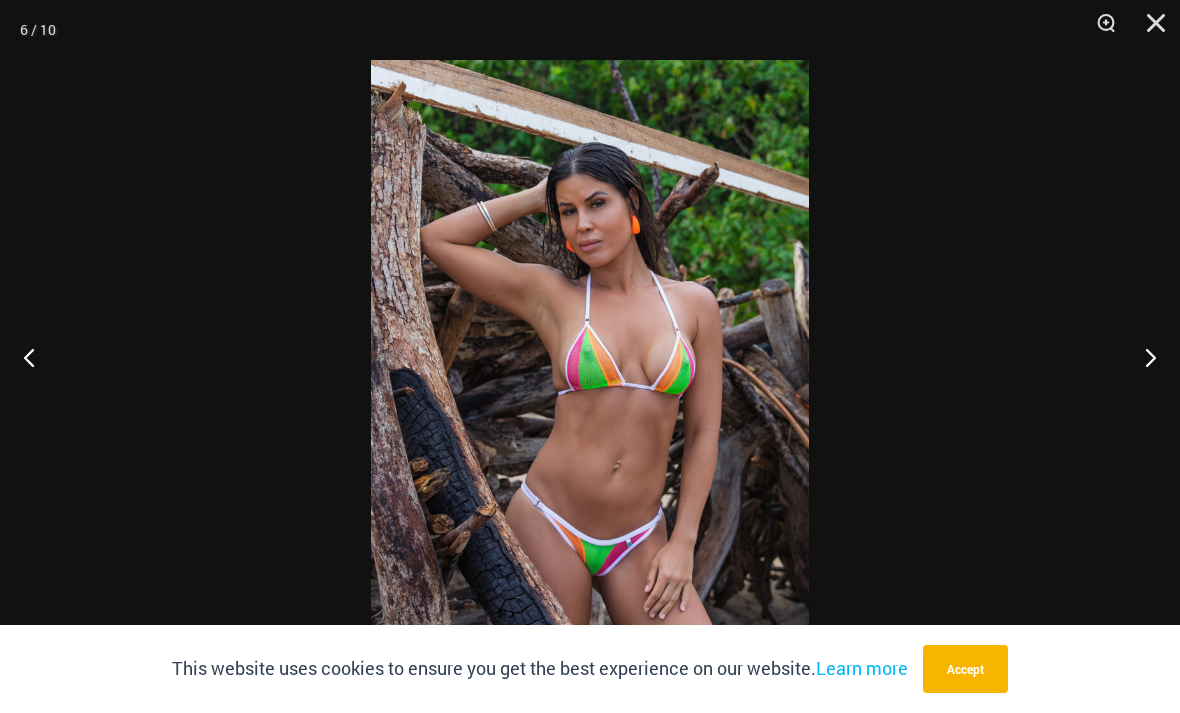 click at bounding box center (1142, 357) 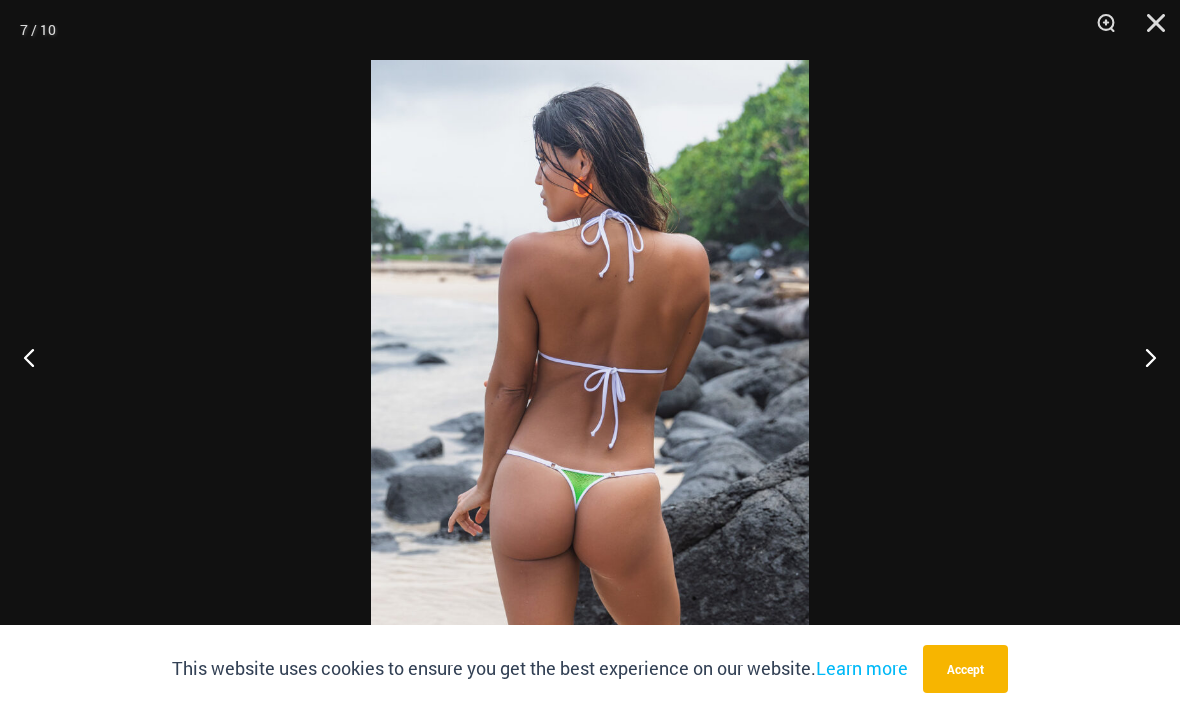 click at bounding box center (1142, 357) 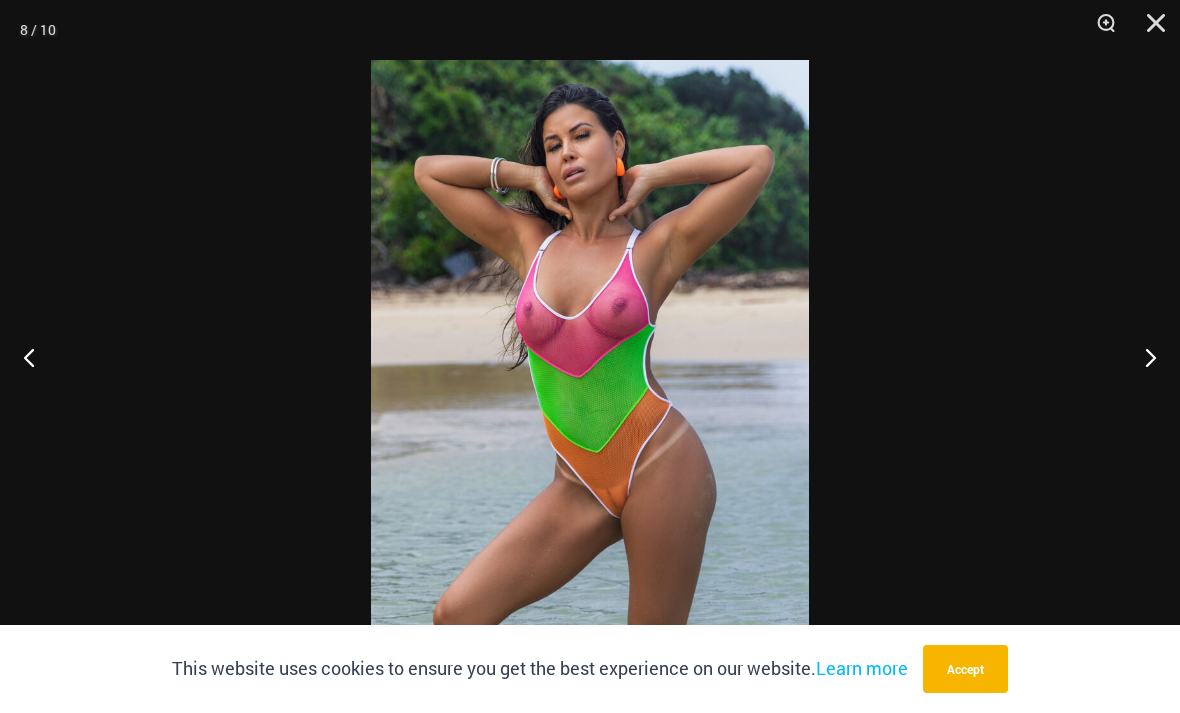 click at bounding box center [1142, 357] 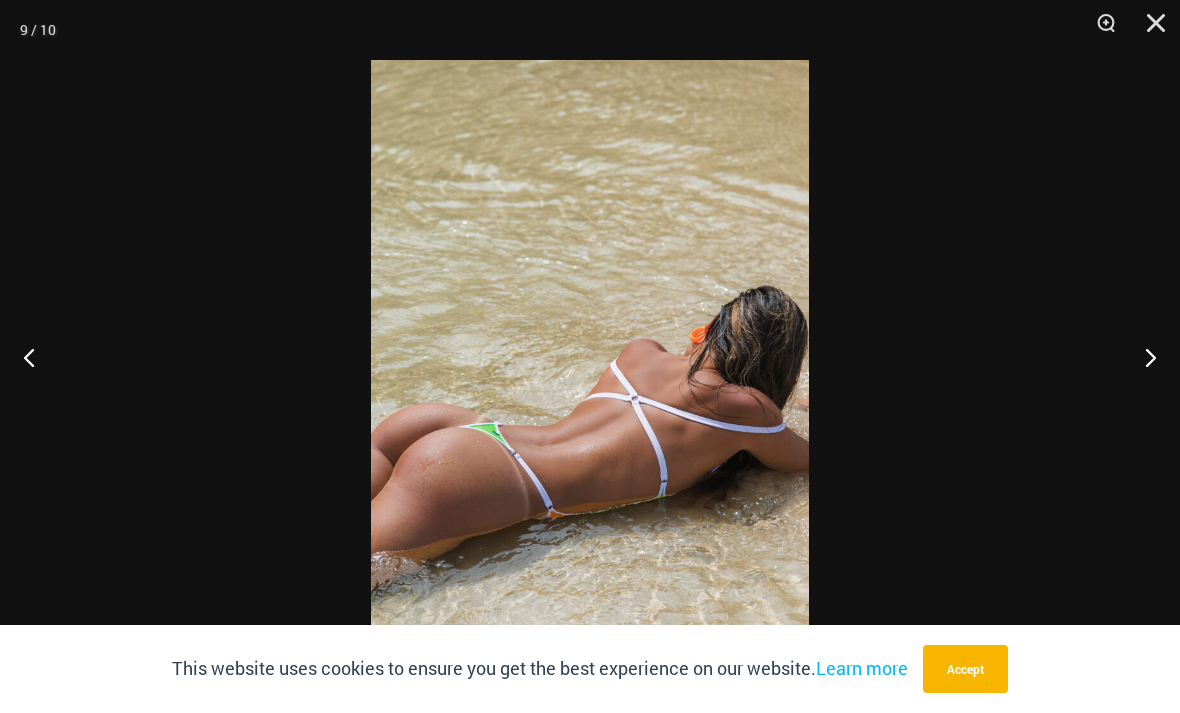 click at bounding box center [37, 357] 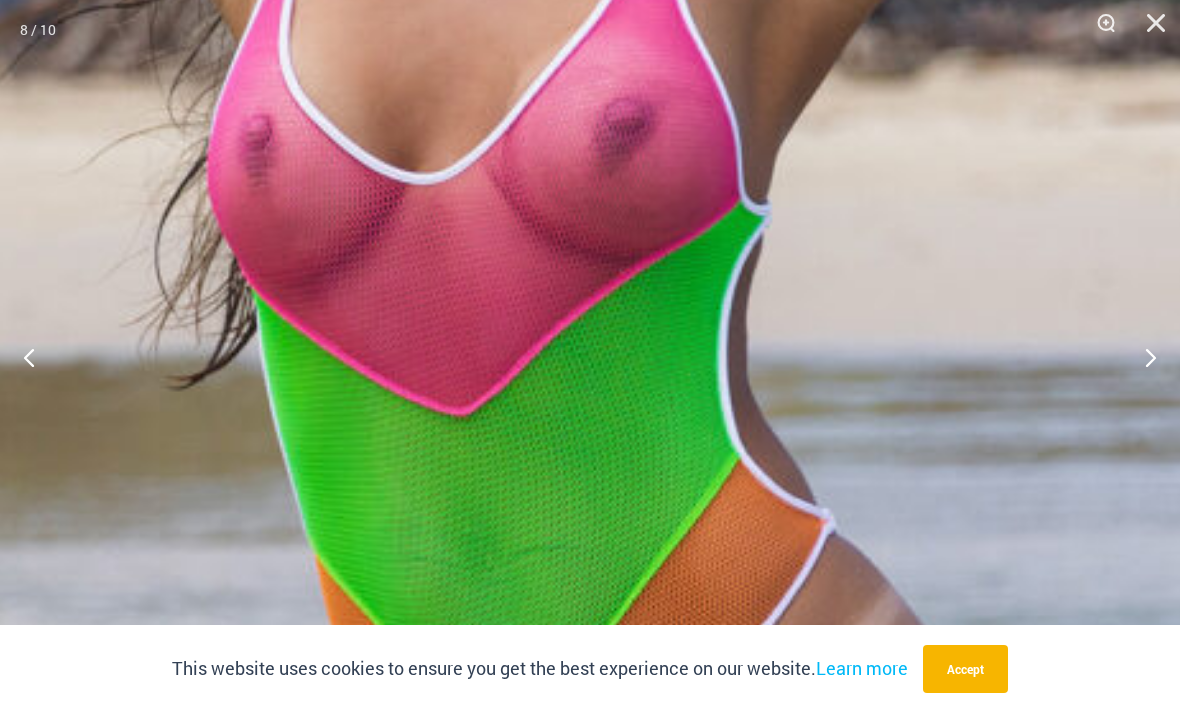 click at bounding box center [1142, 357] 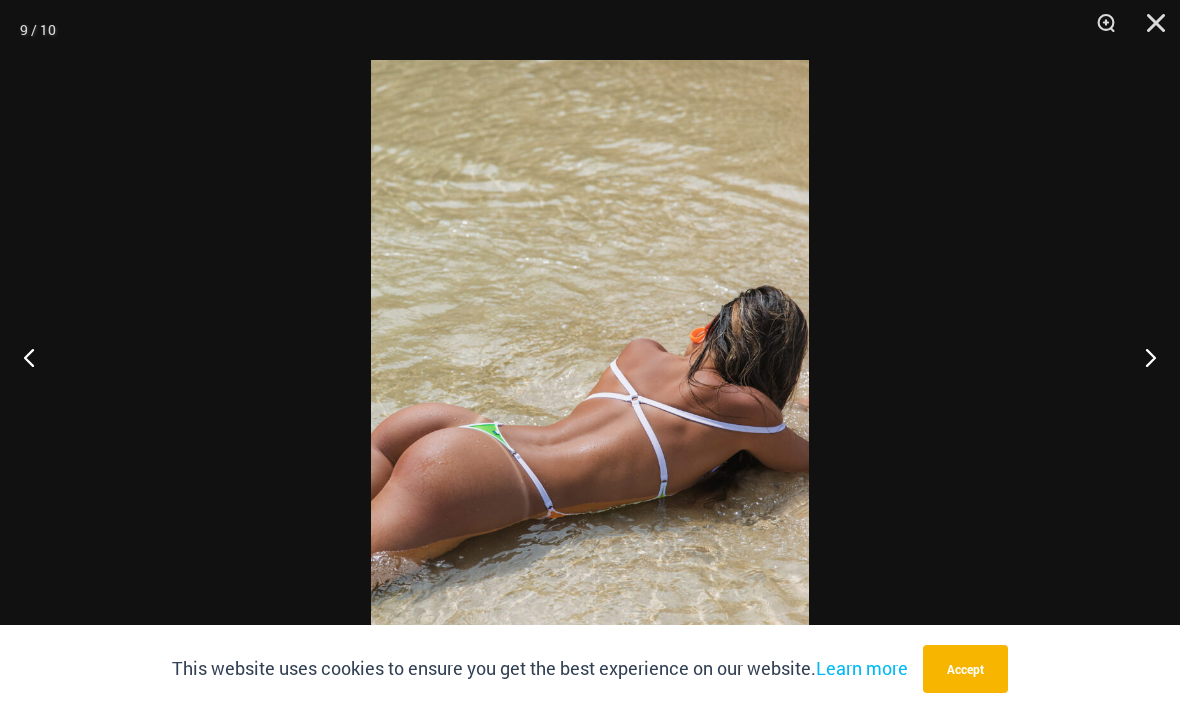 click at bounding box center [1142, 357] 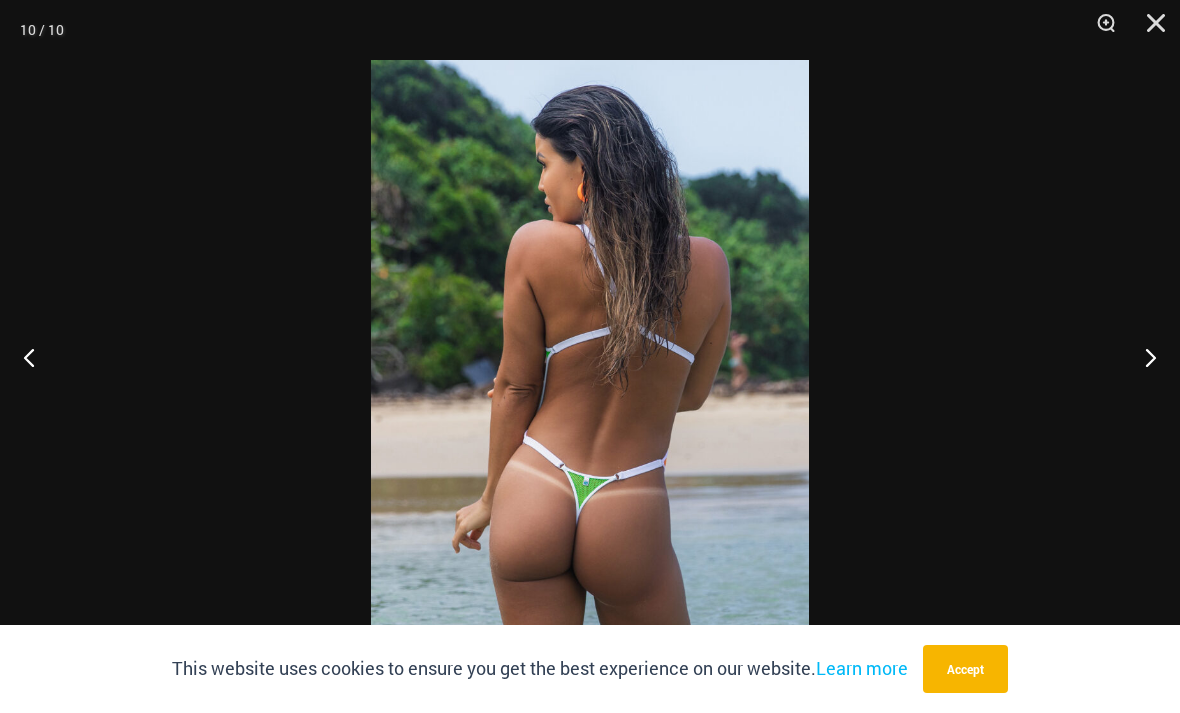 click at bounding box center [1142, 357] 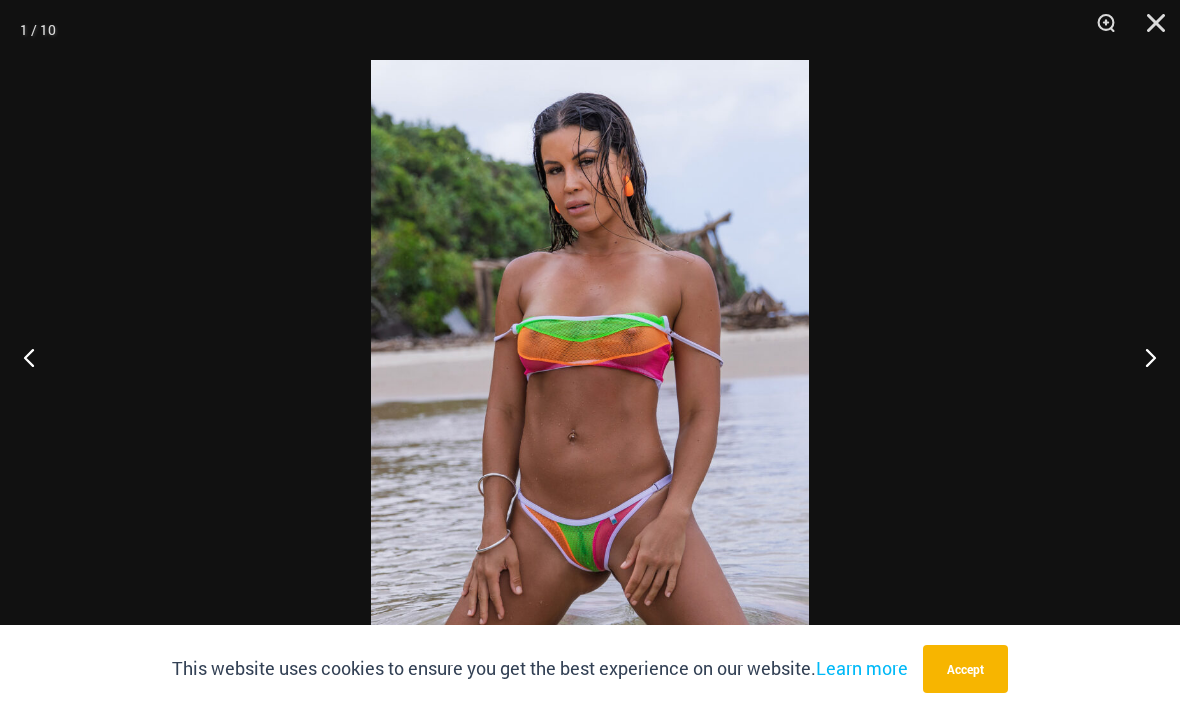 click at bounding box center [1142, 357] 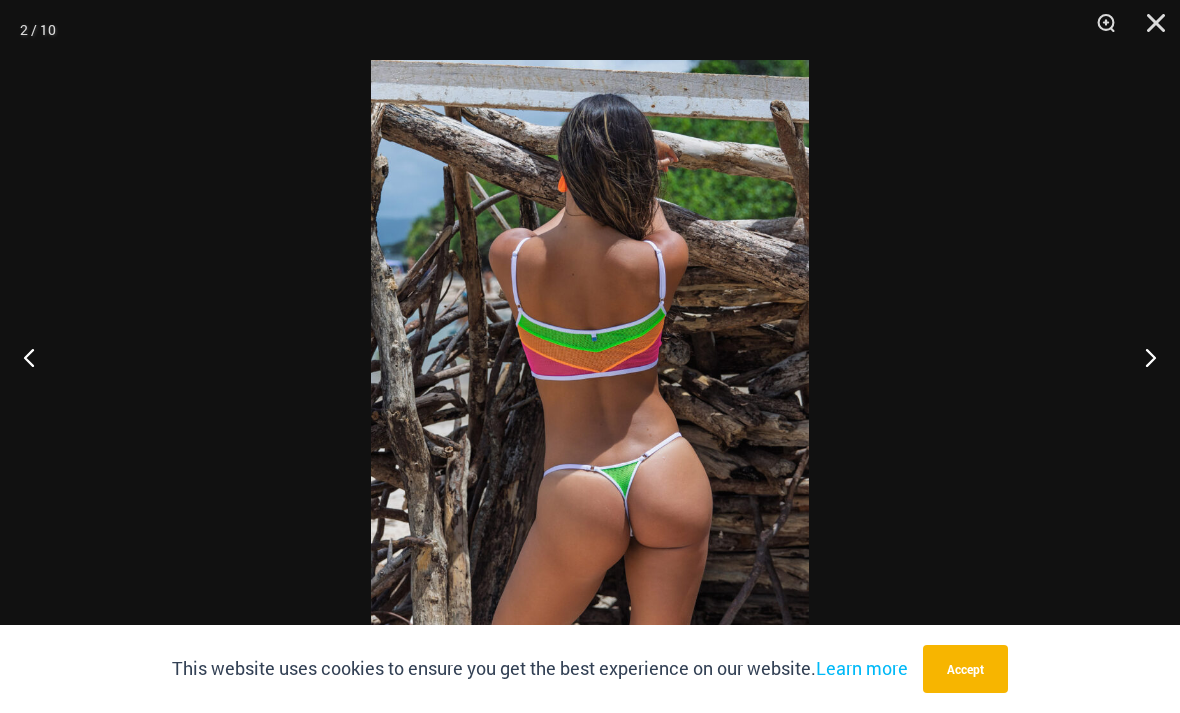 click at bounding box center [1142, 357] 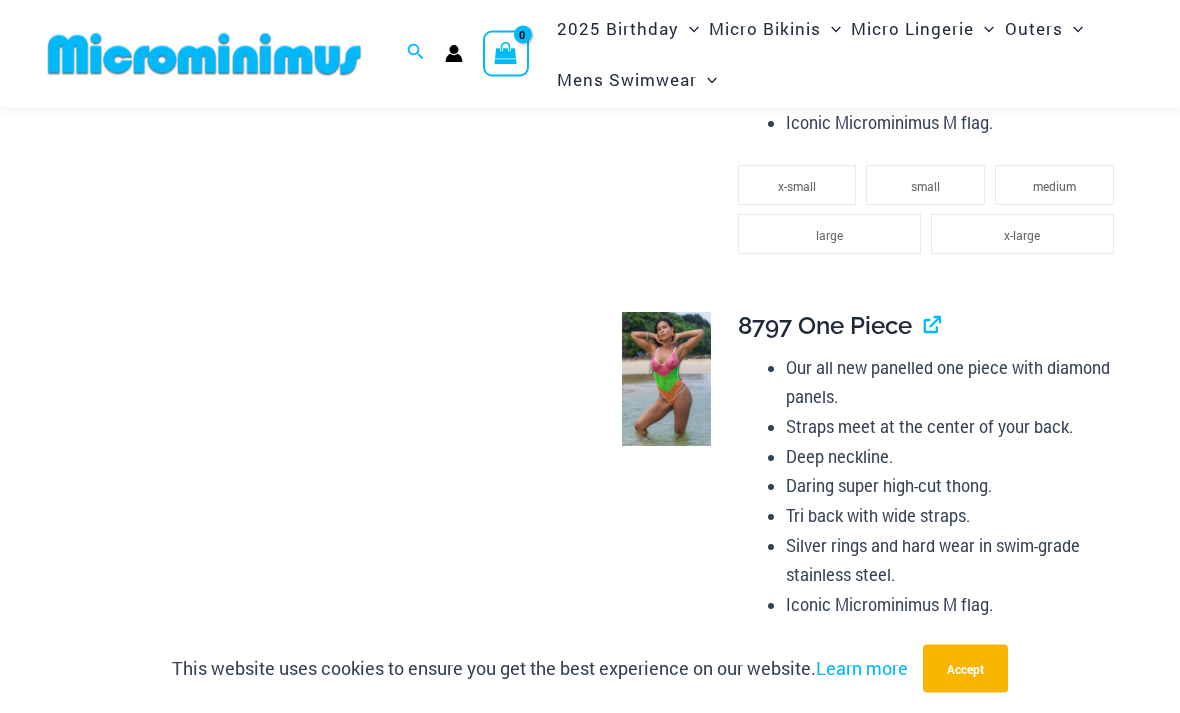 scroll, scrollTop: 2395, scrollLeft: 0, axis: vertical 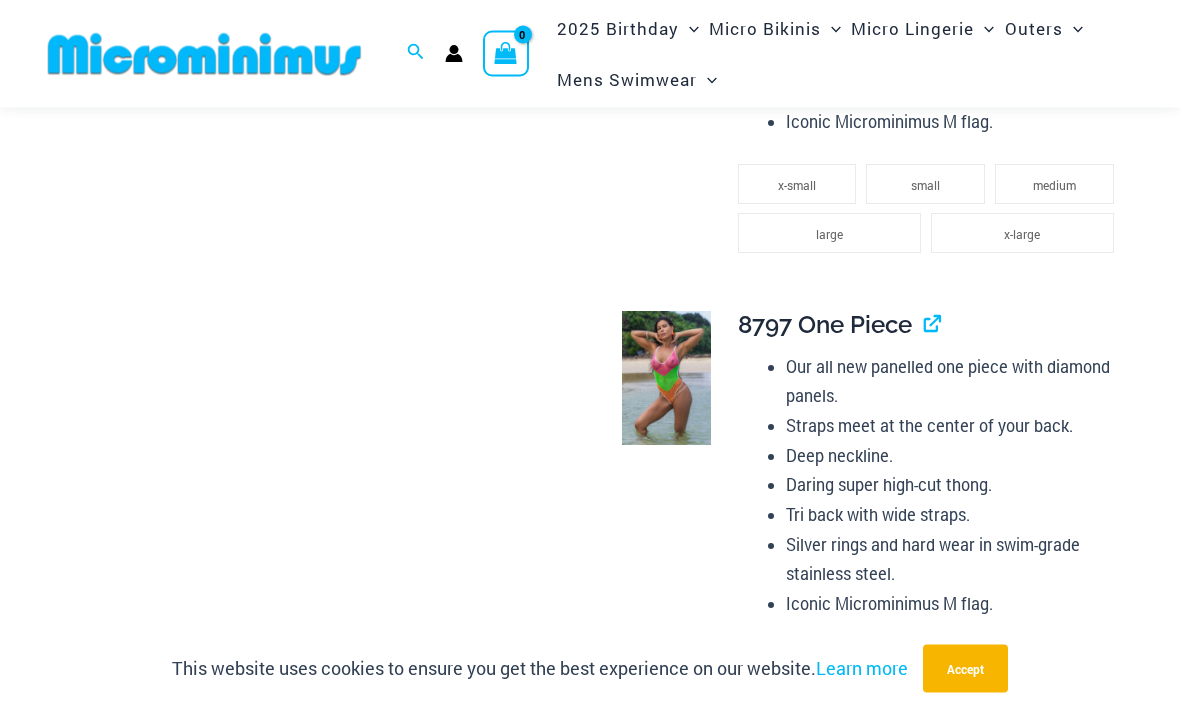 click at bounding box center (666, 379) 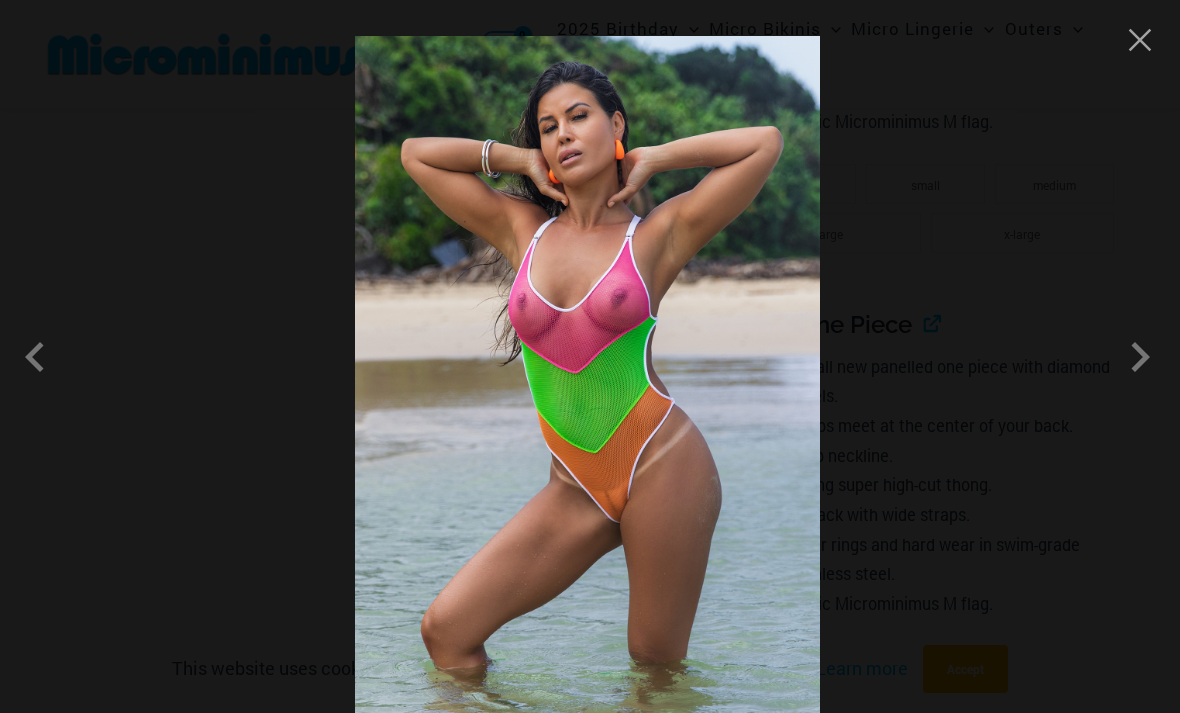 click at bounding box center [1140, 357] 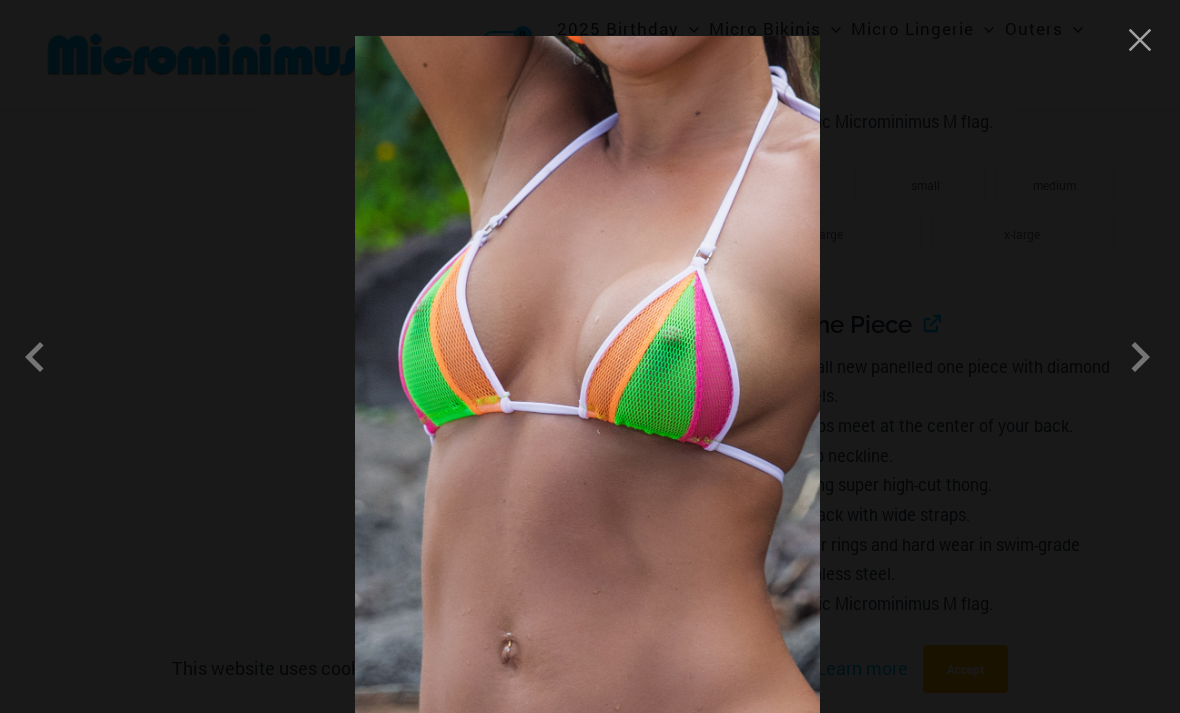 click at bounding box center [1140, 357] 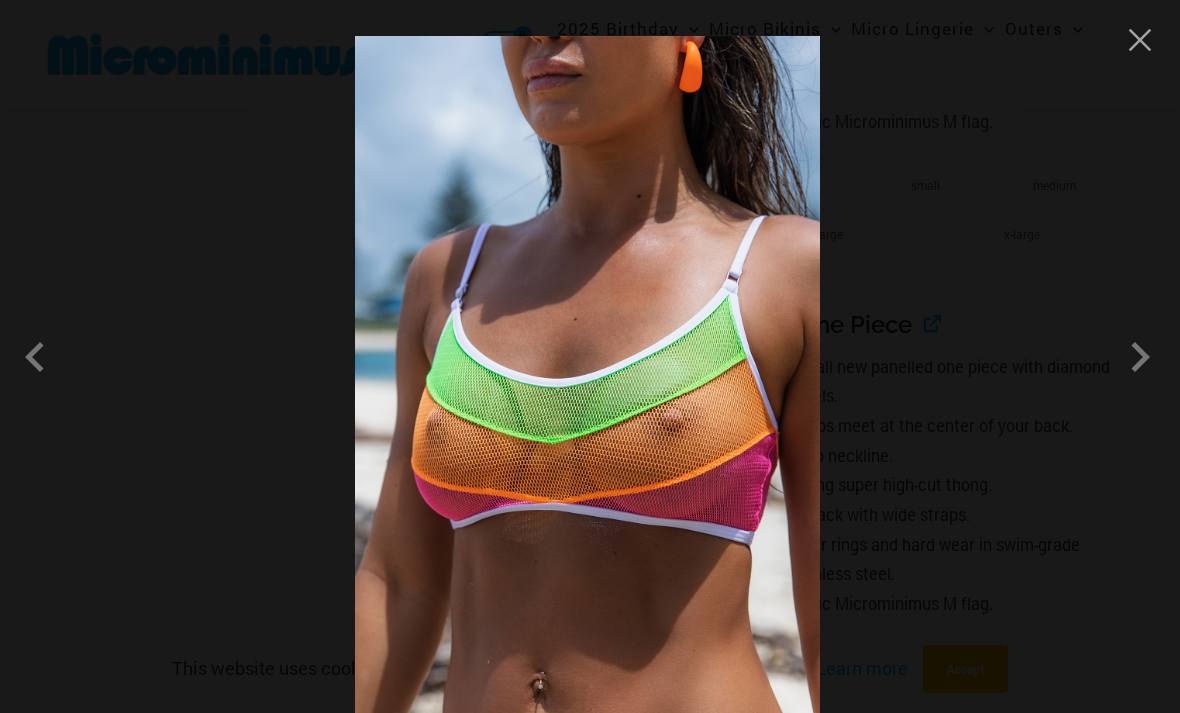 click at bounding box center (1140, 357) 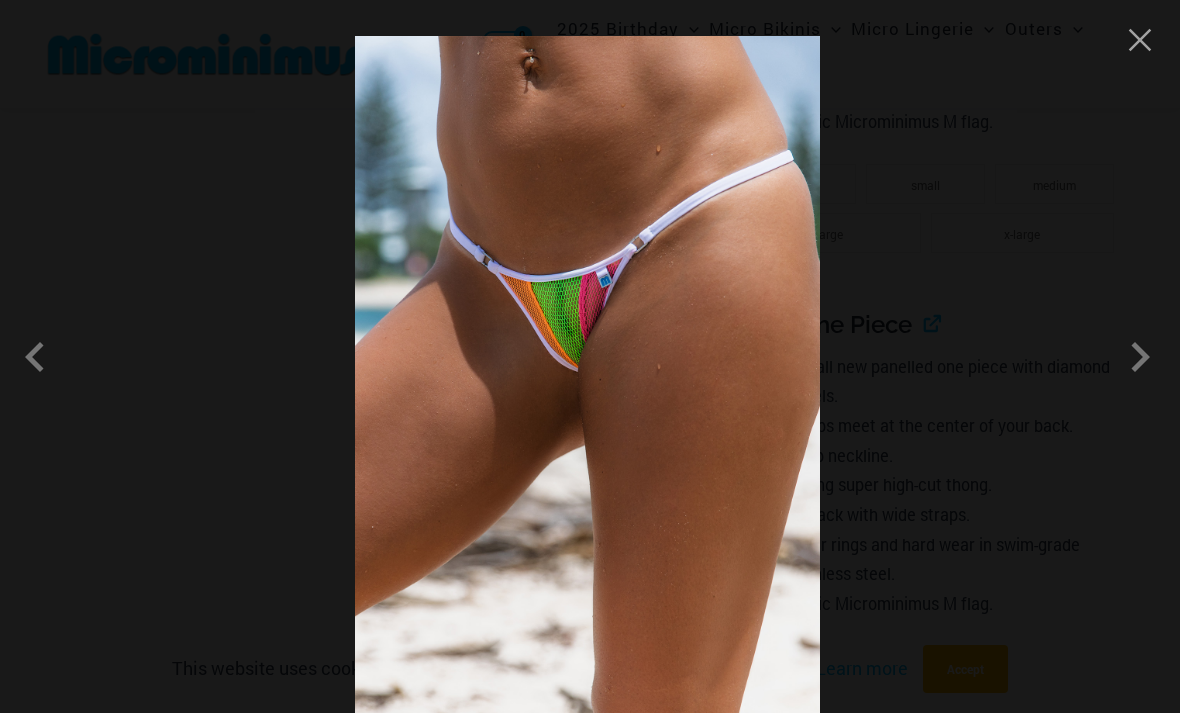 click at bounding box center [1140, 357] 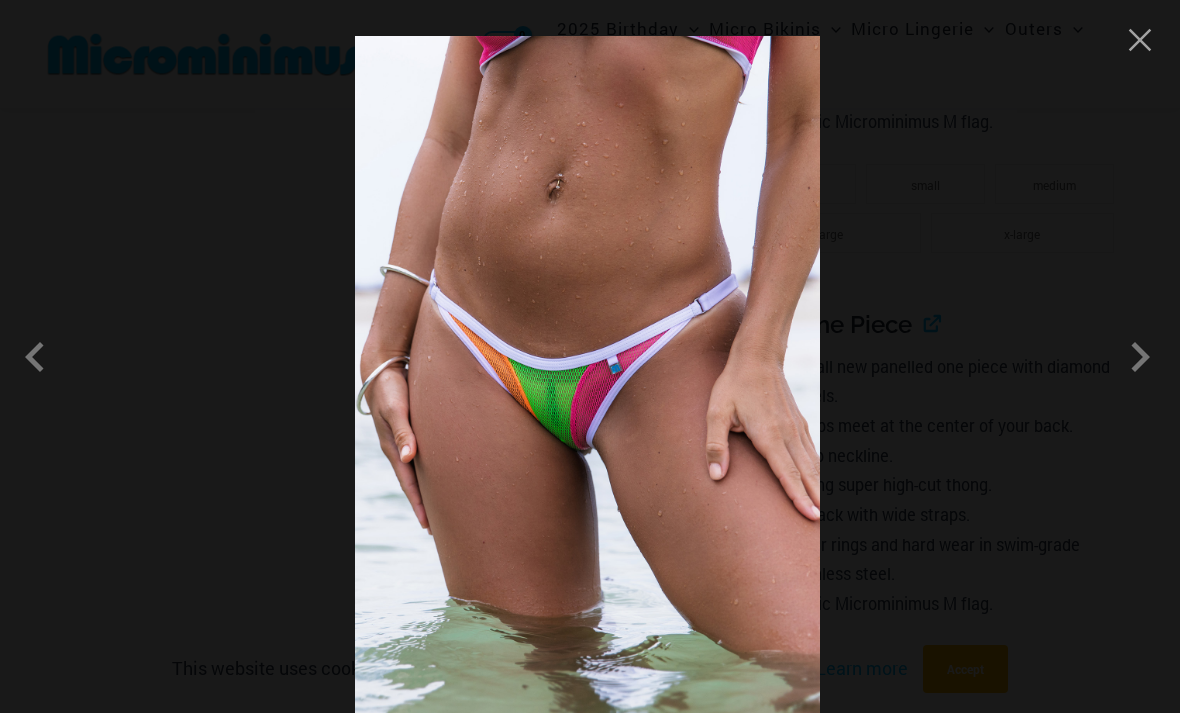 click at bounding box center [590, 356] 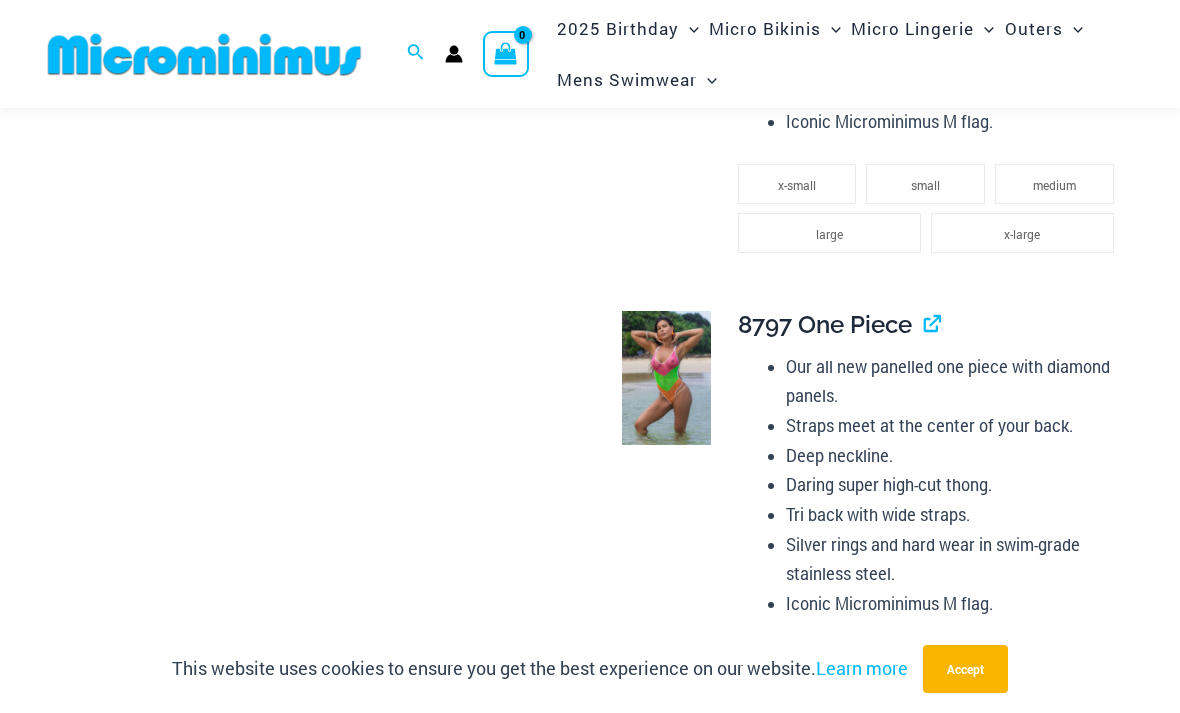 click on "Deep neckline." at bounding box center [955, 456] 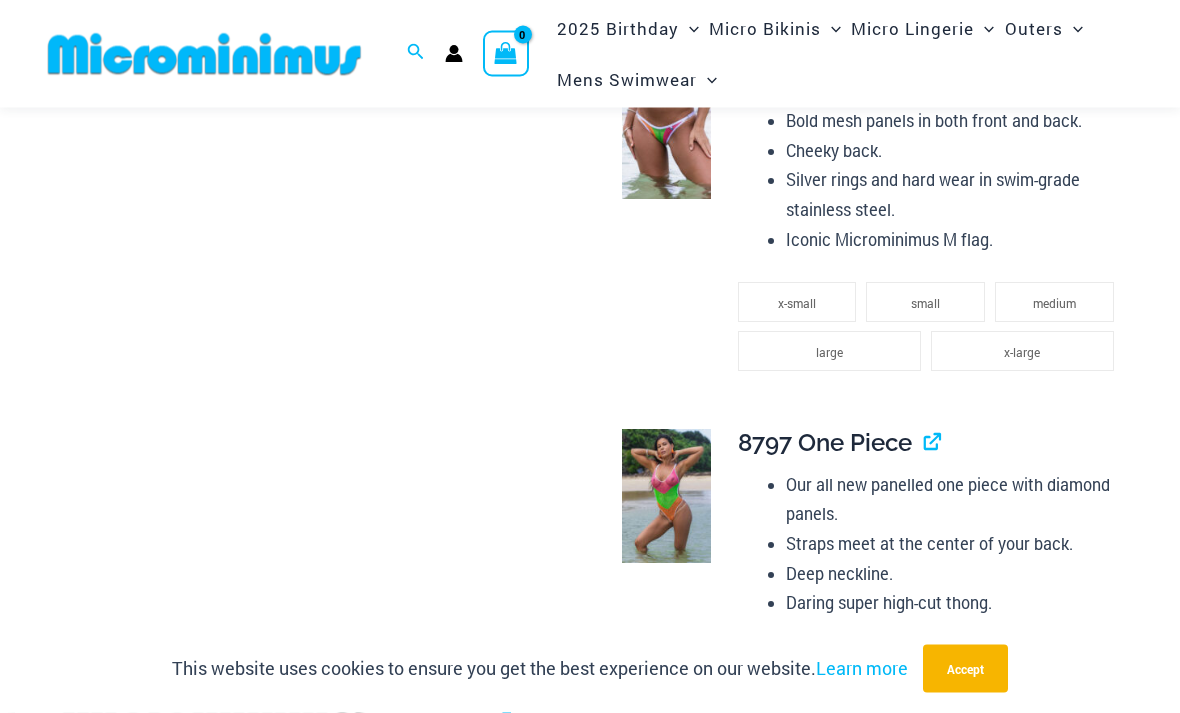 click at bounding box center (666, 497) 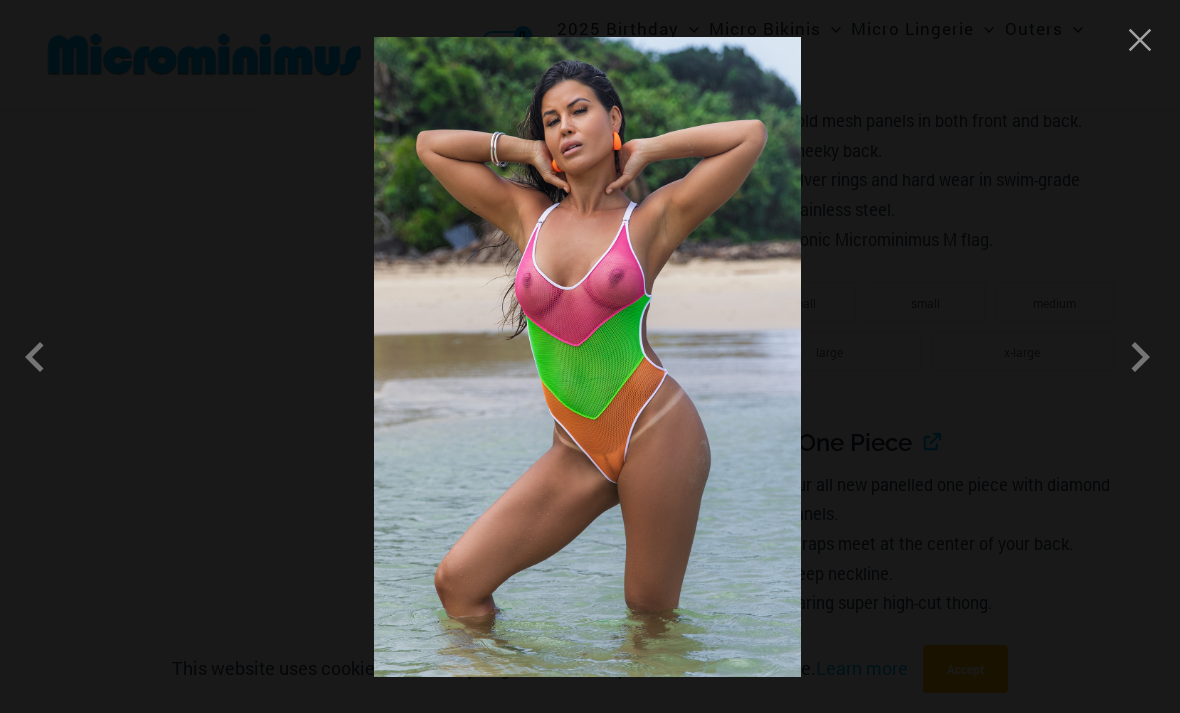 click at bounding box center [1140, 357] 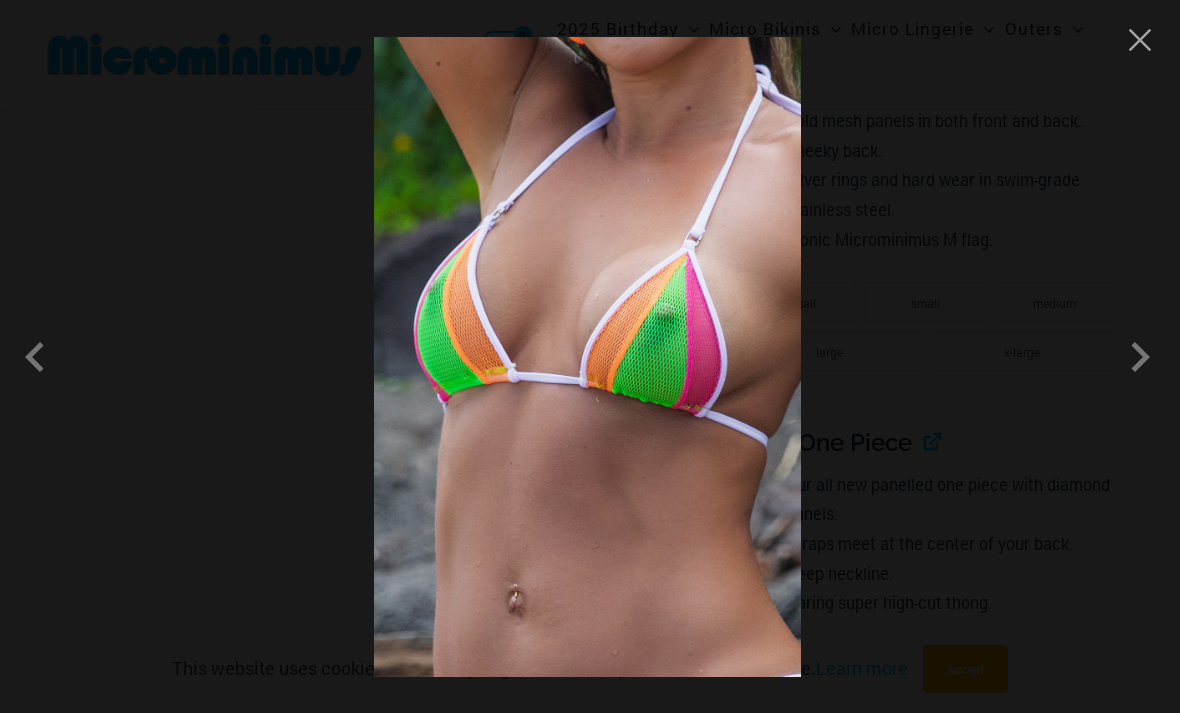 click at bounding box center [1140, 357] 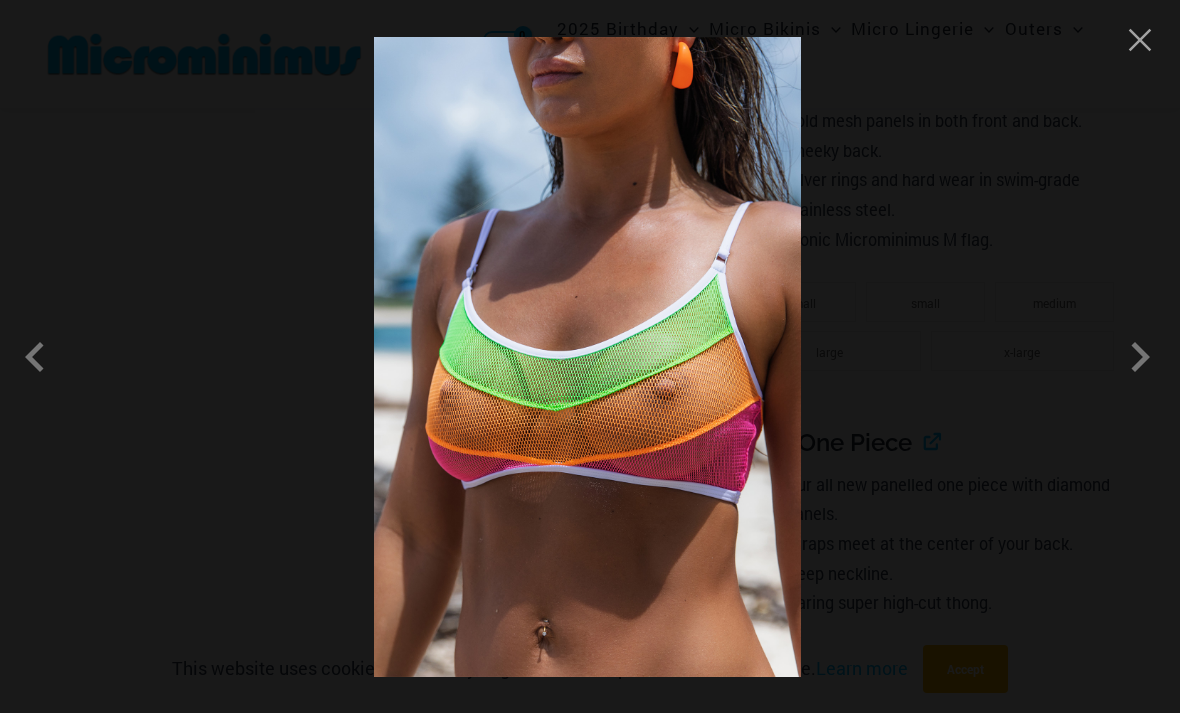 click at bounding box center (1140, 357) 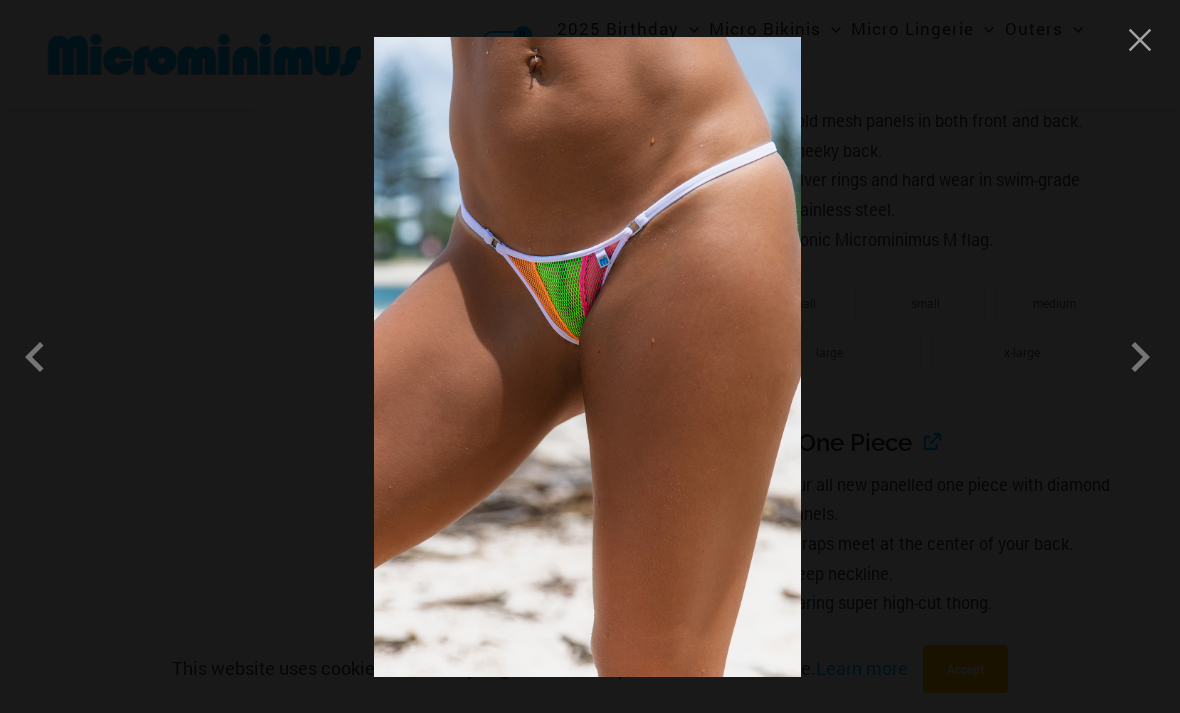 click at bounding box center [1140, 357] 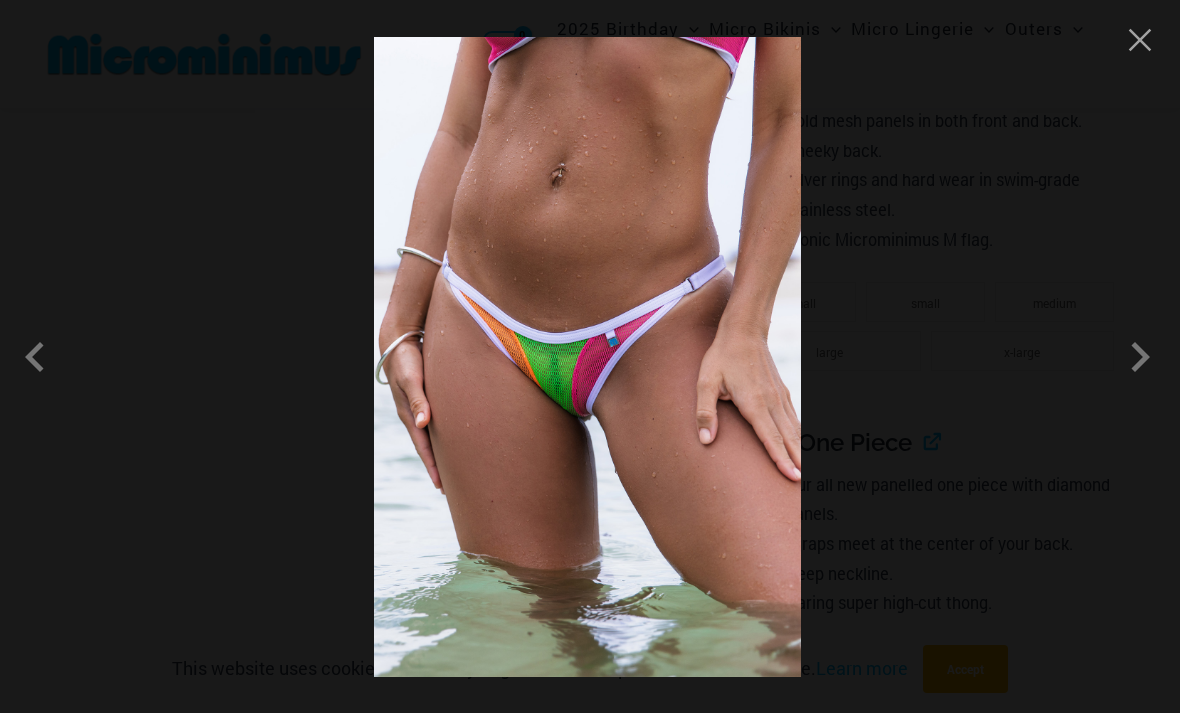 scroll, scrollTop: 2277, scrollLeft: 0, axis: vertical 